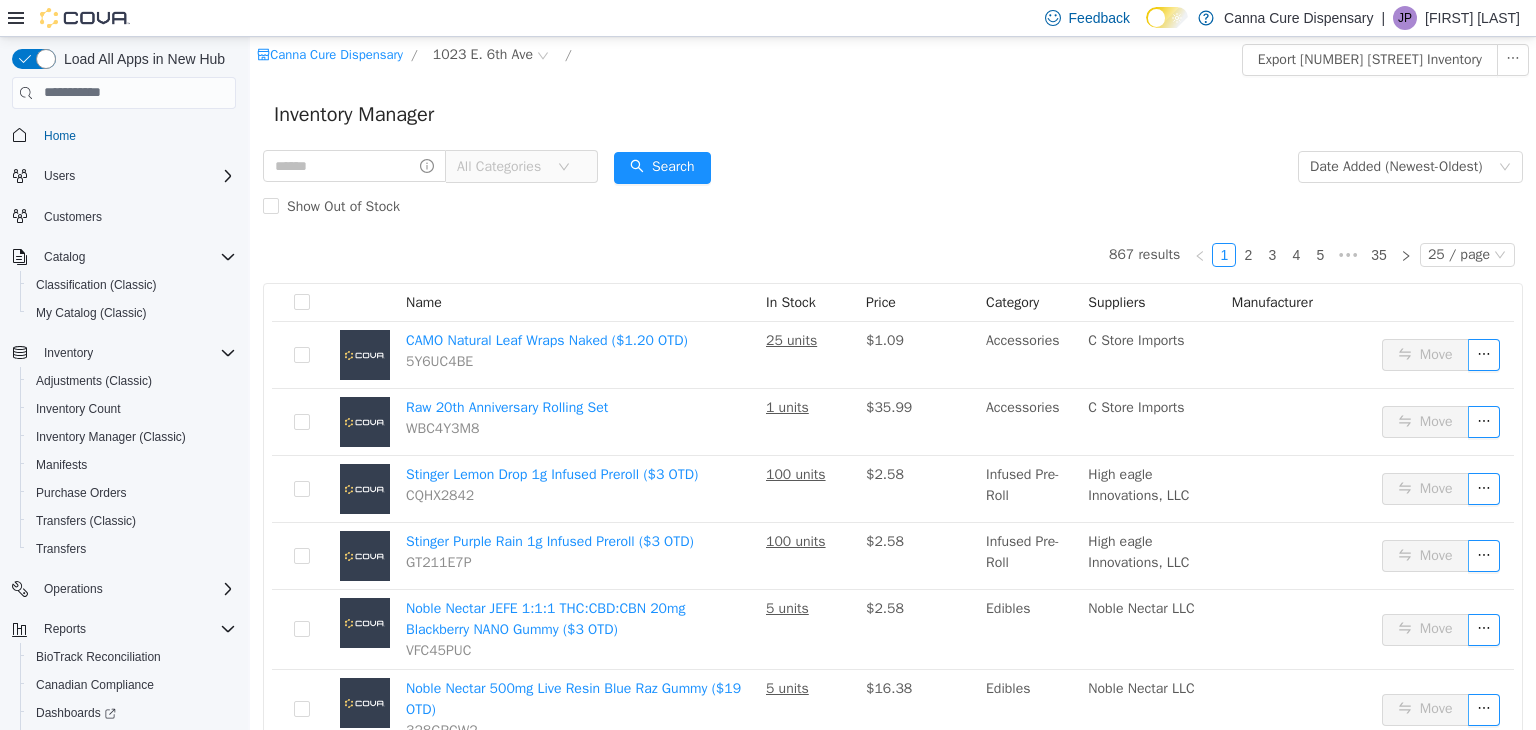 scroll, scrollTop: 0, scrollLeft: 0, axis: both 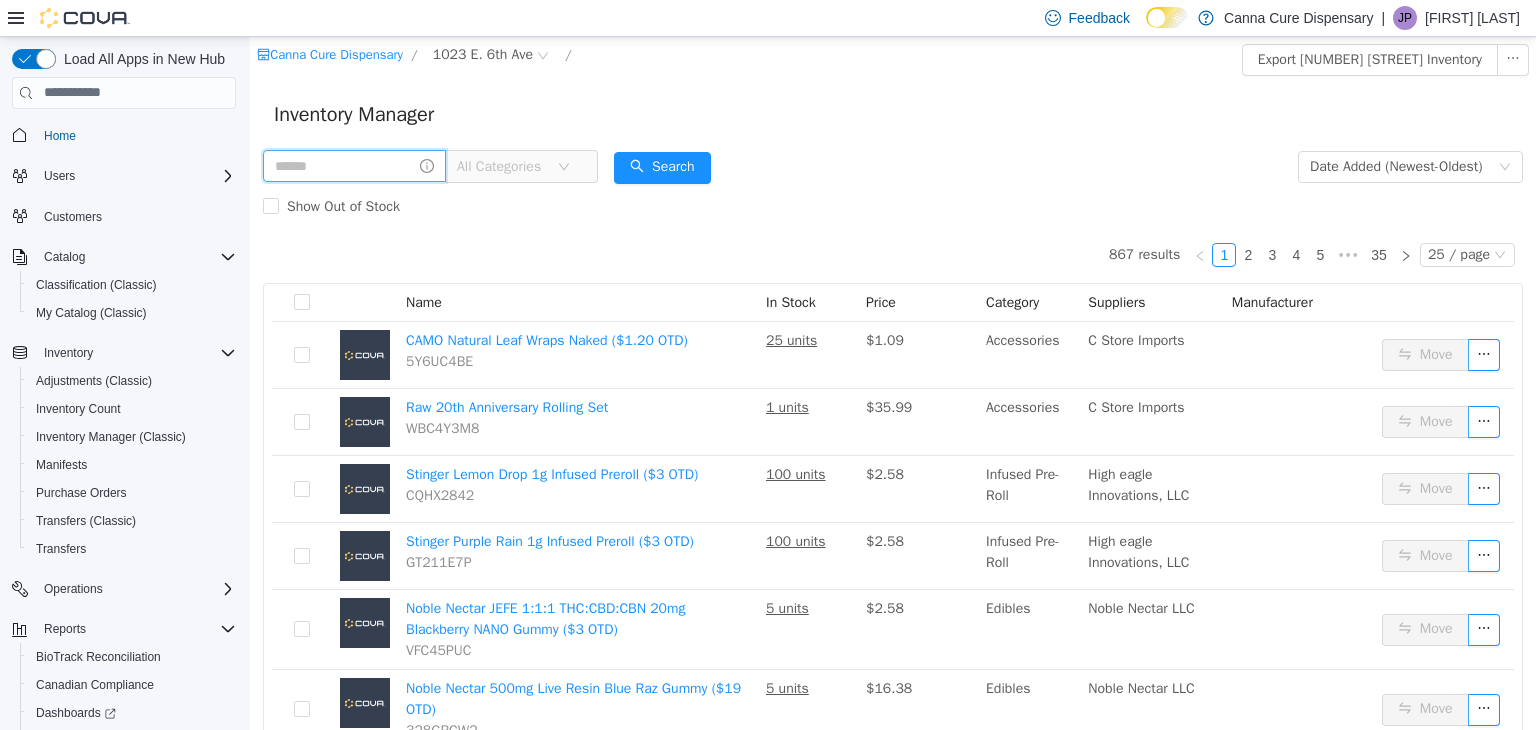 drag, startPoint x: 379, startPoint y: 166, endPoint x: 391, endPoint y: 156, distance: 15.6205 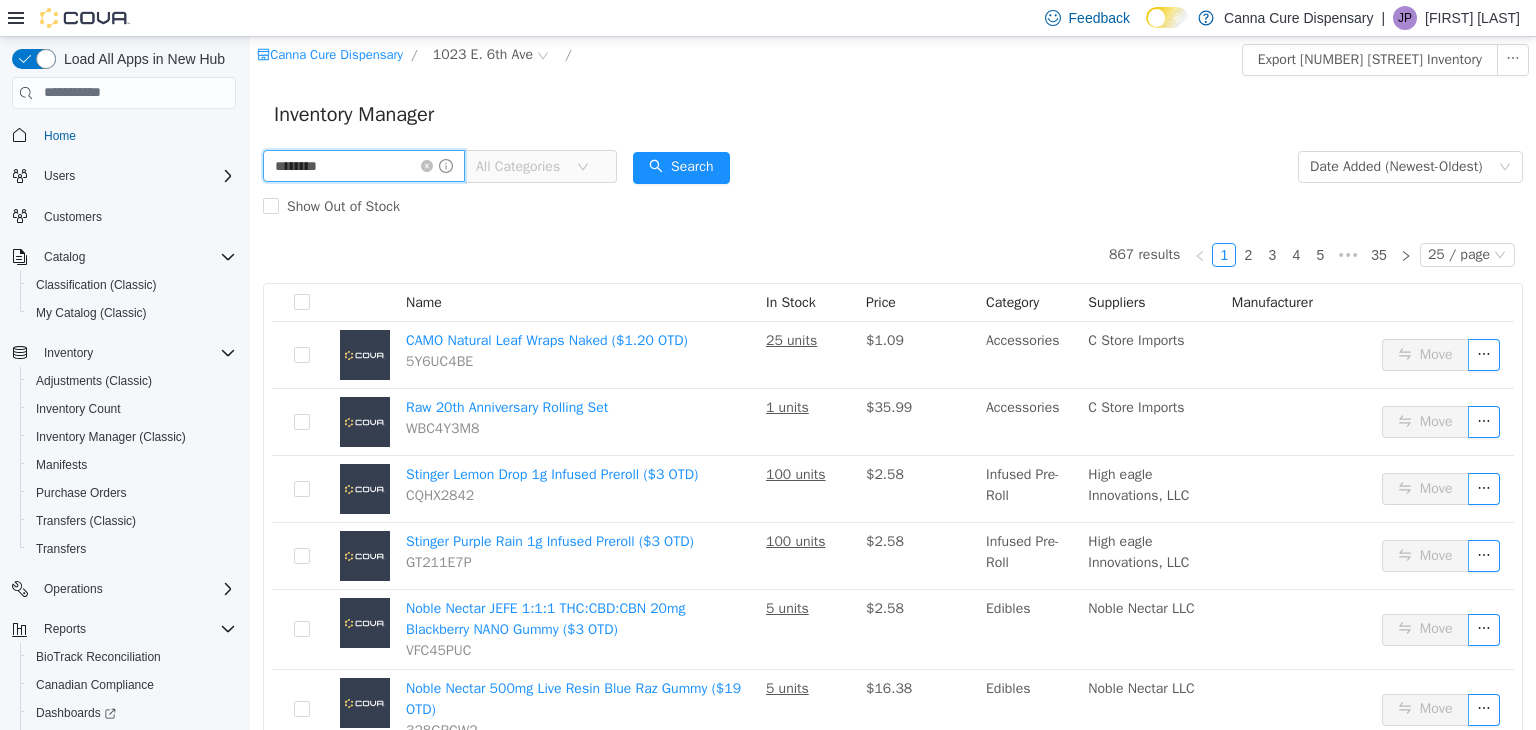type on "********" 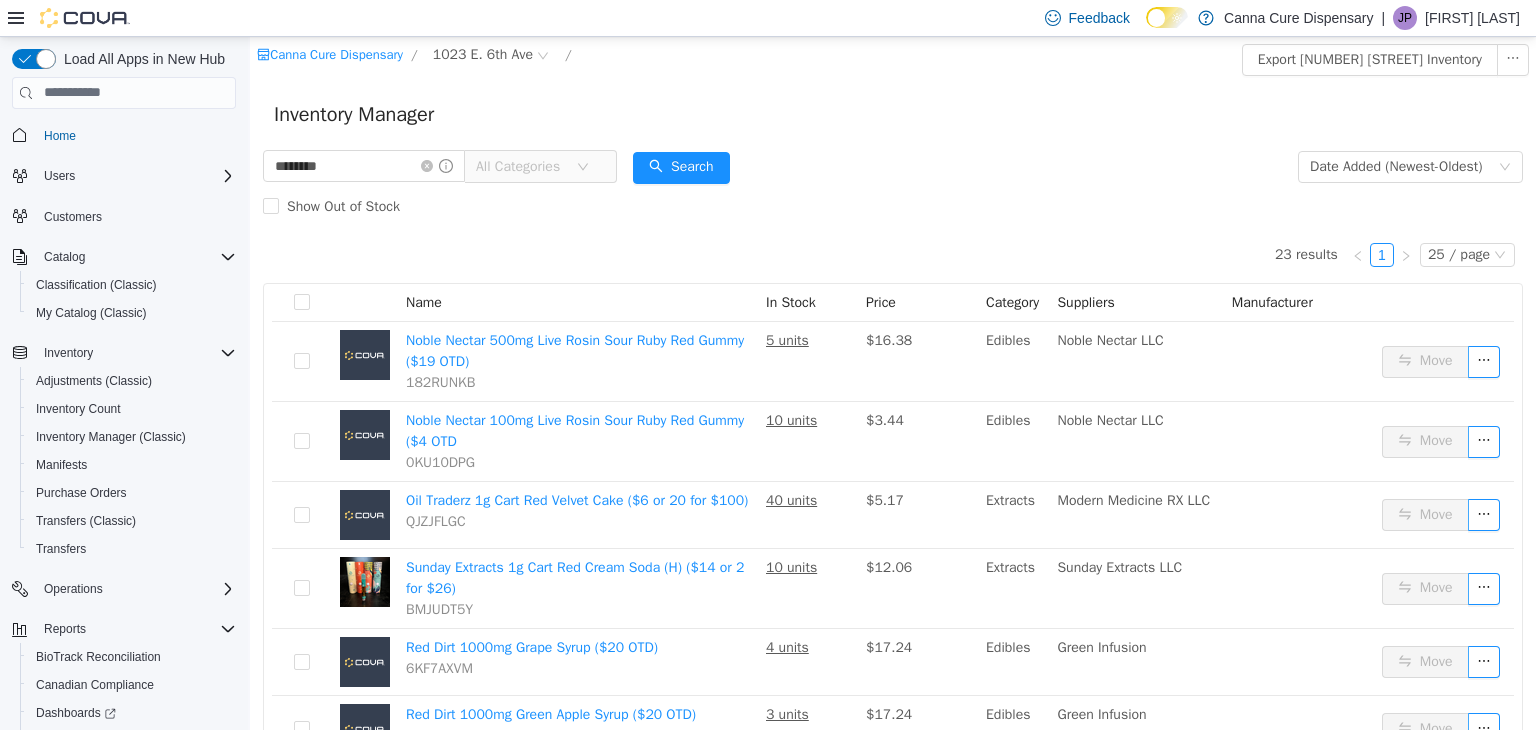 click on "All Categories" at bounding box center [526, 166] 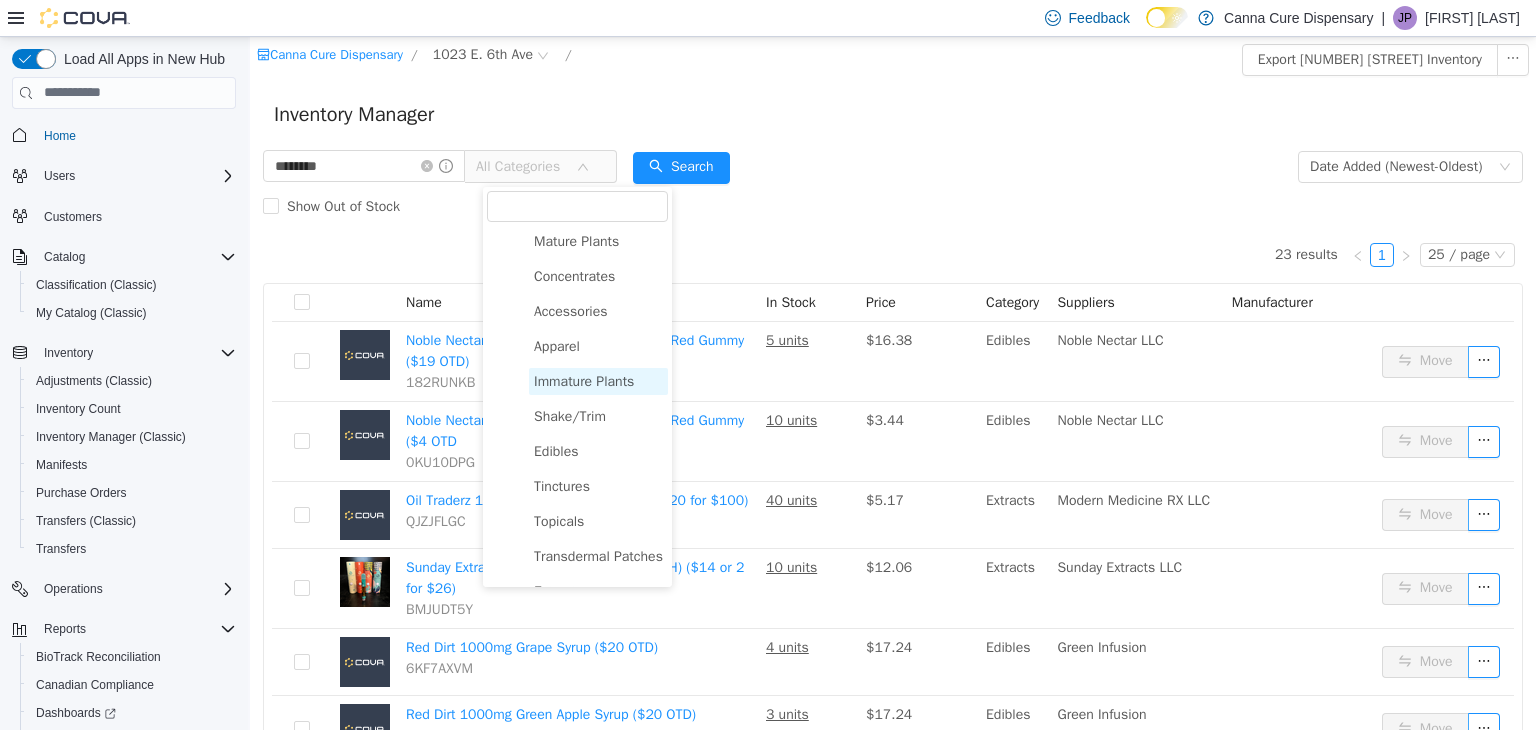 scroll, scrollTop: 100, scrollLeft: 0, axis: vertical 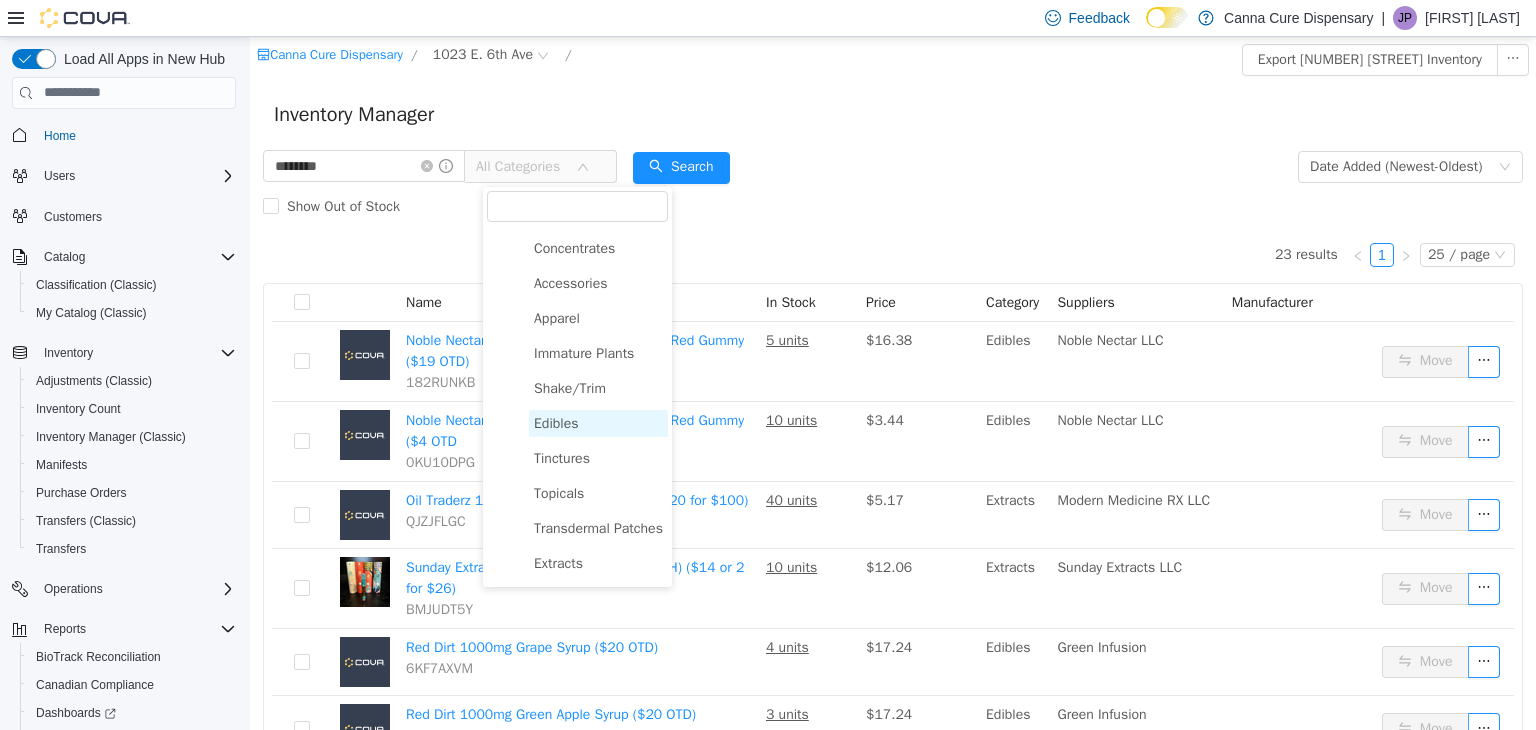 click on "Edibles" at bounding box center [598, 422] 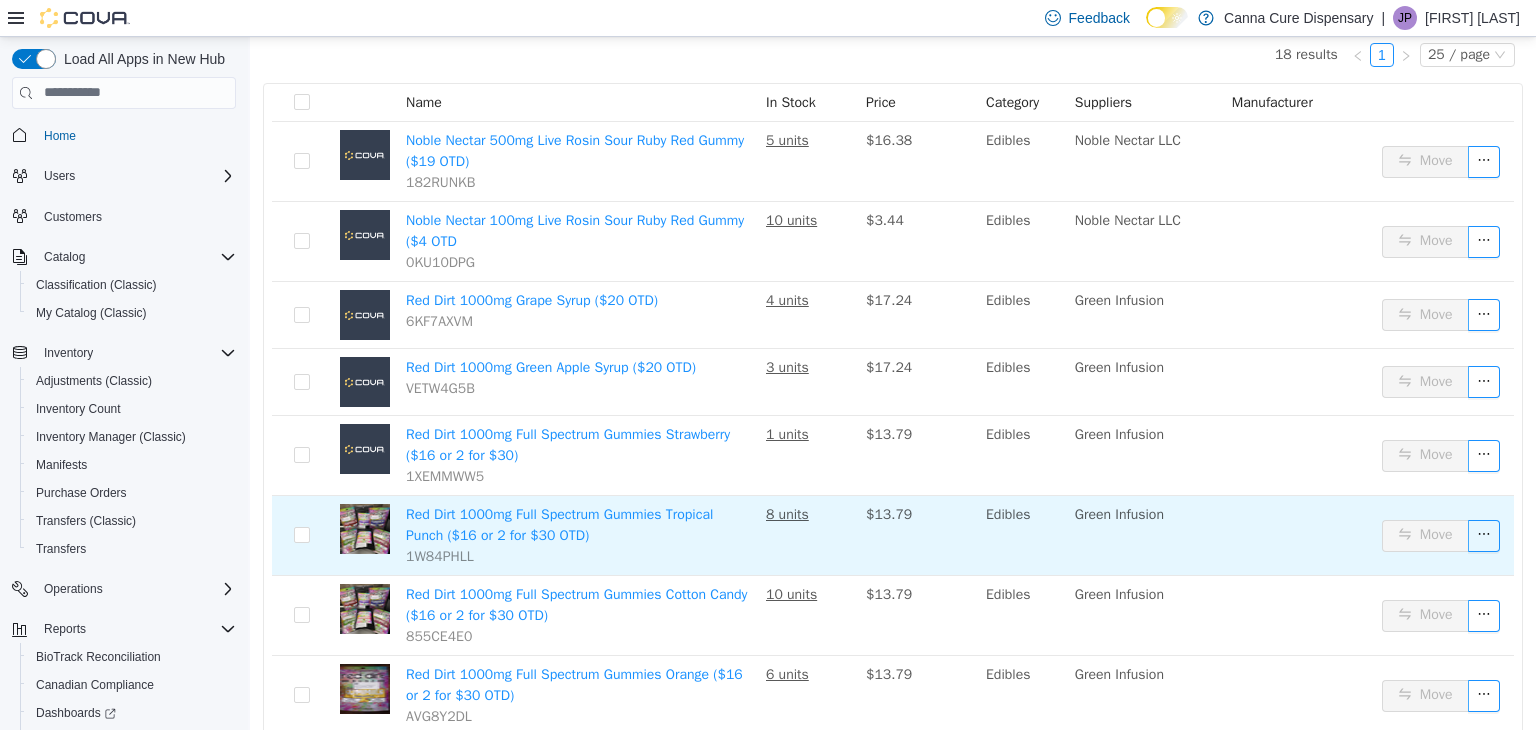 scroll, scrollTop: 300, scrollLeft: 0, axis: vertical 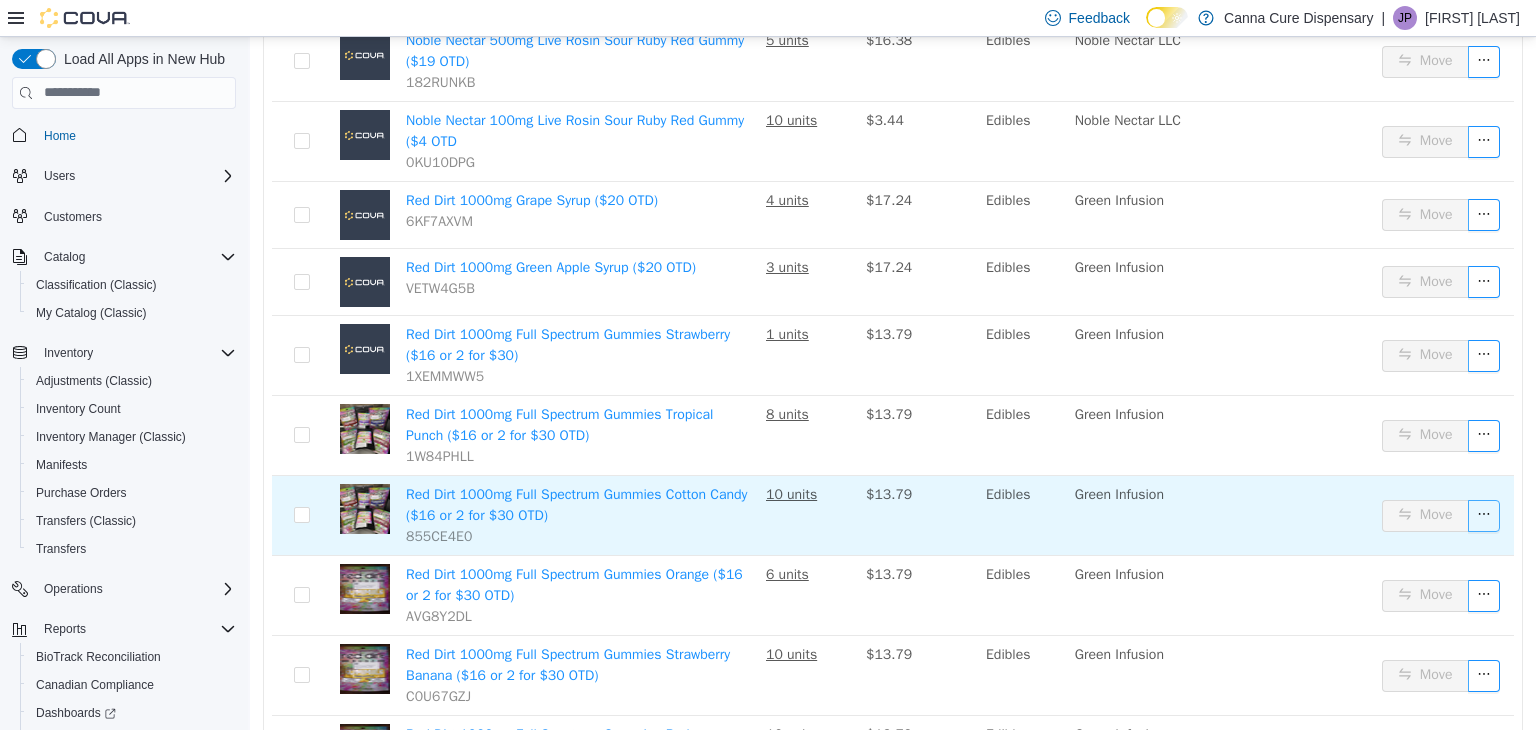 click at bounding box center [1484, 515] 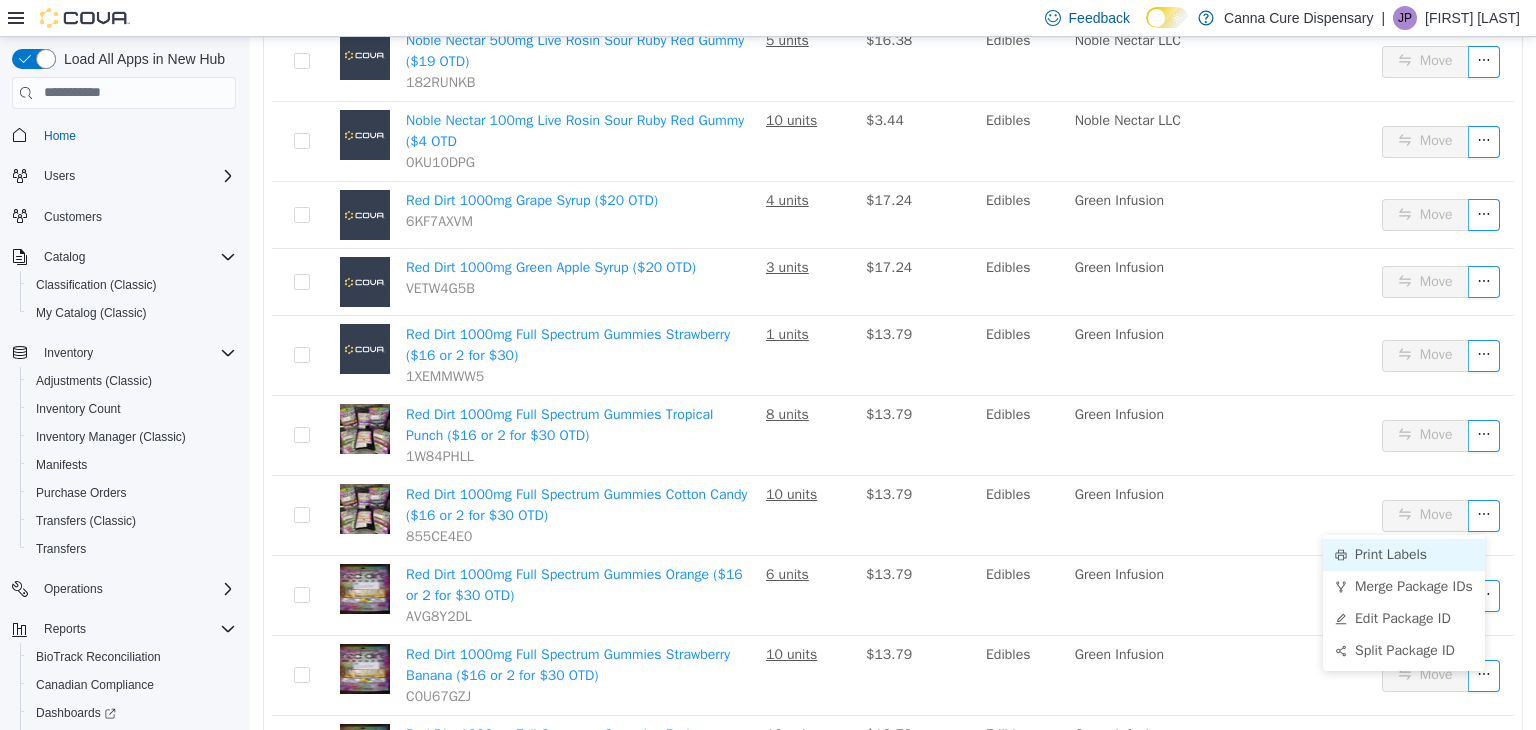 click on "Print Labels" at bounding box center (1404, 554) 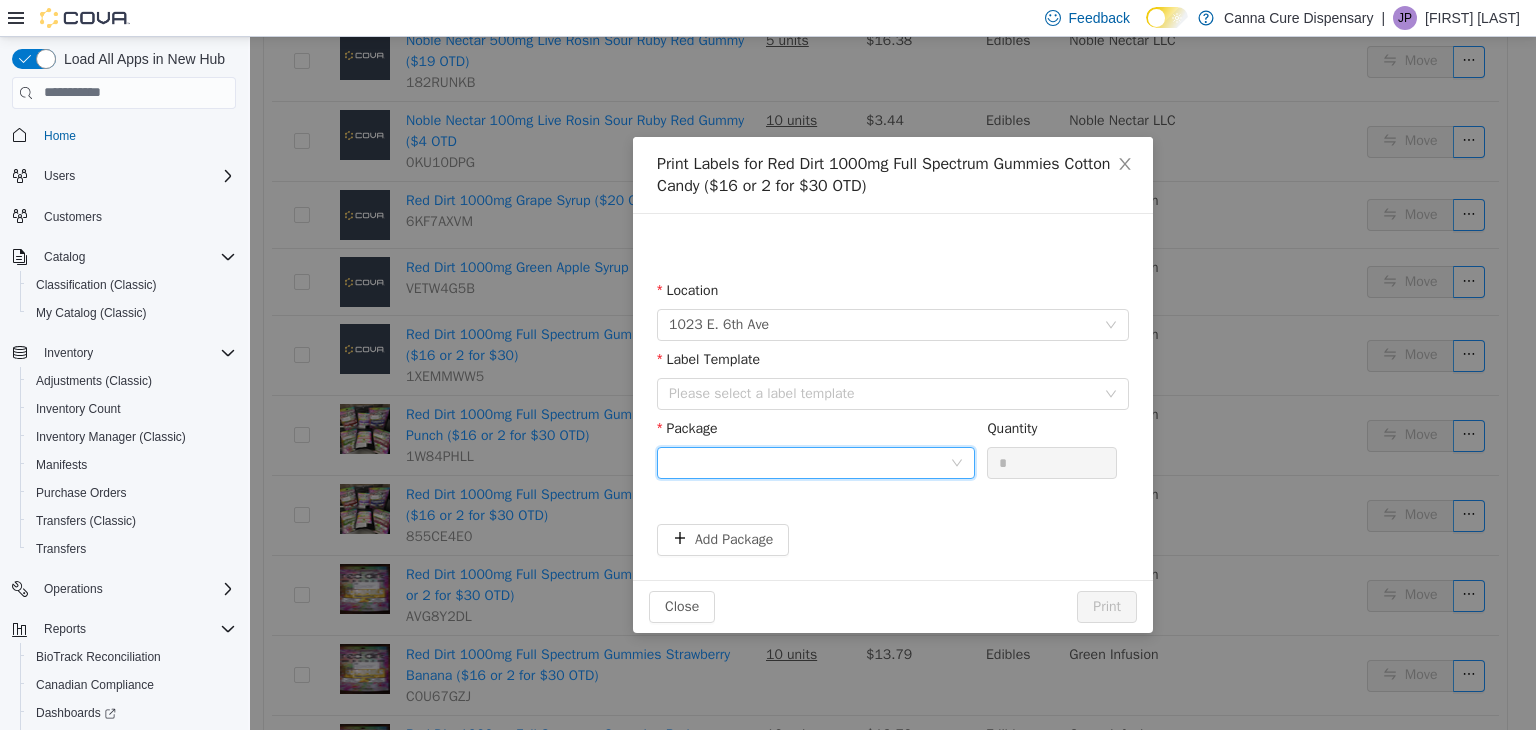 click at bounding box center [809, 462] 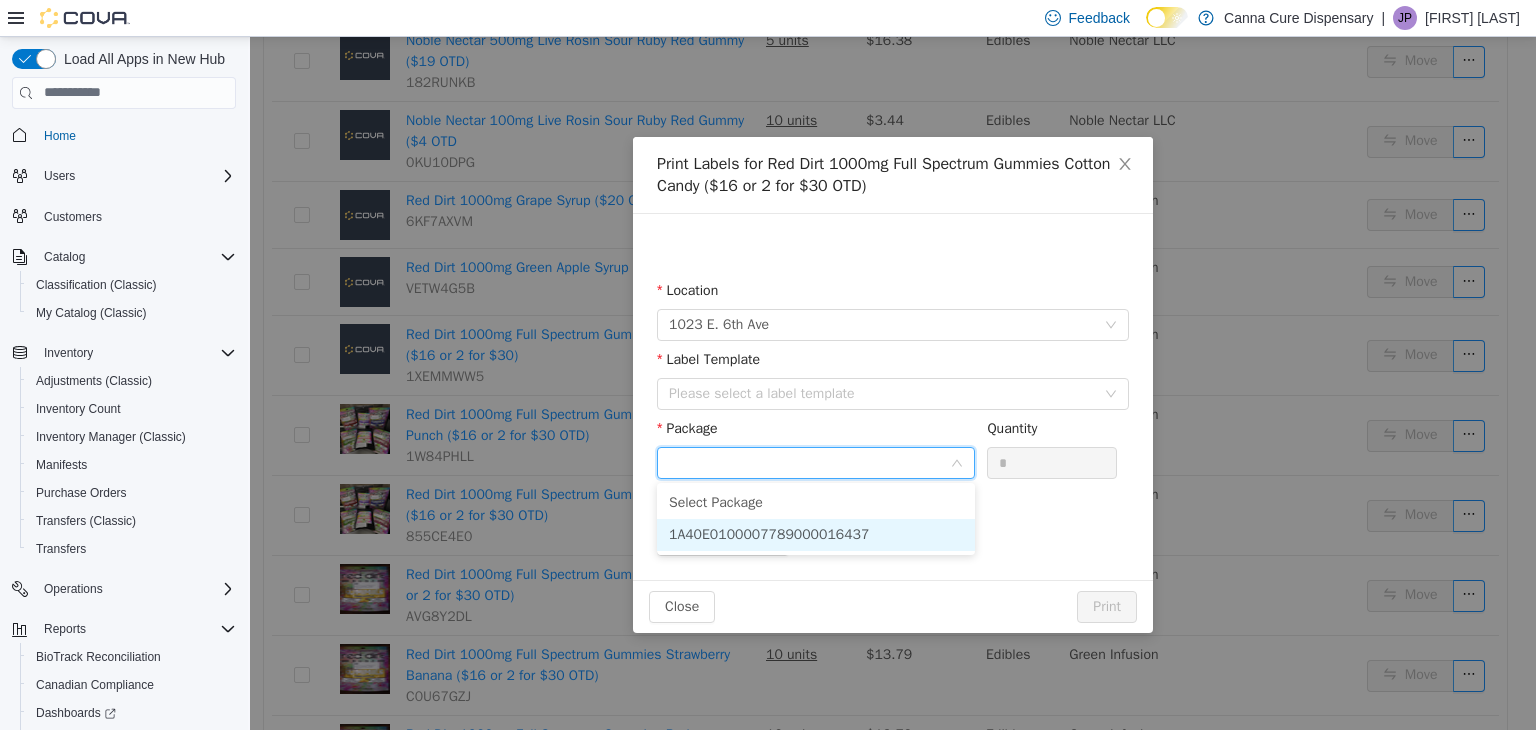 click on "1A40E0100007789000016437" at bounding box center (816, 534) 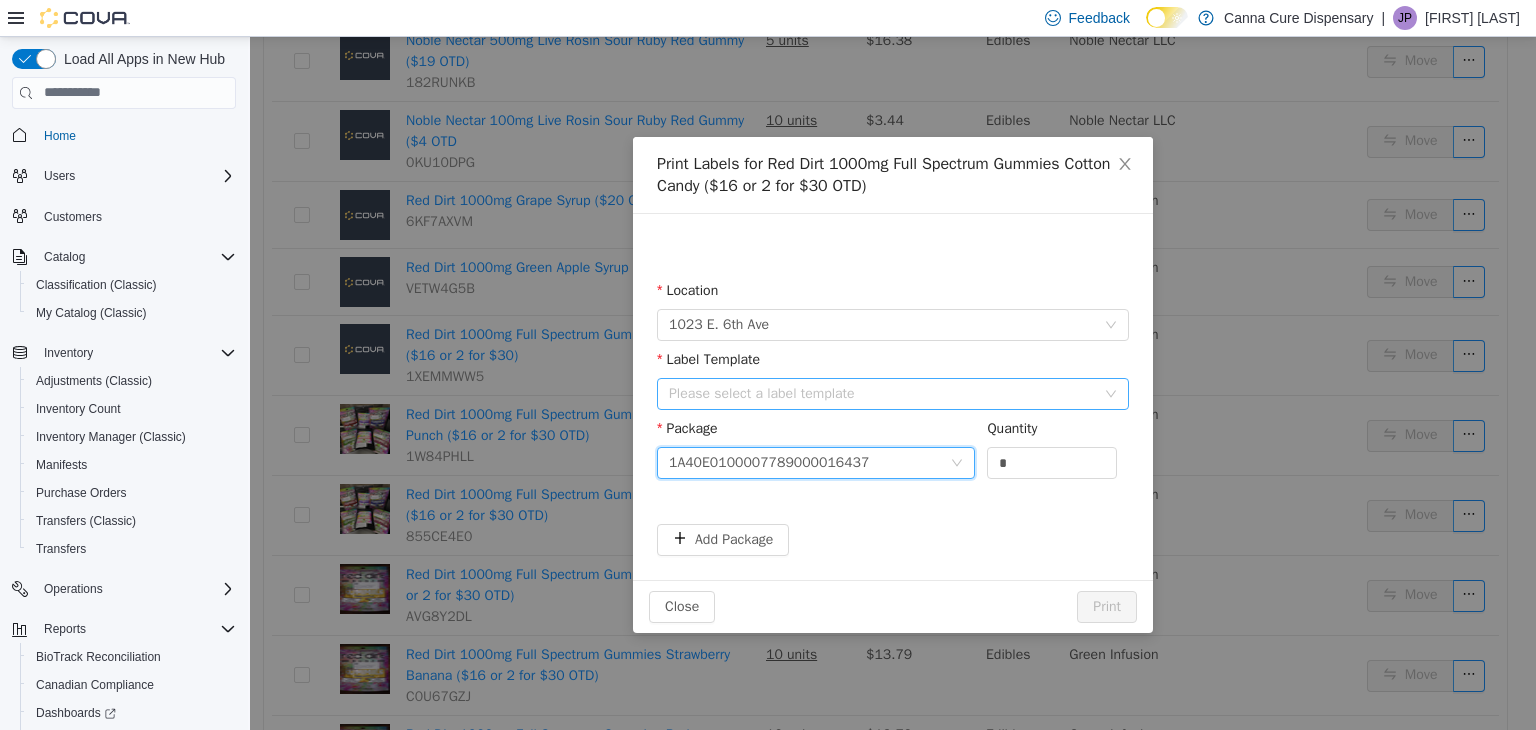 click on "Please select a label template" at bounding box center (882, 393) 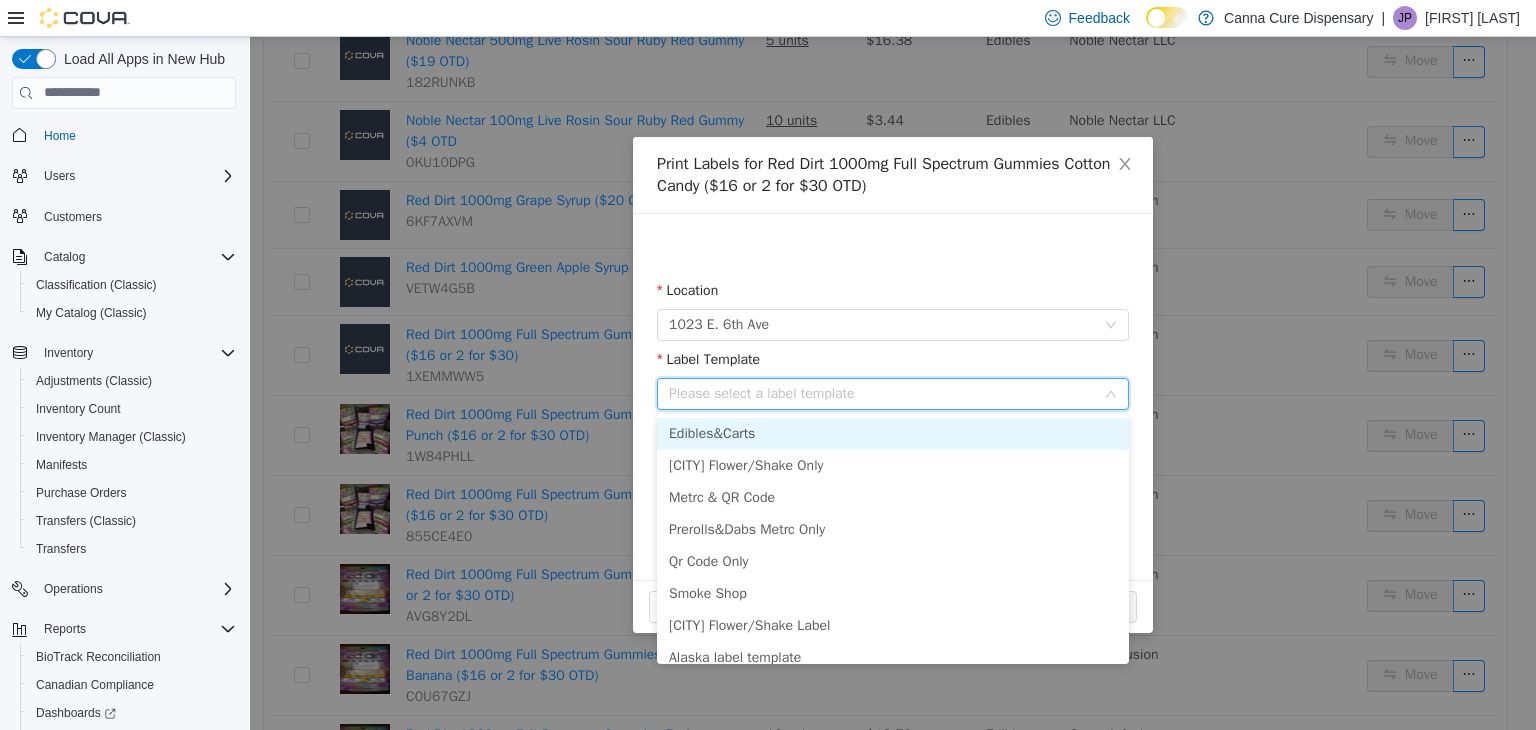click on "Edibles&Carts" at bounding box center [893, 433] 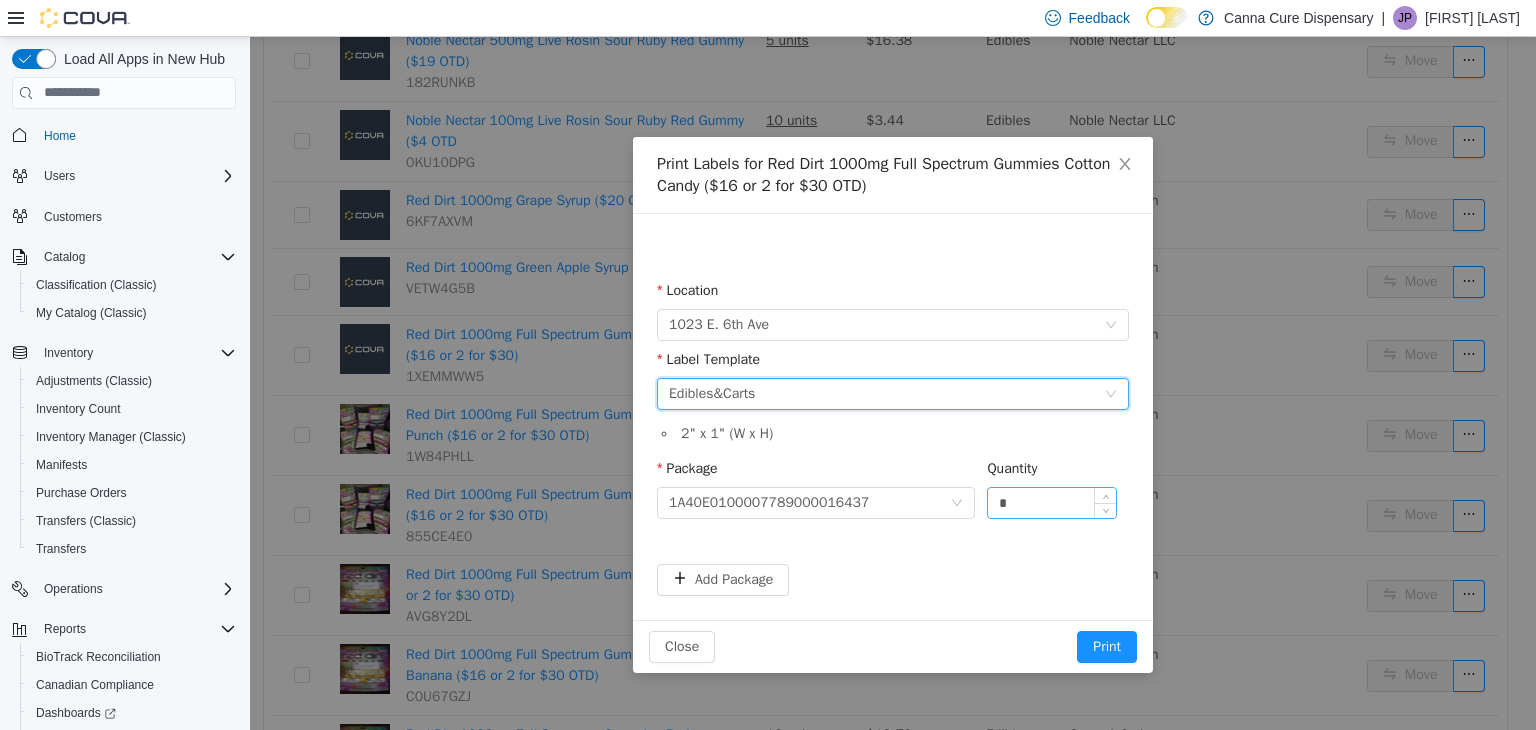 click on "*" at bounding box center [1052, 502] 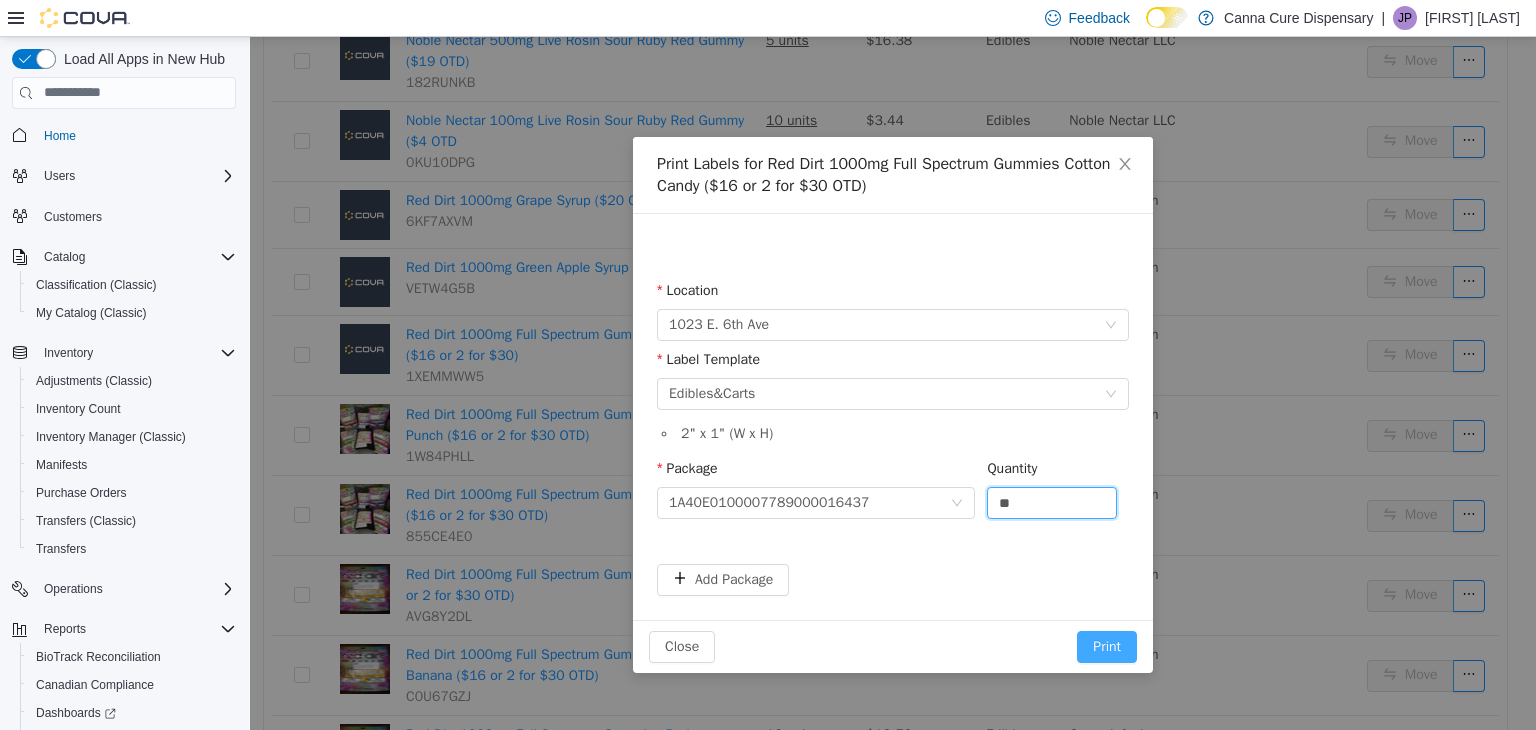 type on "**" 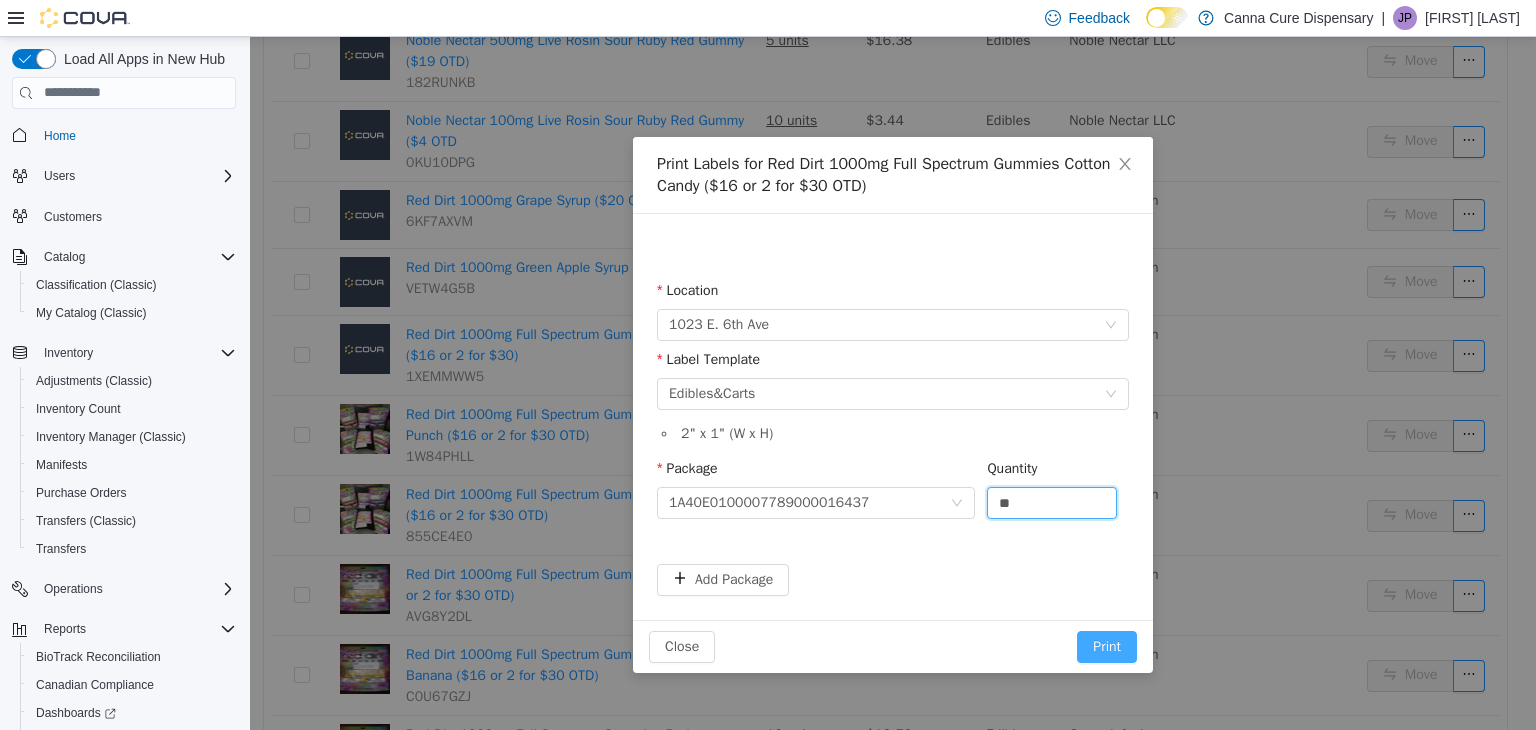 click on "Print" at bounding box center (1107, 646) 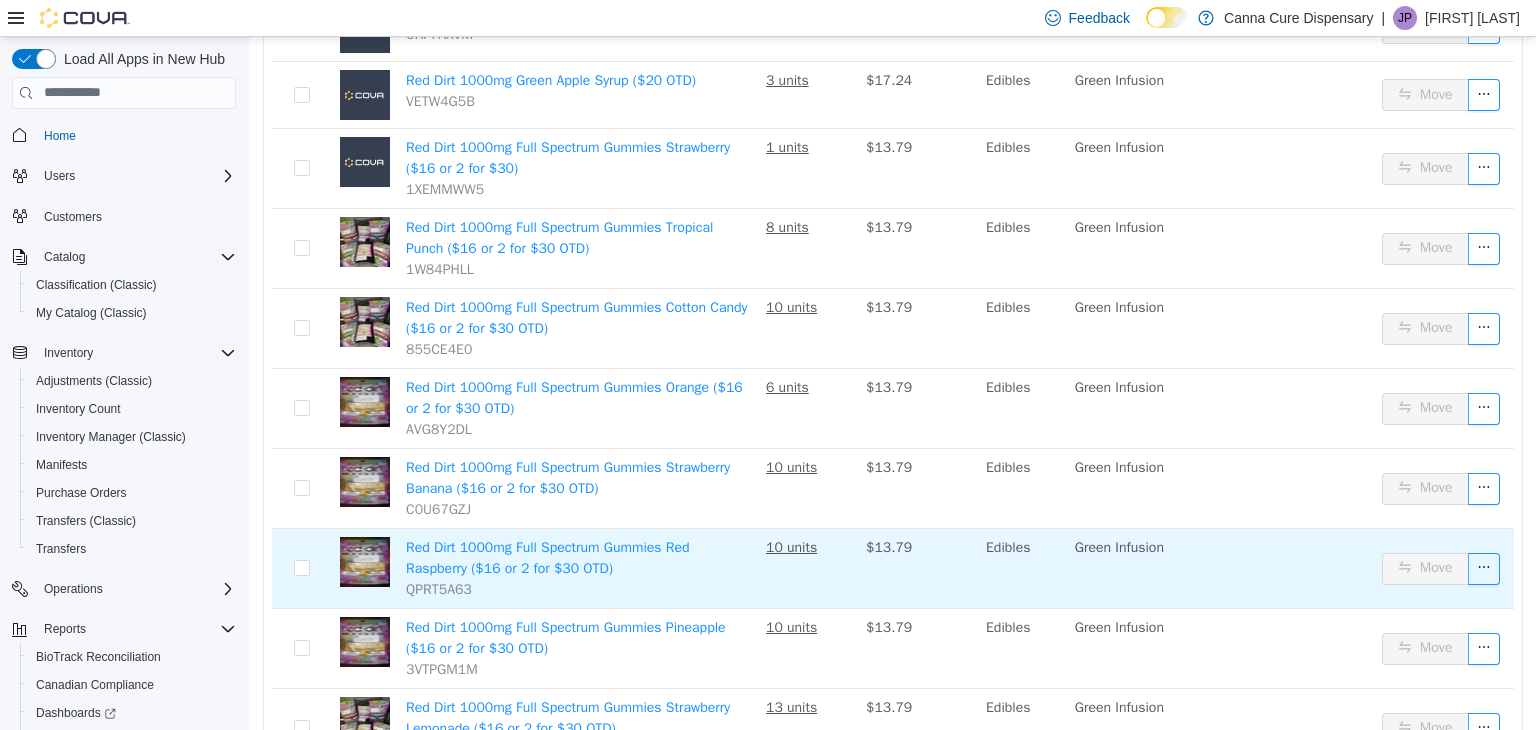 scroll, scrollTop: 500, scrollLeft: 0, axis: vertical 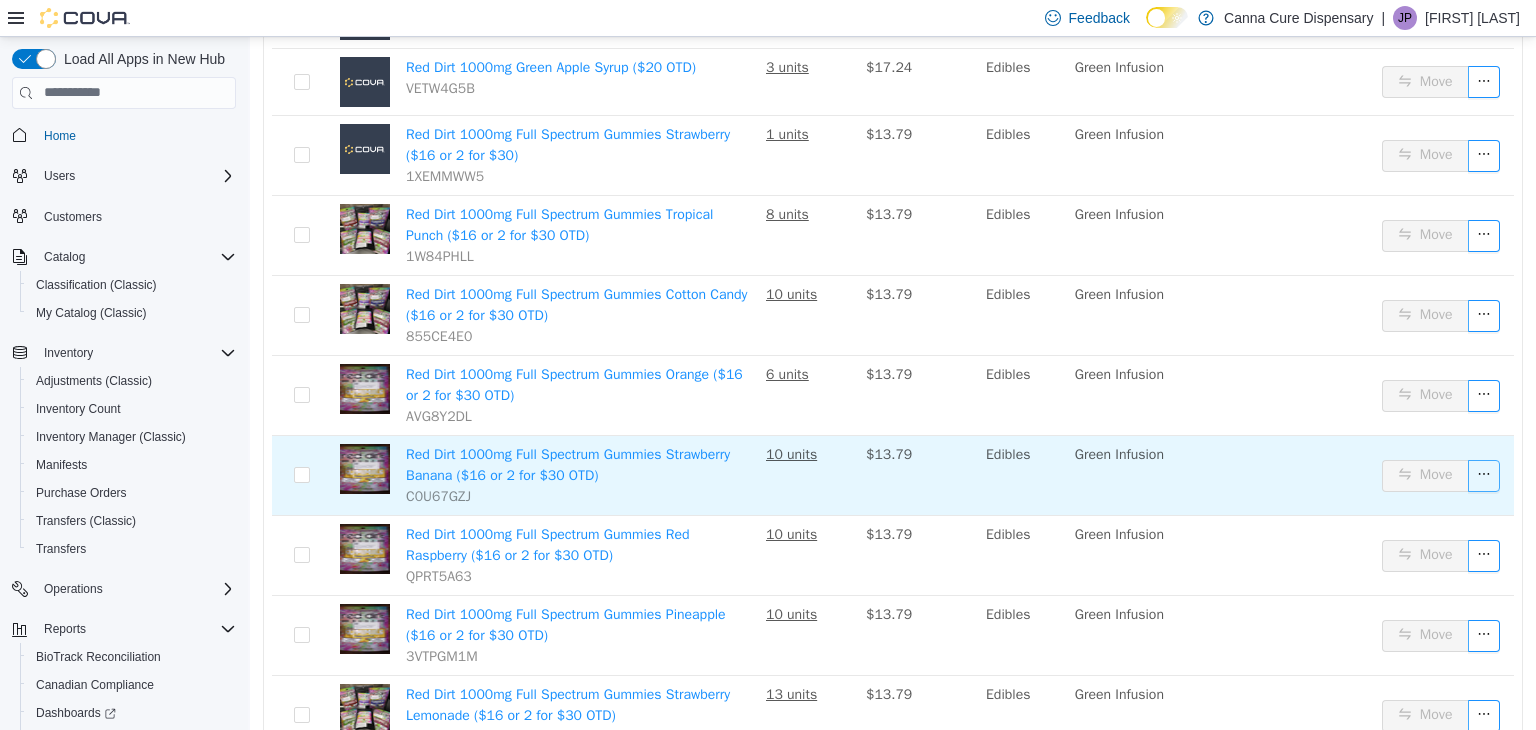 click at bounding box center (1484, 475) 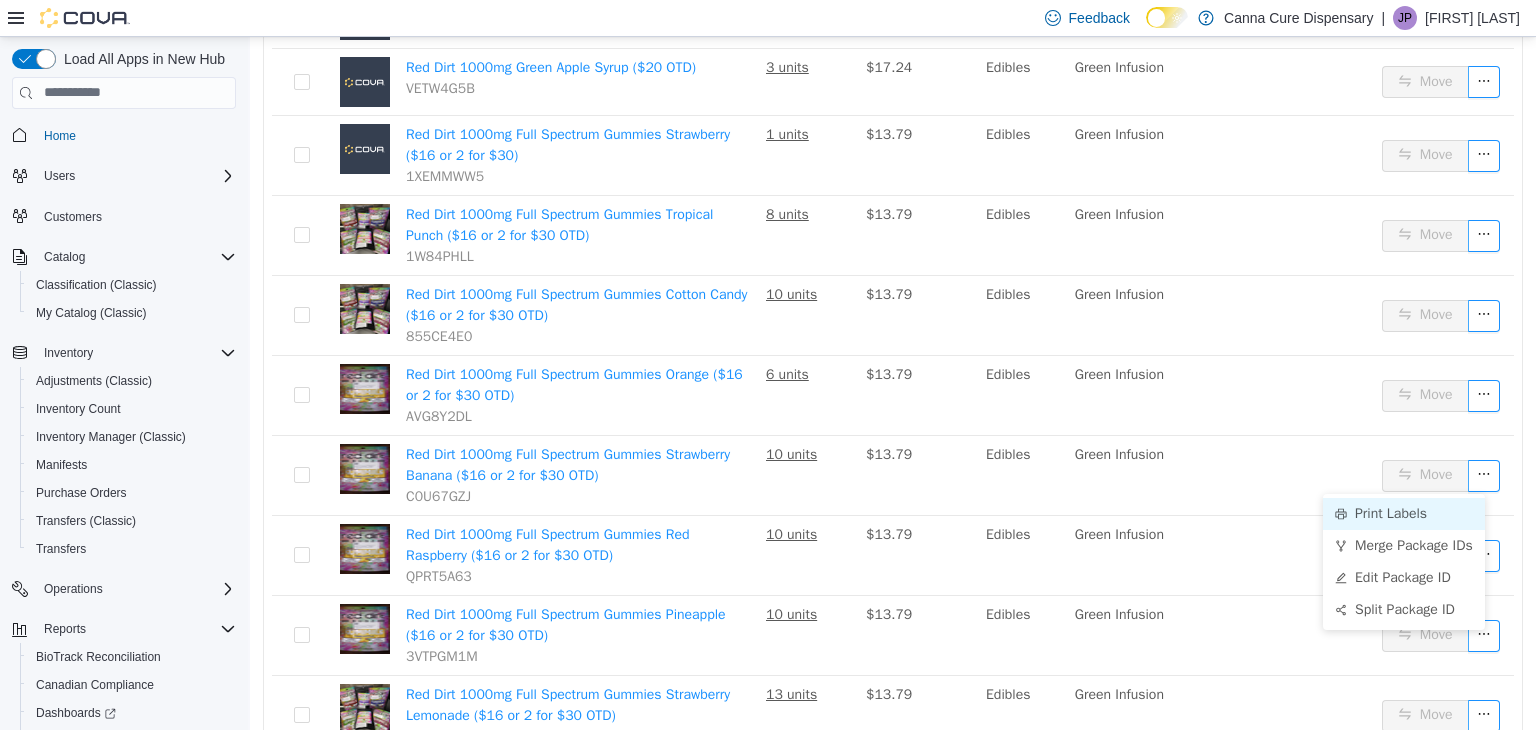 click on "Print Labels" at bounding box center [1404, 513] 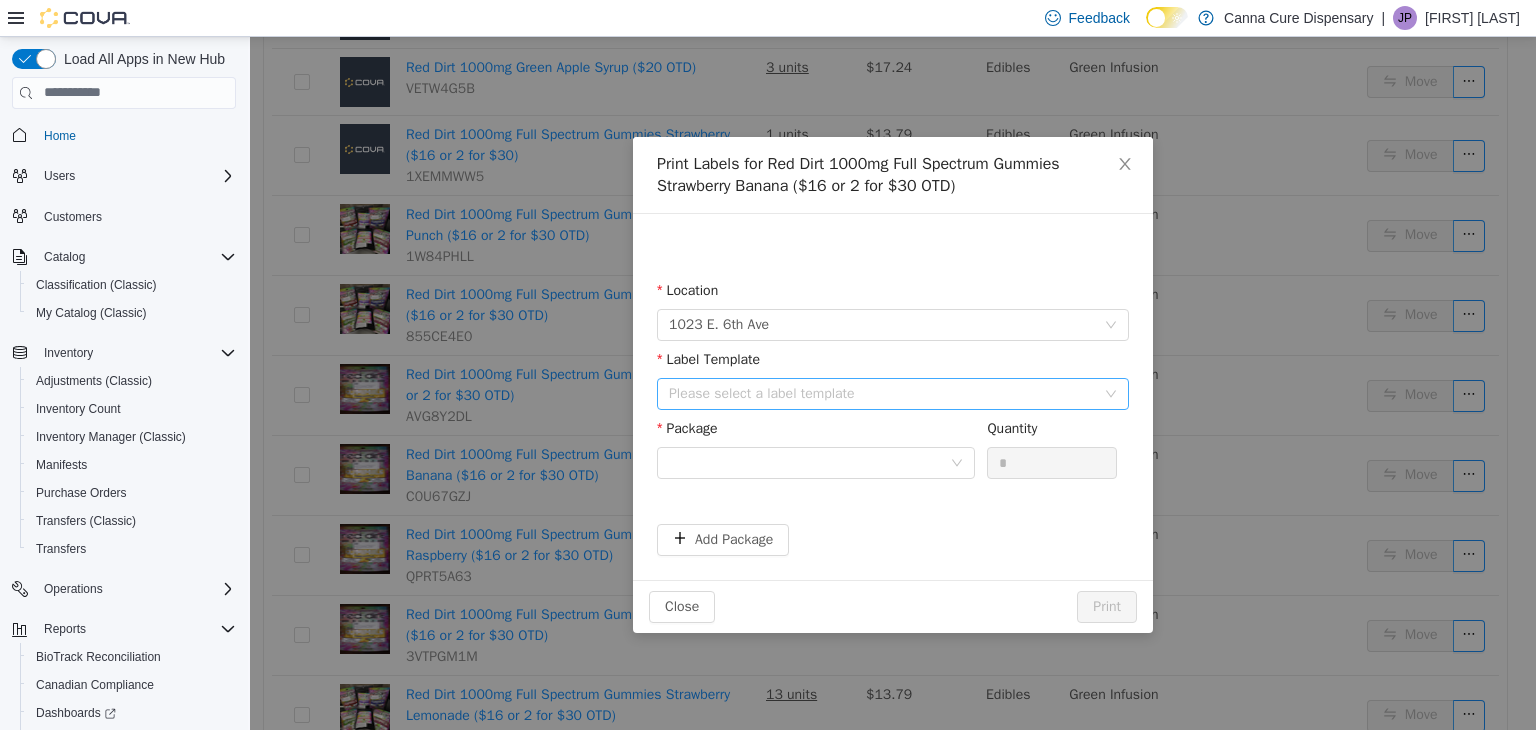 click on "Please select a label template" at bounding box center (882, 393) 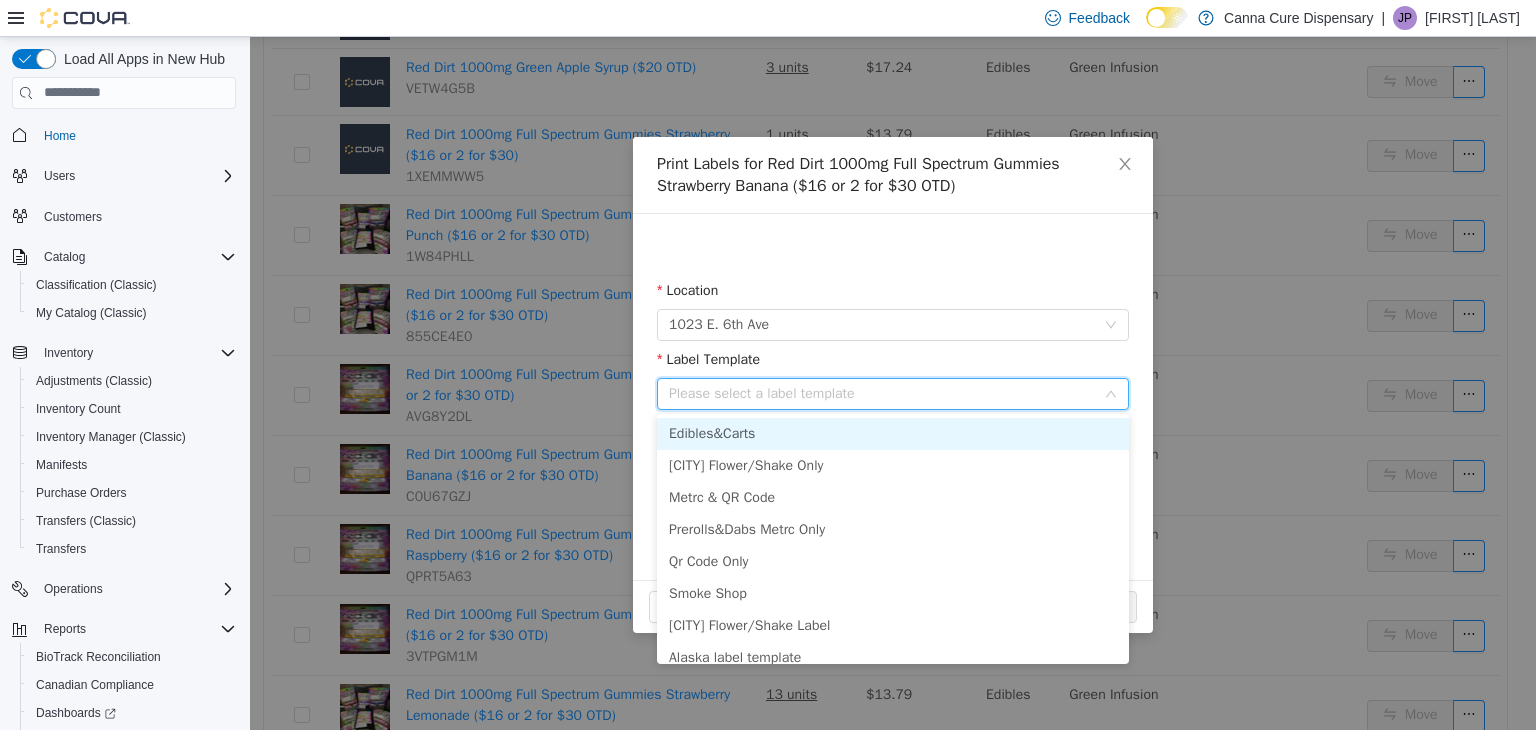 click on "Edibles&Carts" at bounding box center (893, 433) 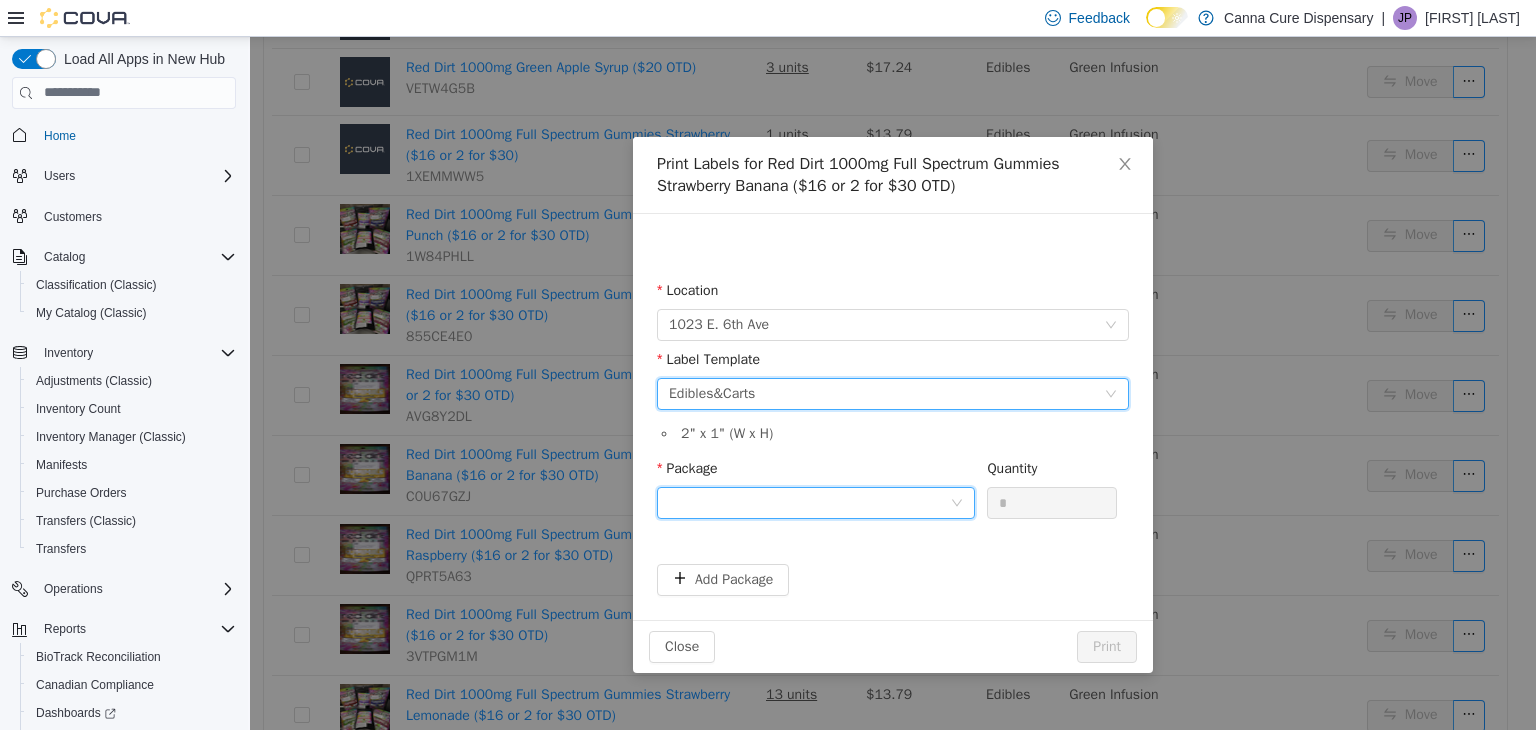 click at bounding box center [809, 502] 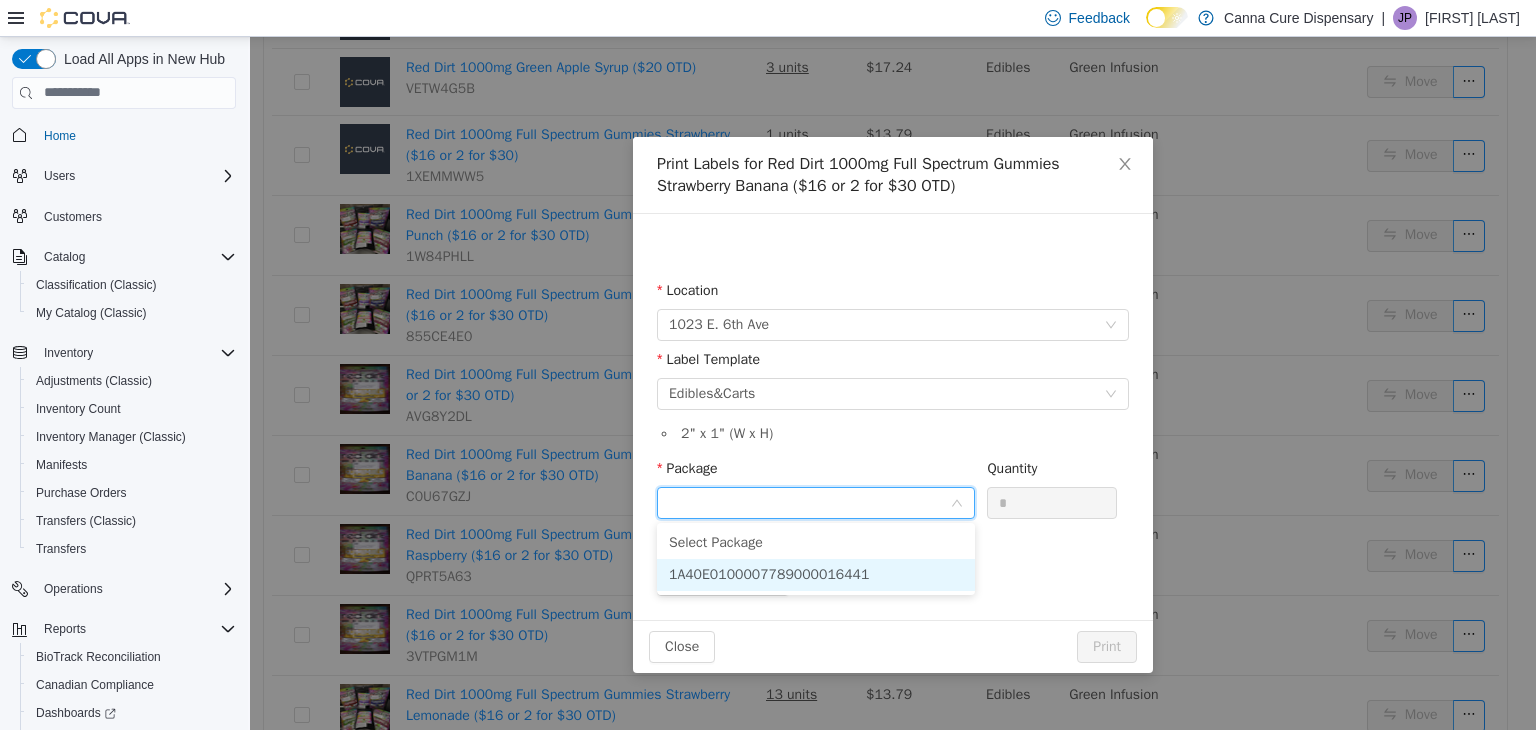 click on "1A40E0100007789000016441" at bounding box center [816, 574] 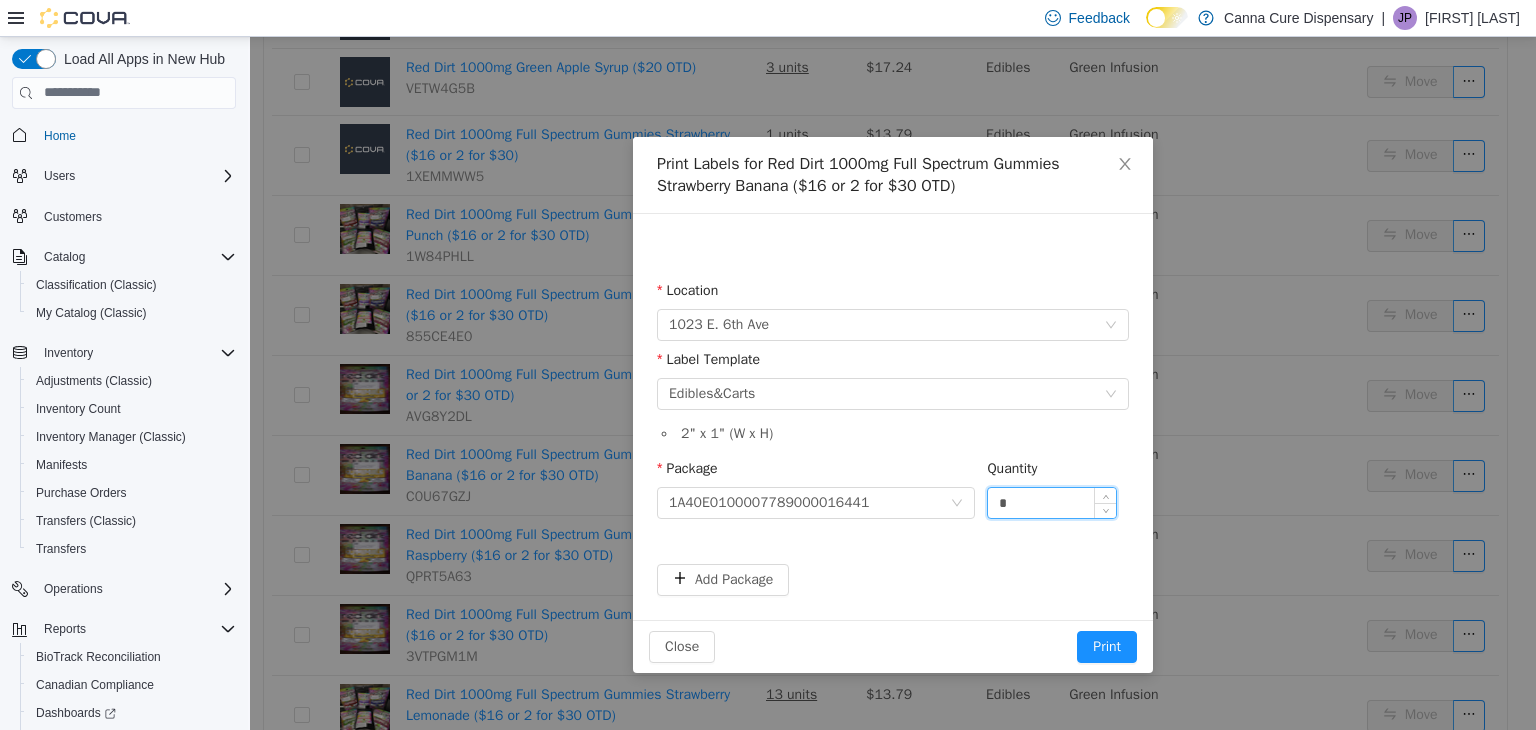 click on "*" at bounding box center [1052, 502] 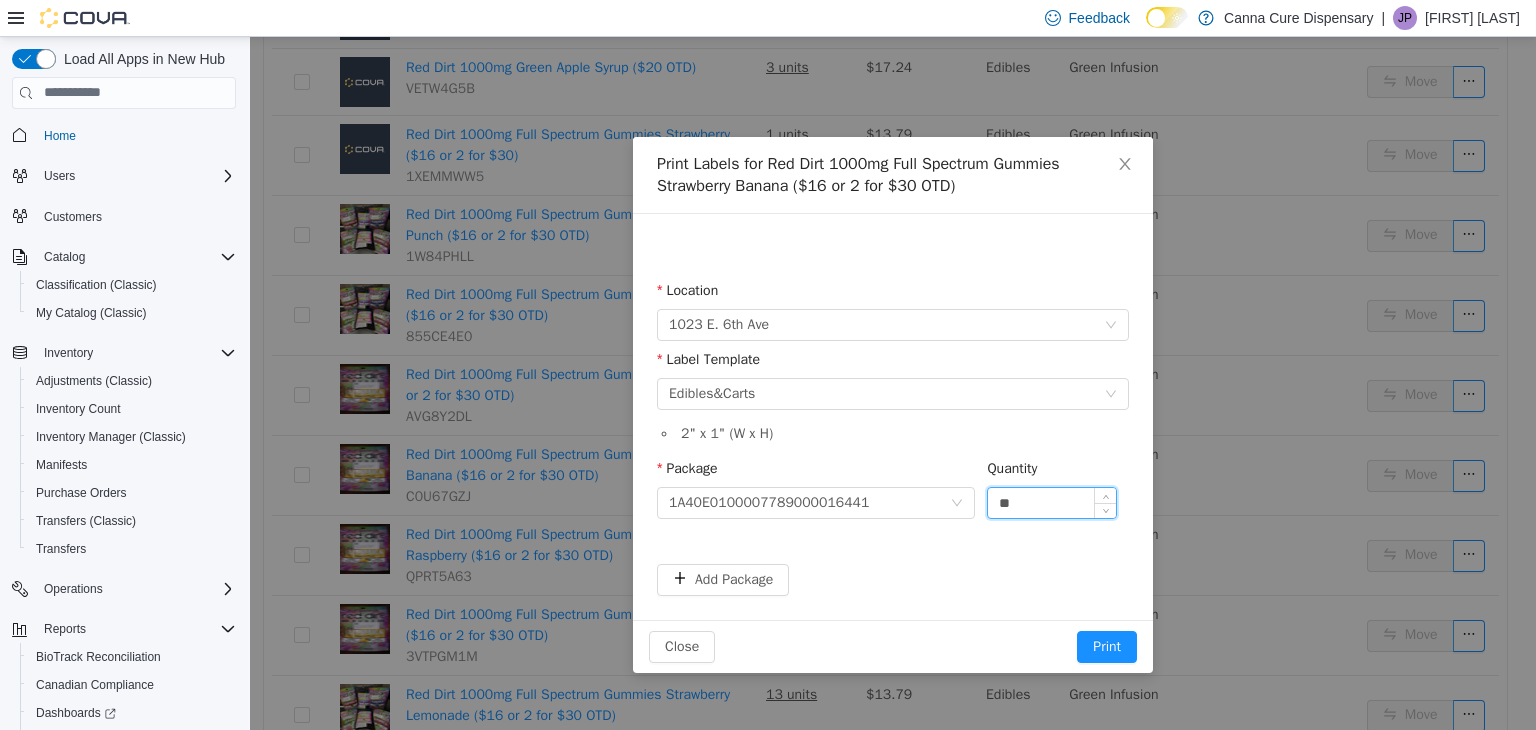 type on "**" 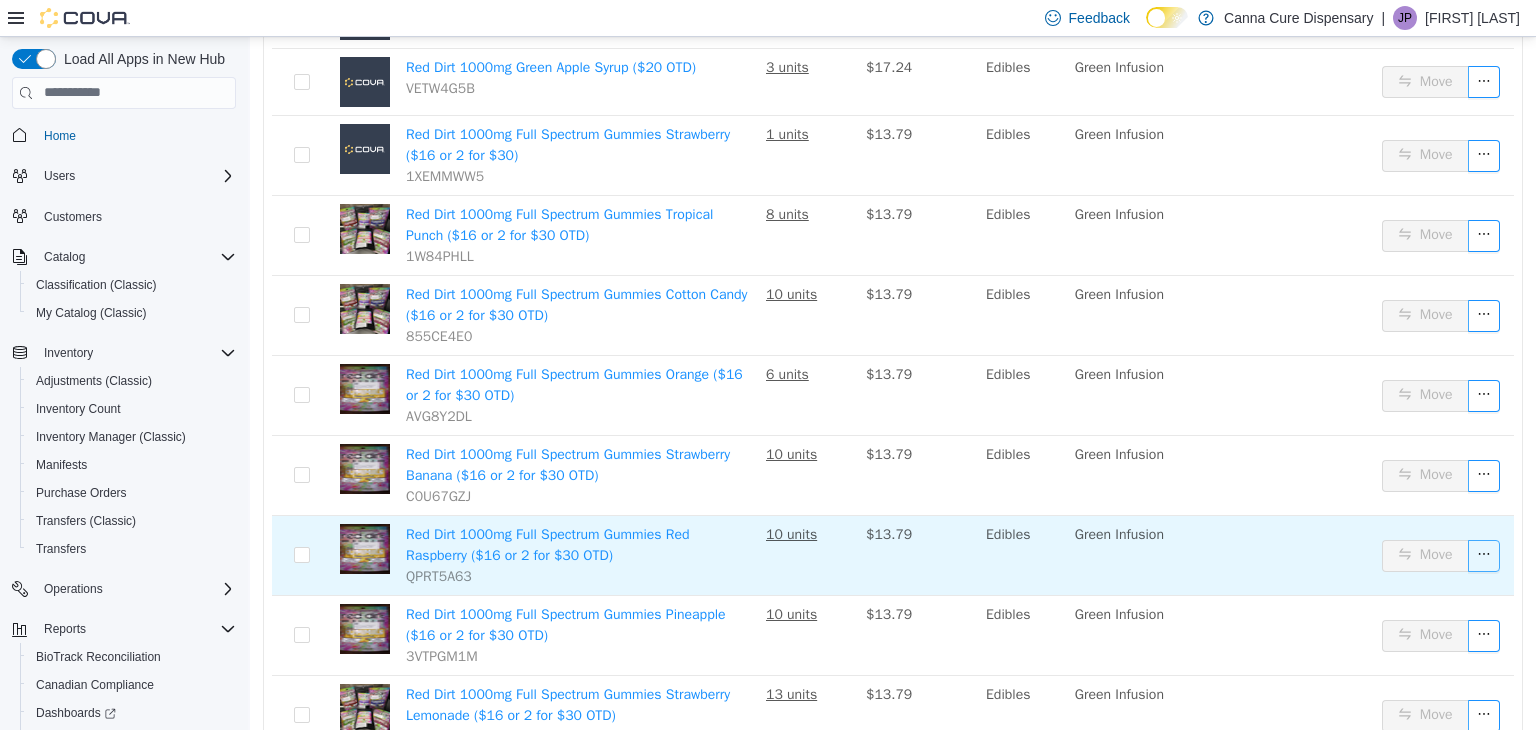 click at bounding box center (1484, 555) 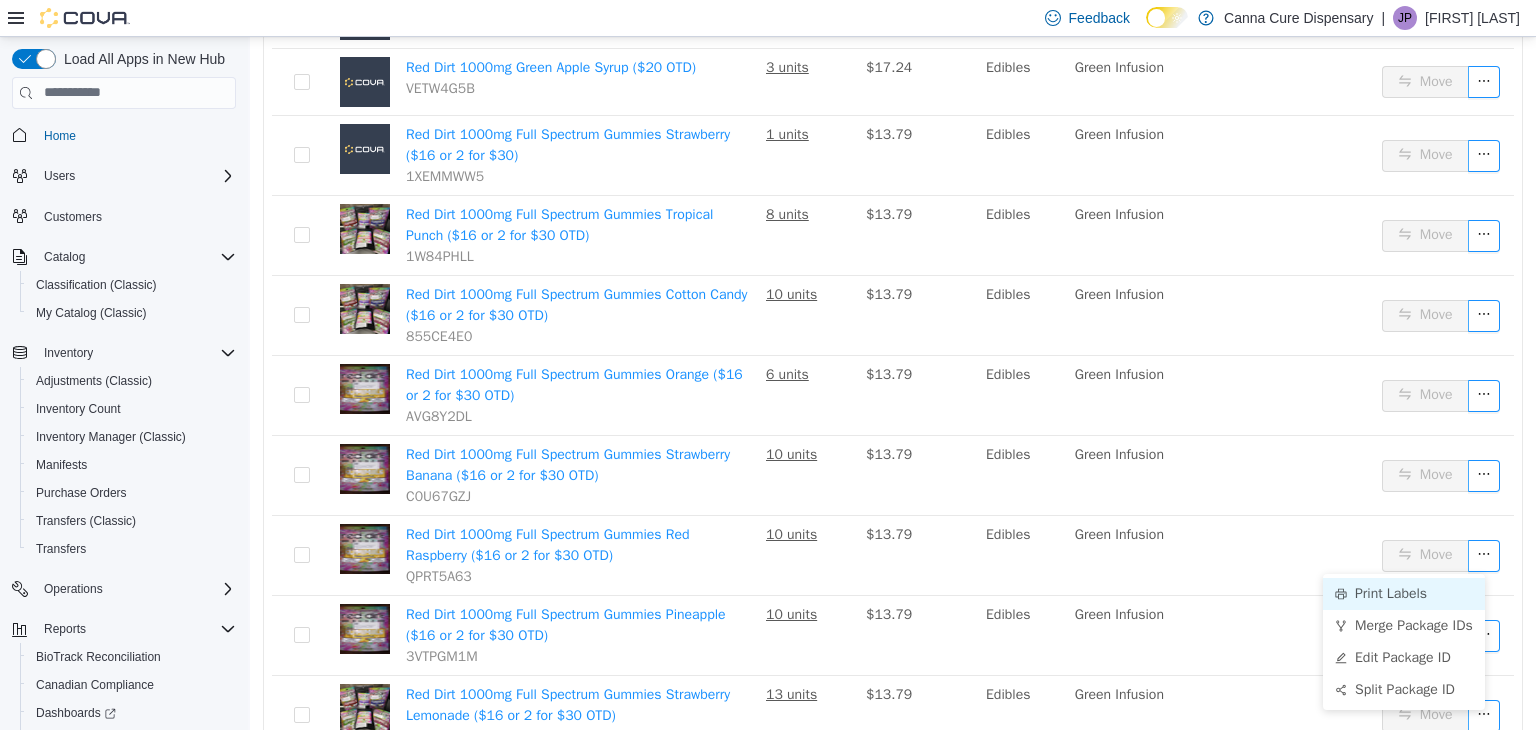 click on "Print Labels" at bounding box center (1404, 593) 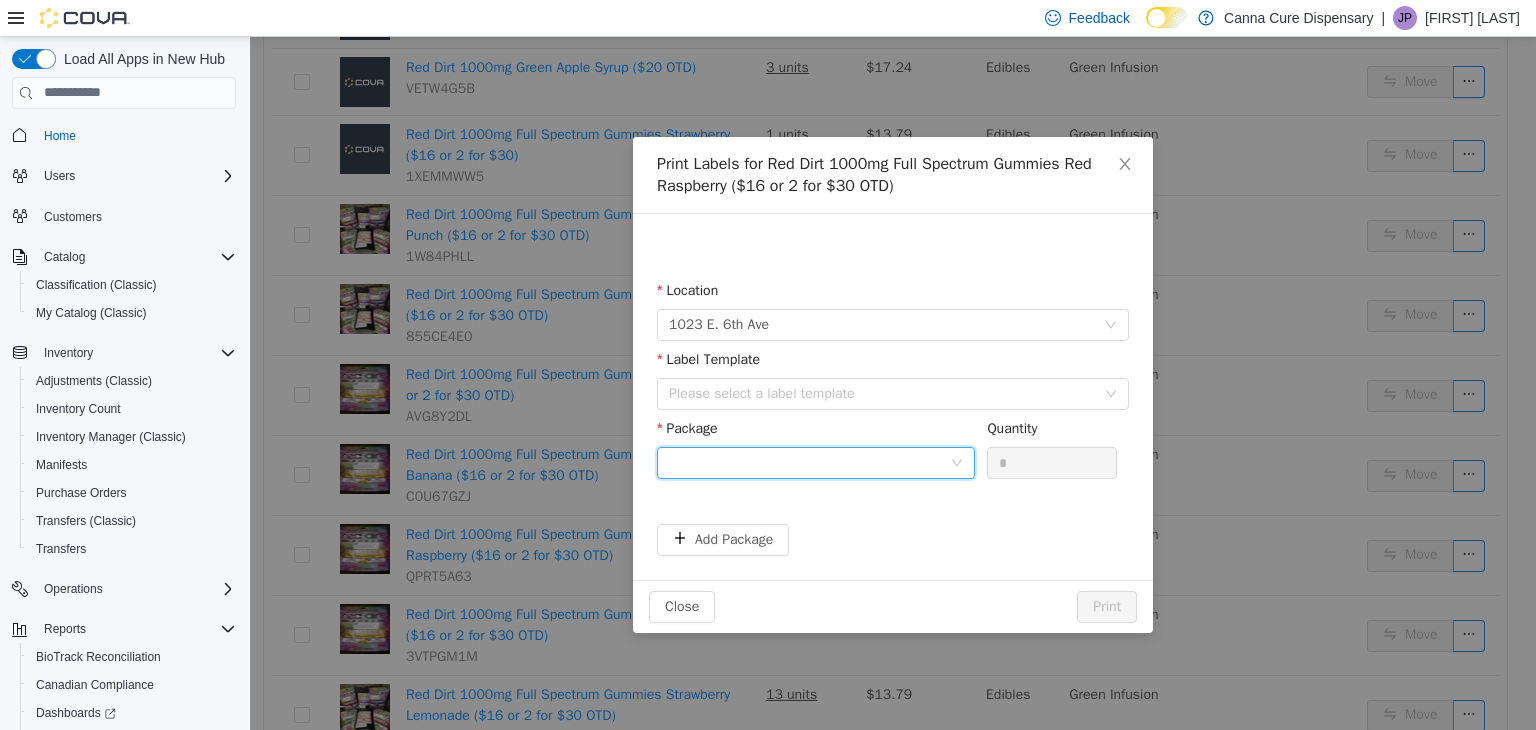 click at bounding box center (809, 462) 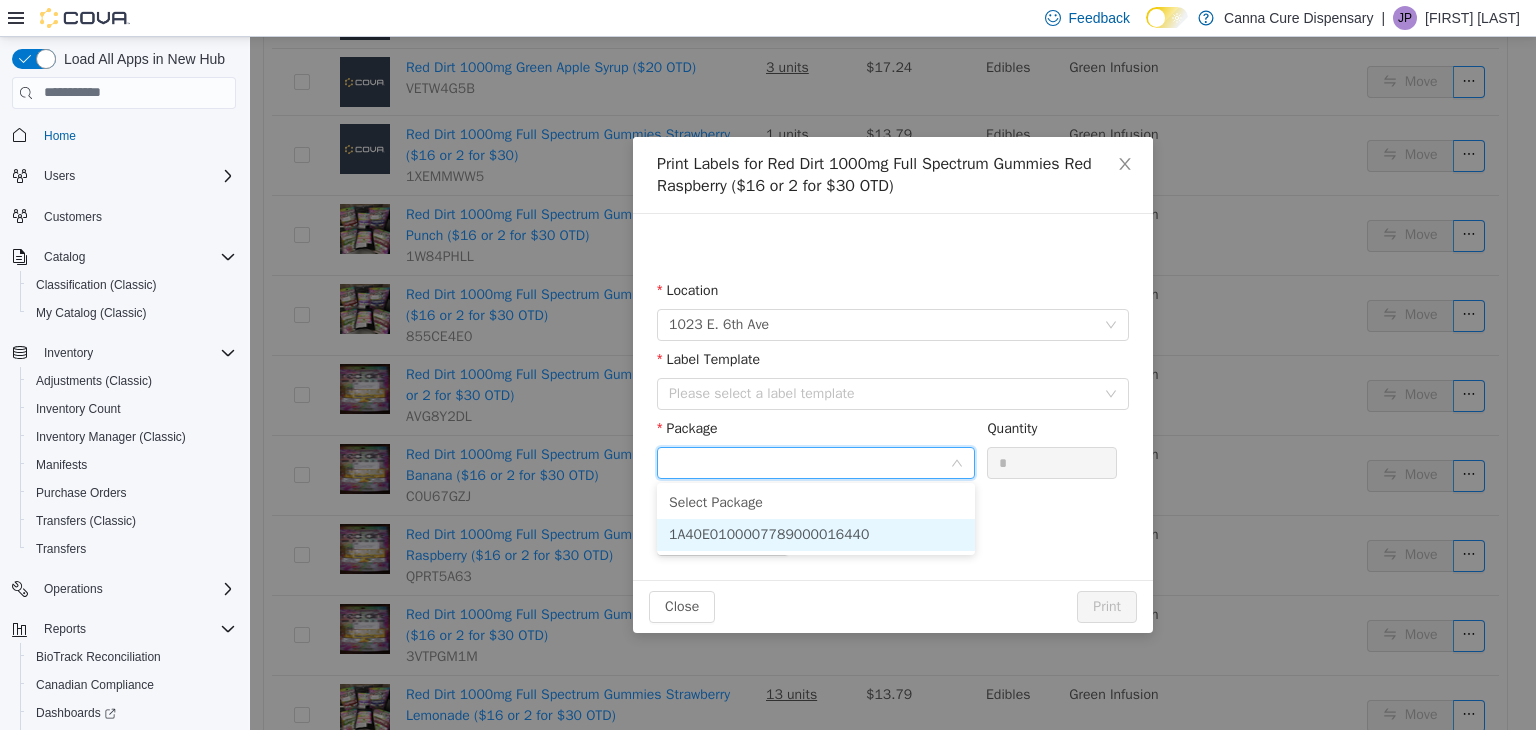 click on "1A40E0100007789000016440" at bounding box center [769, 533] 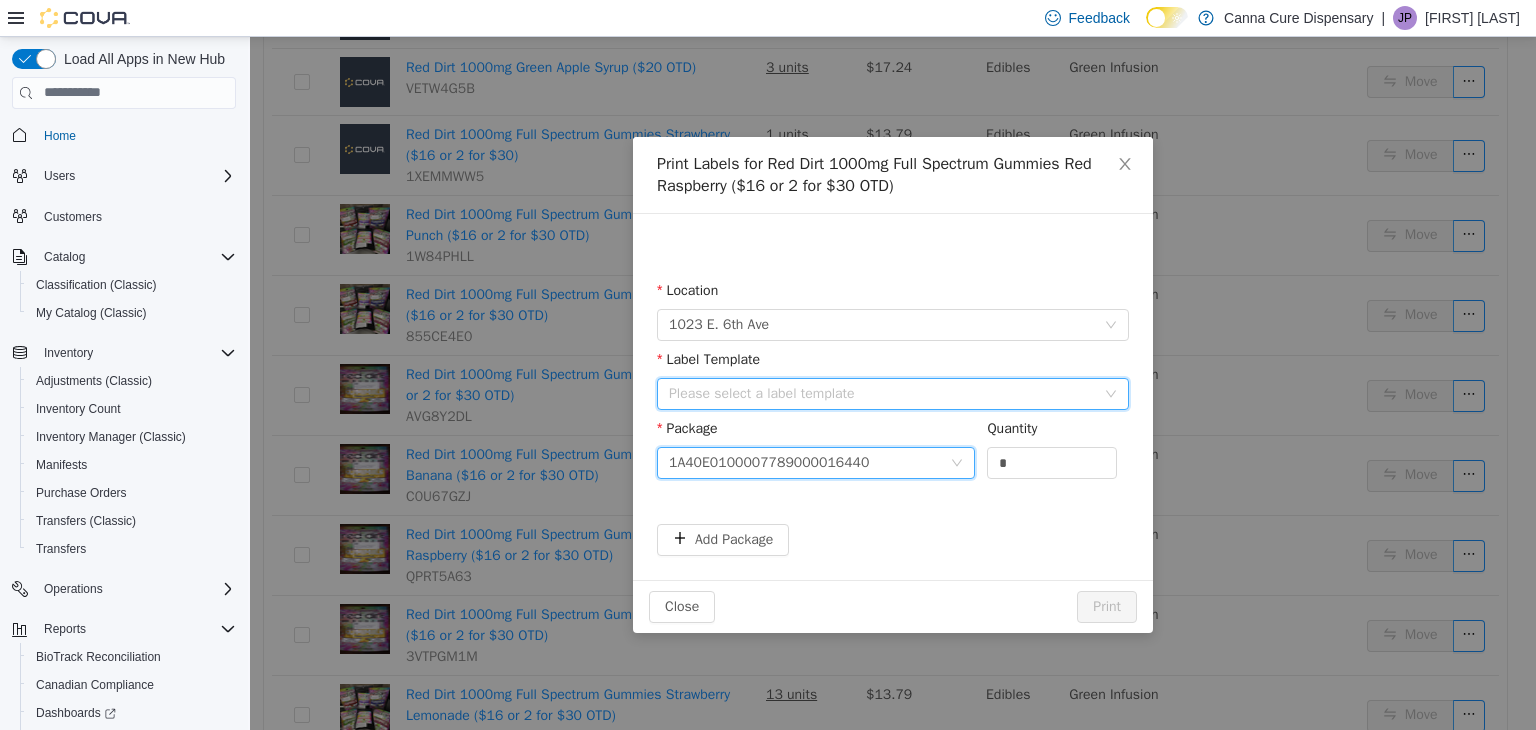 click on "Please select a label template" at bounding box center (886, 393) 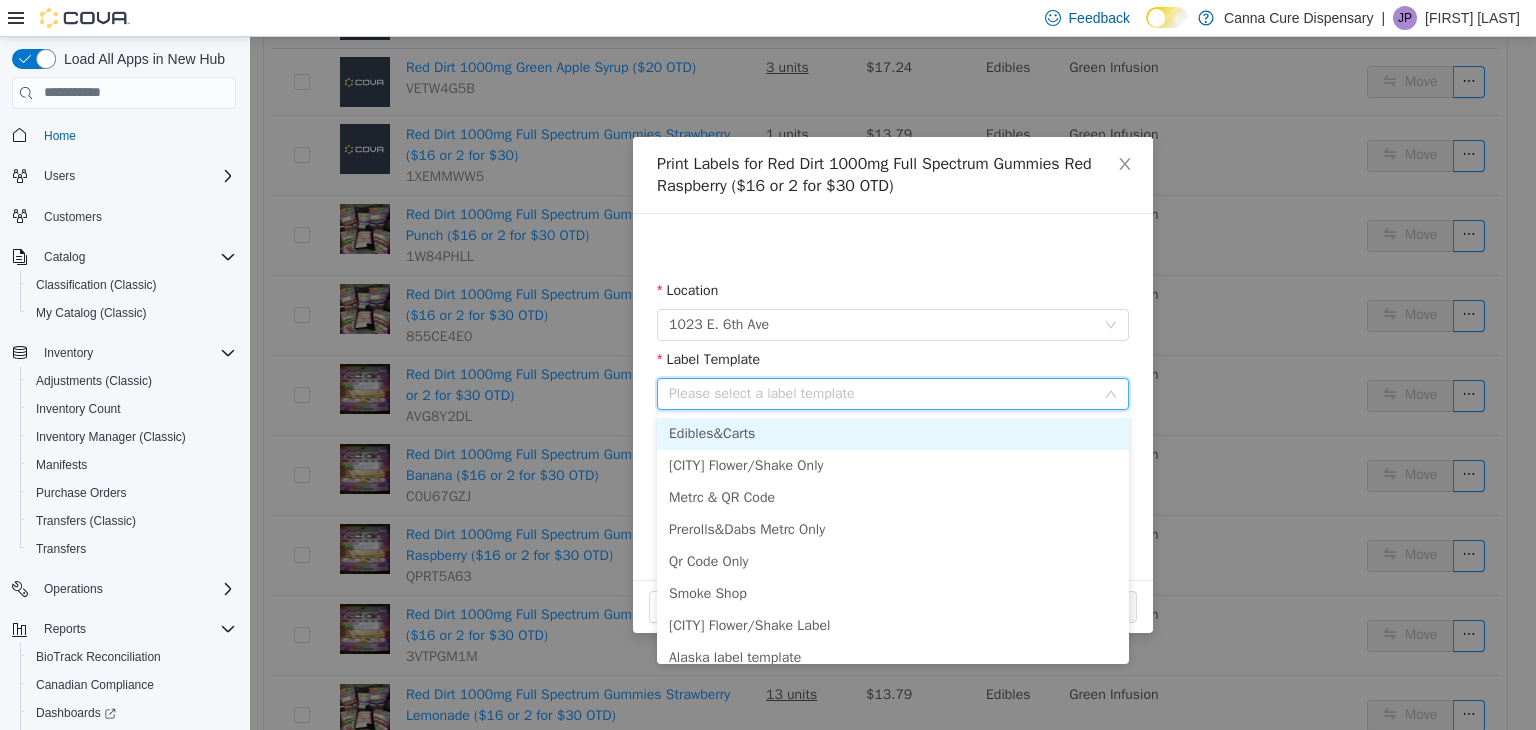 click on "Edibles&Carts" at bounding box center [893, 433] 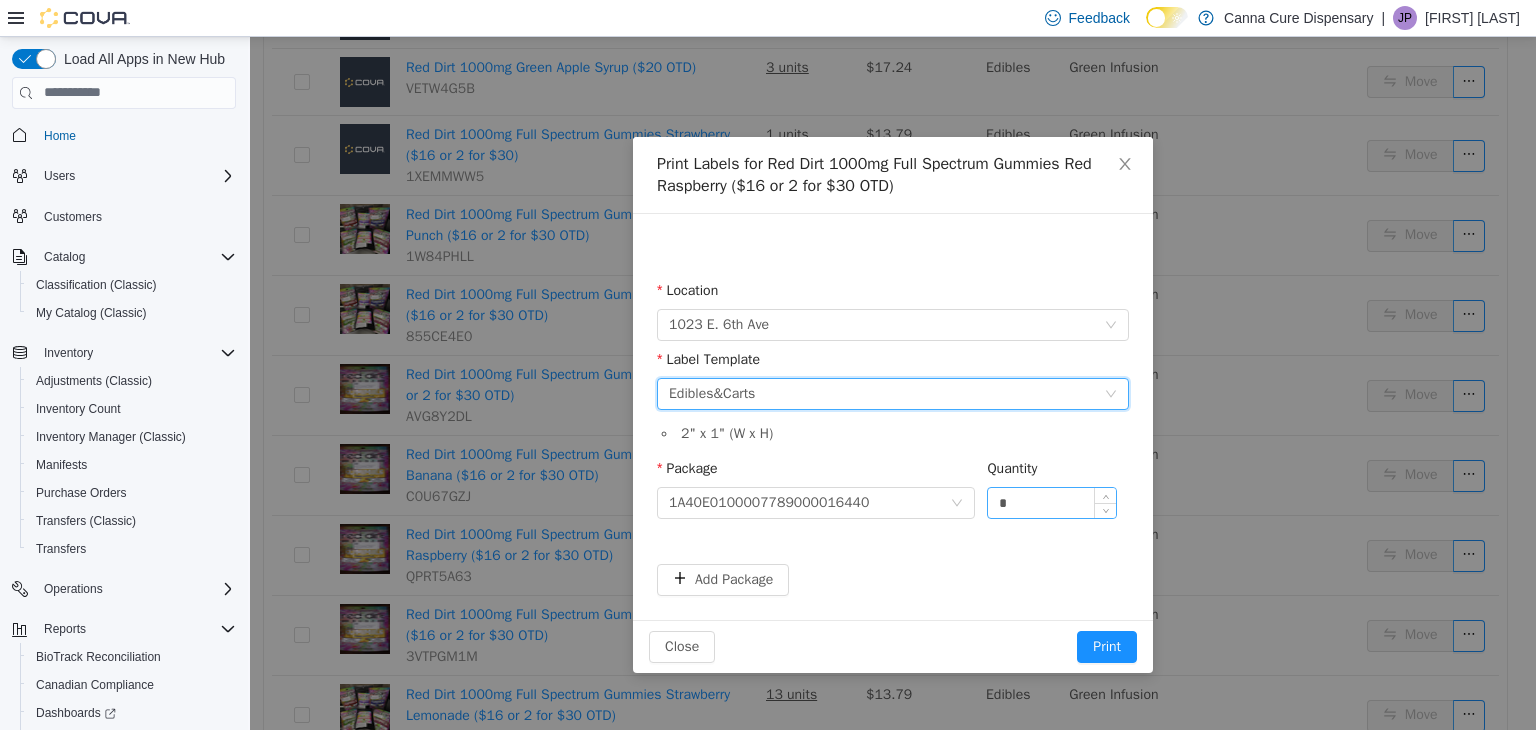 click on "*" at bounding box center (1052, 502) 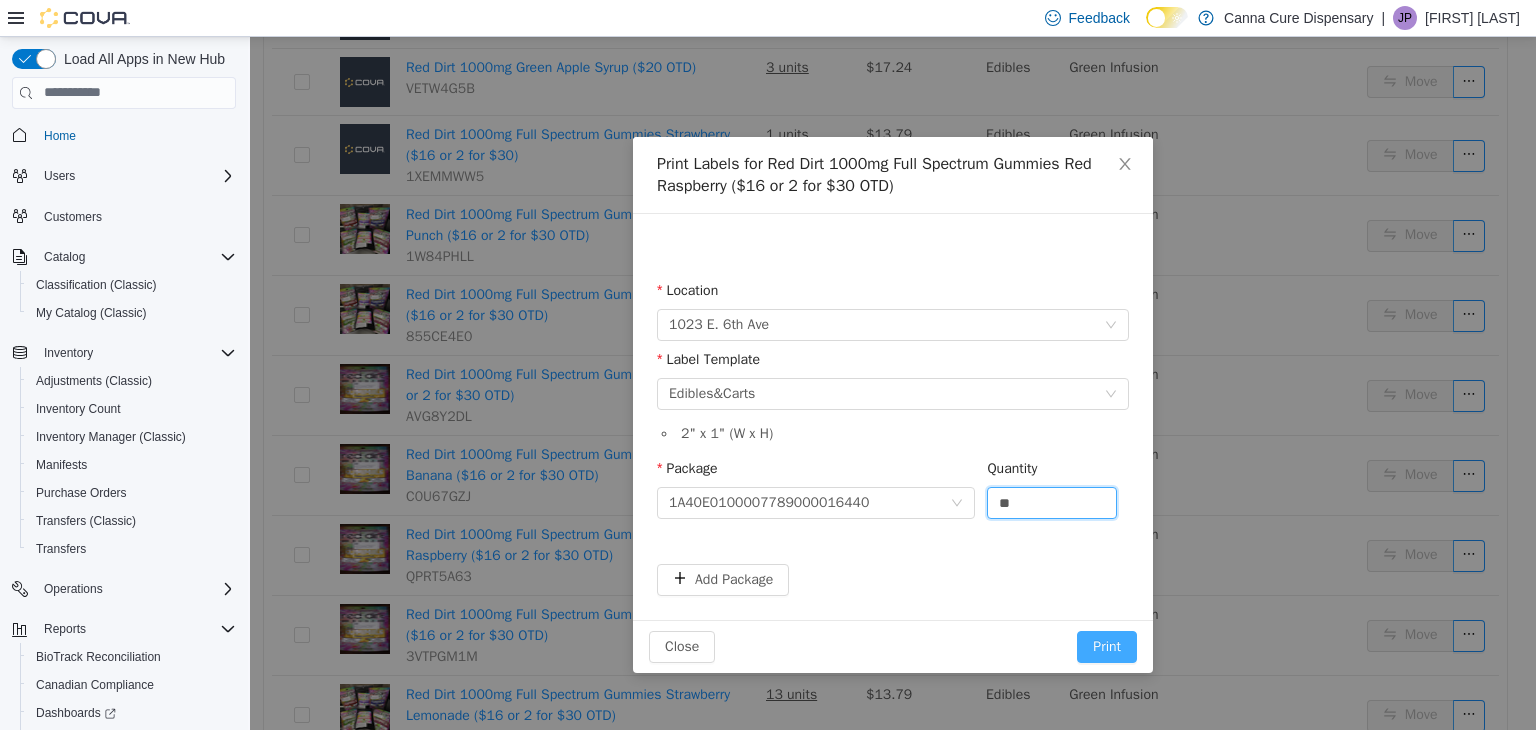type on "**" 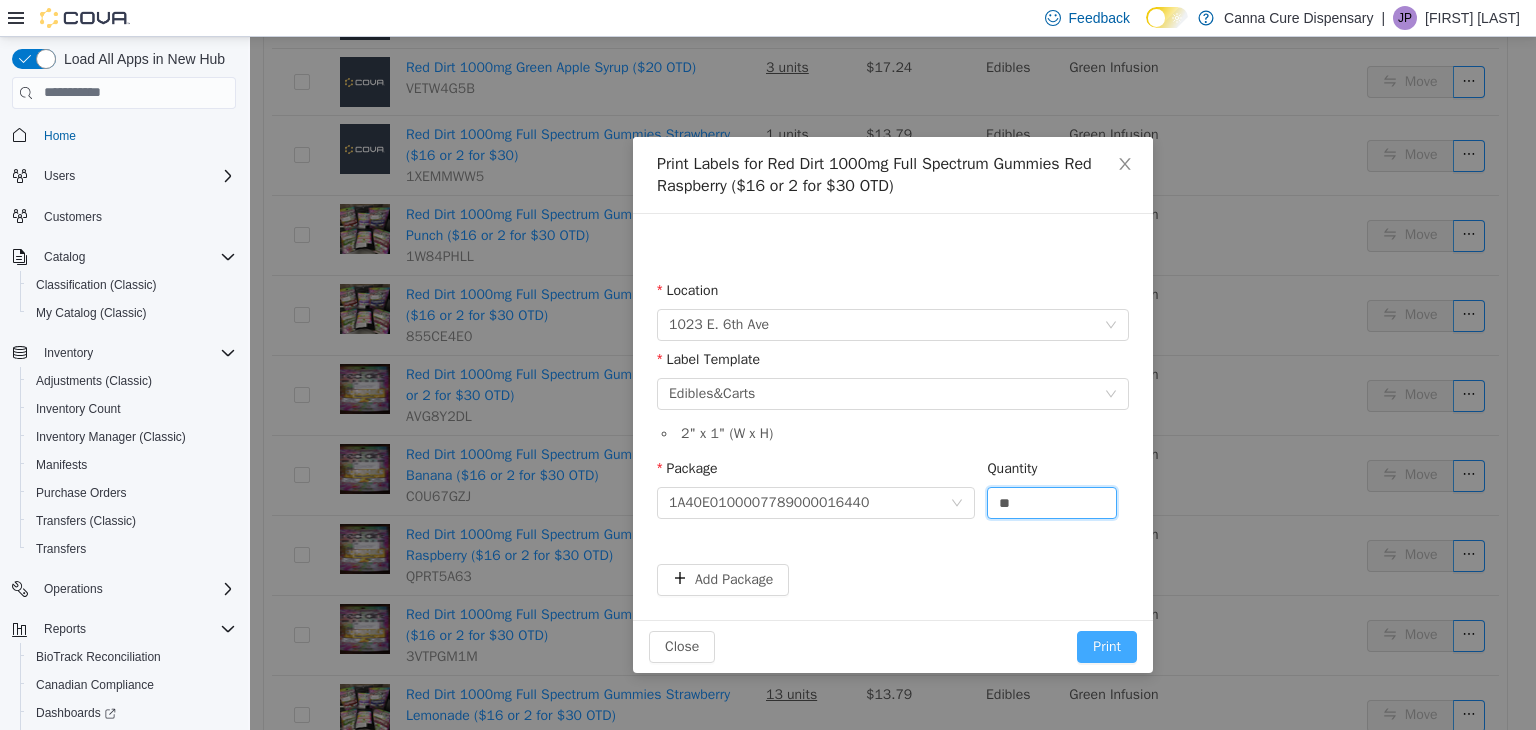 click on "Print" at bounding box center [1107, 646] 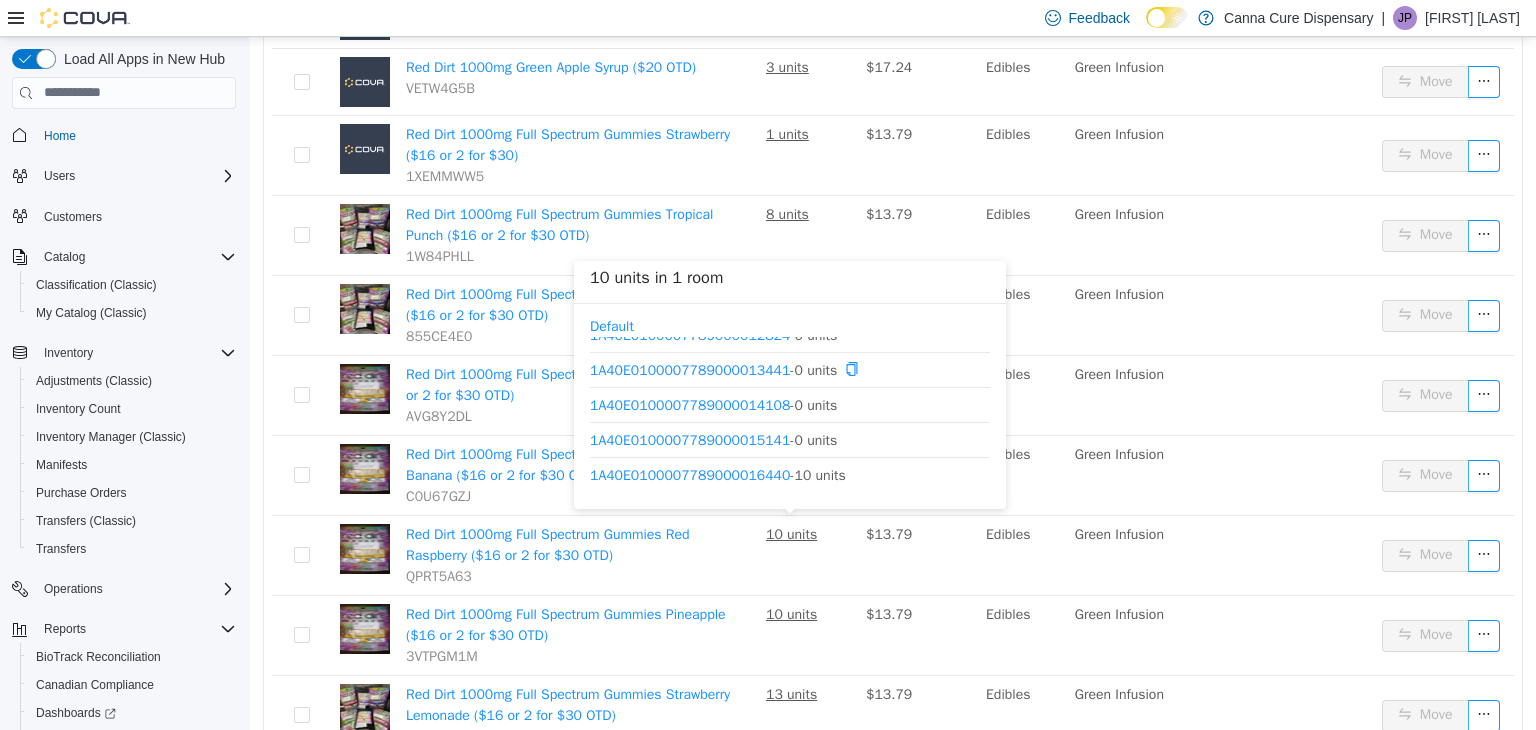 scroll, scrollTop: 94, scrollLeft: 0, axis: vertical 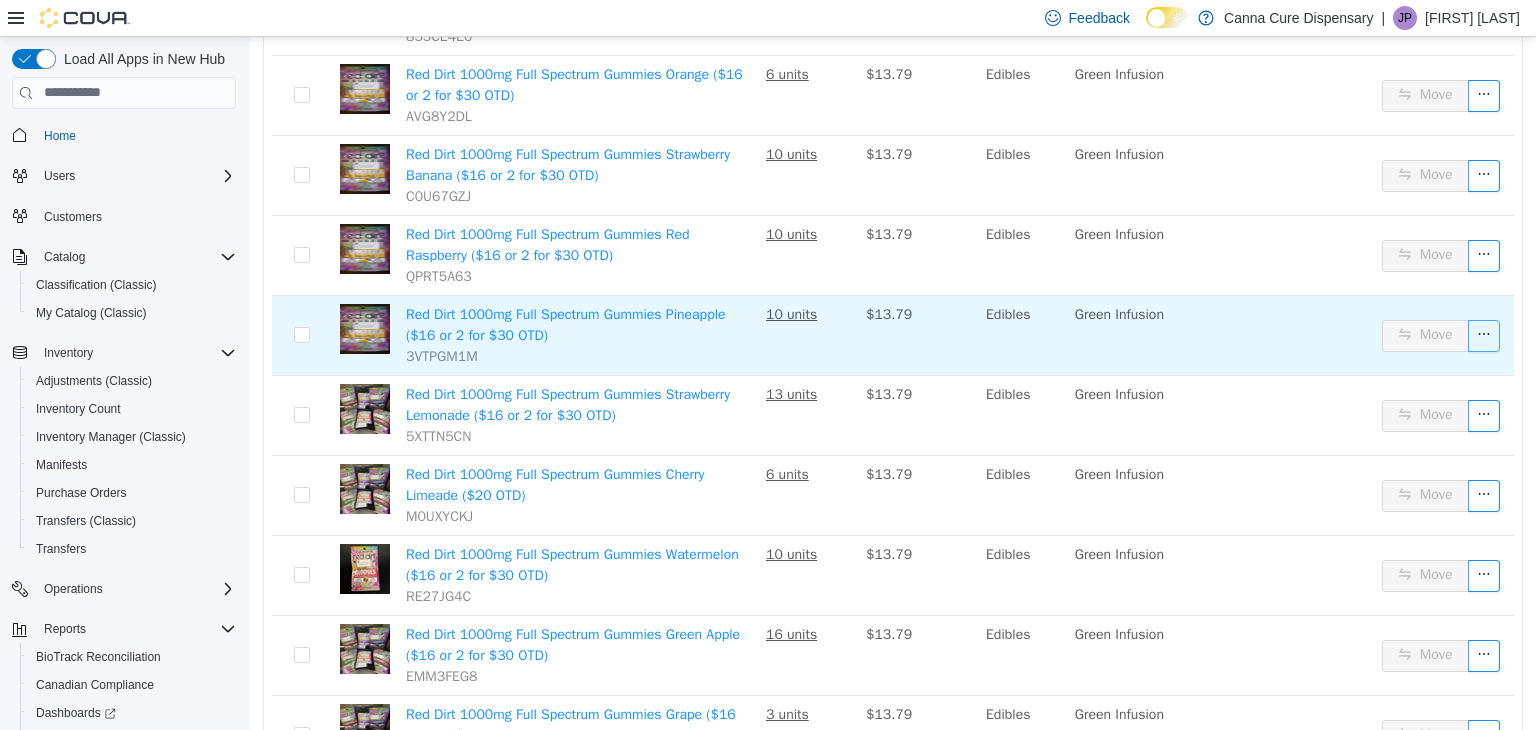 click at bounding box center [1484, 335] 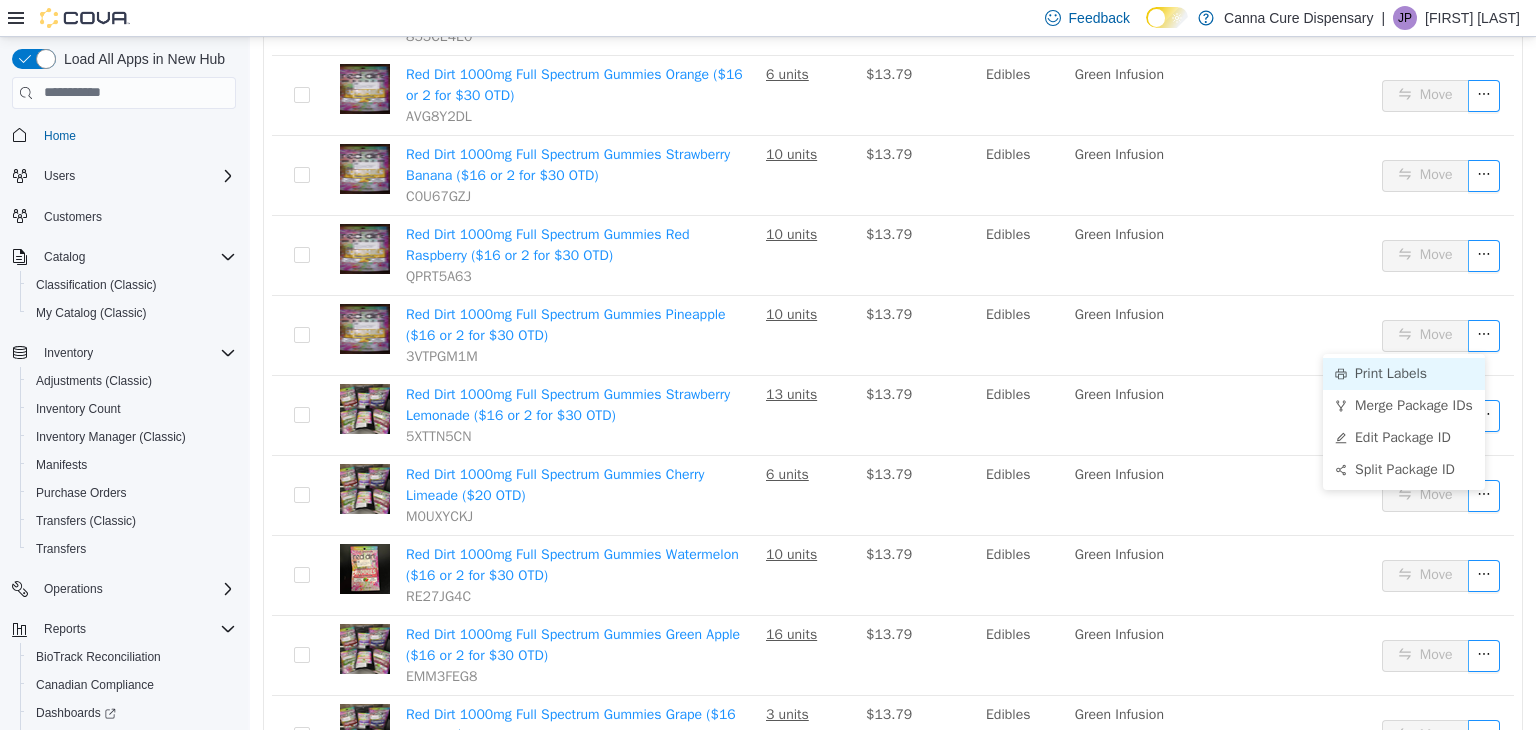 click on "Print Labels" at bounding box center [1404, 373] 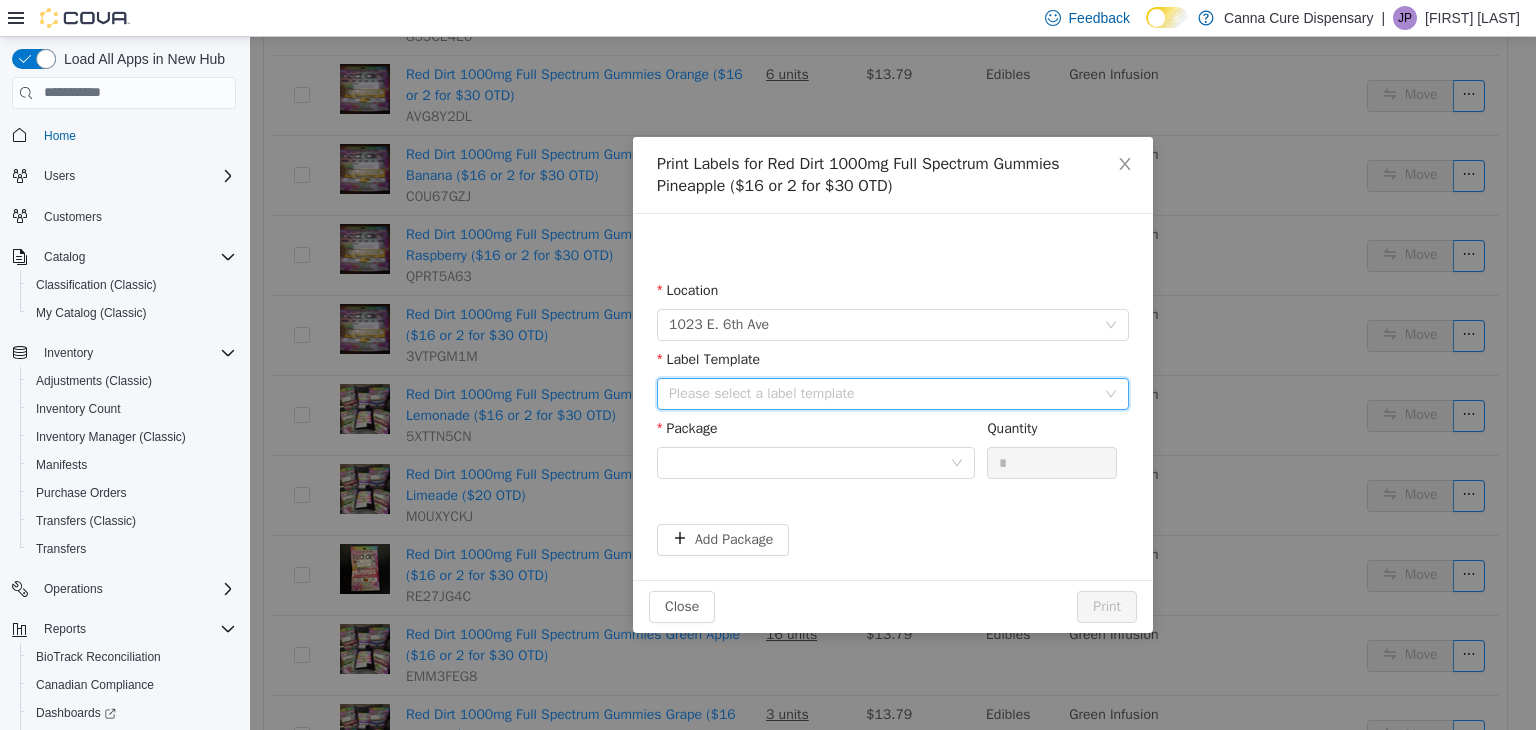 click on "Please select a label template" at bounding box center [886, 393] 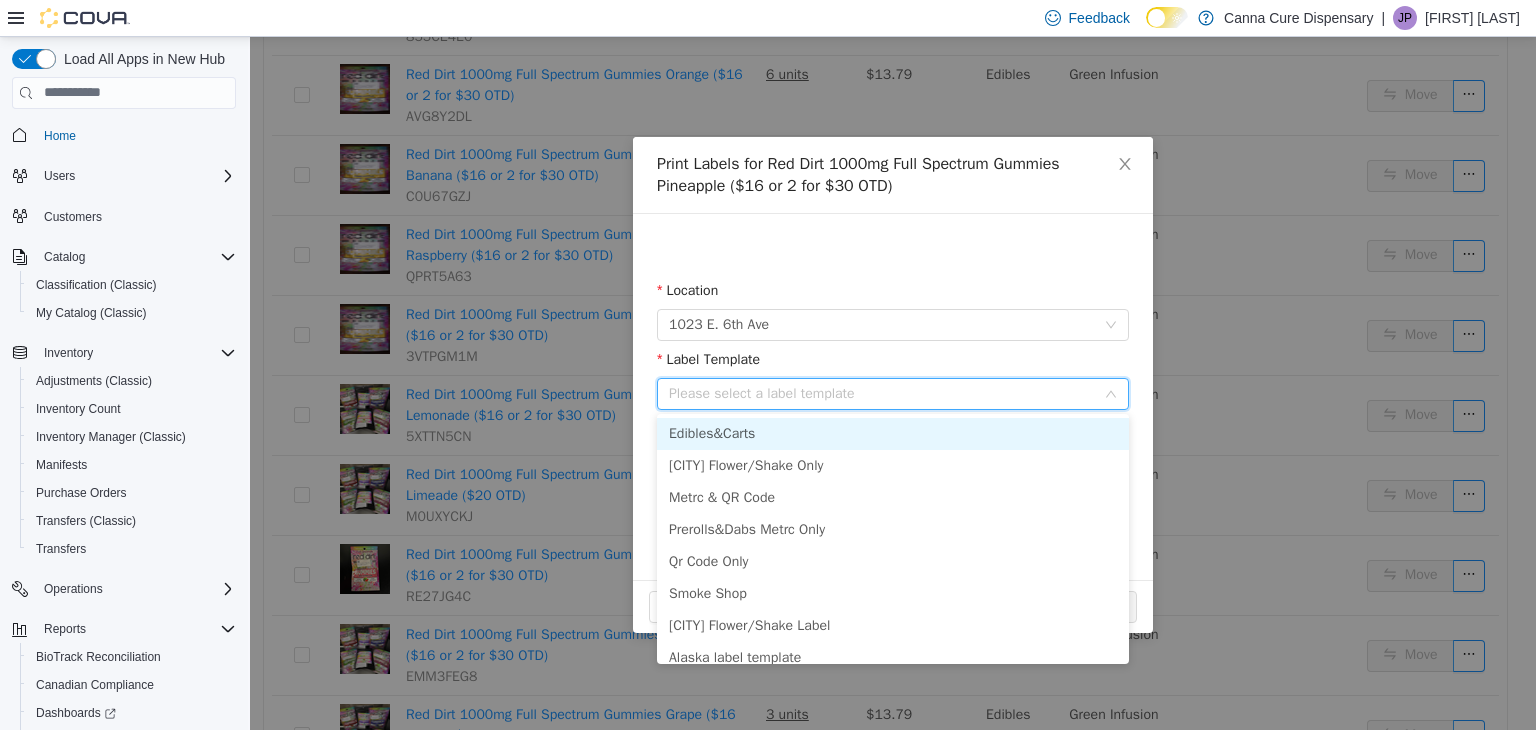 drag, startPoint x: 787, startPoint y: 430, endPoint x: 819, endPoint y: 445, distance: 35.341194 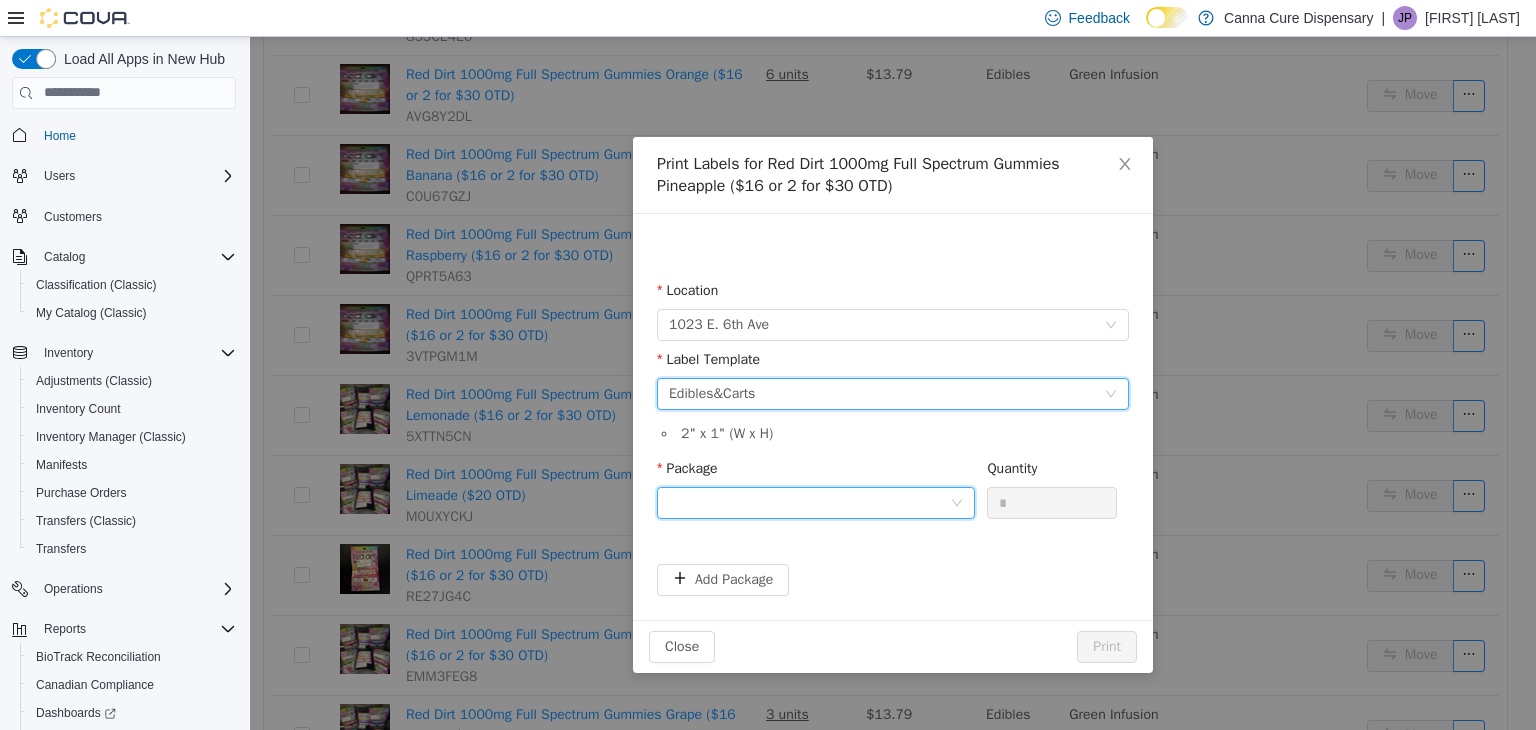click at bounding box center [809, 502] 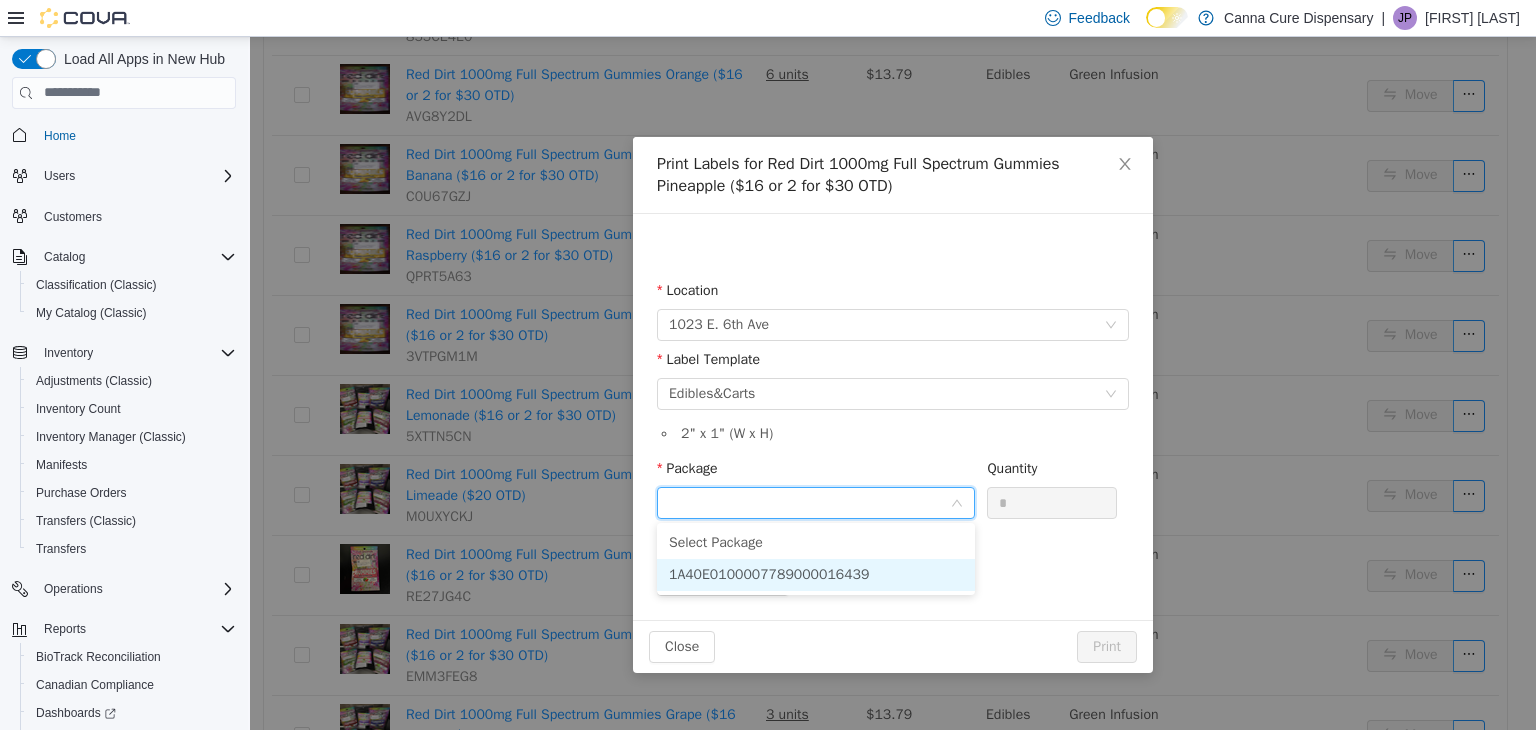 click on "1A40E0100007789000016439" at bounding box center [769, 573] 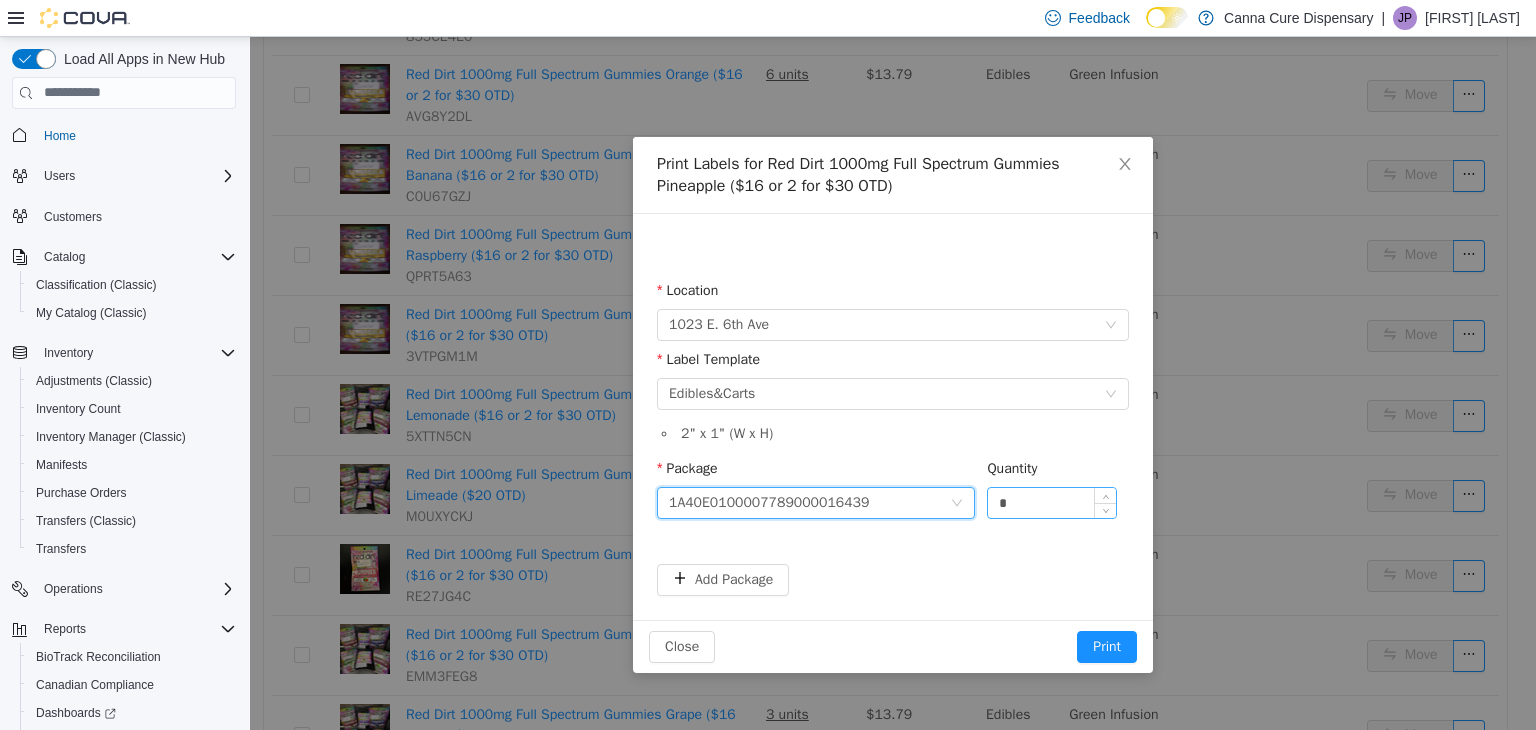 click on "*" at bounding box center [1052, 502] 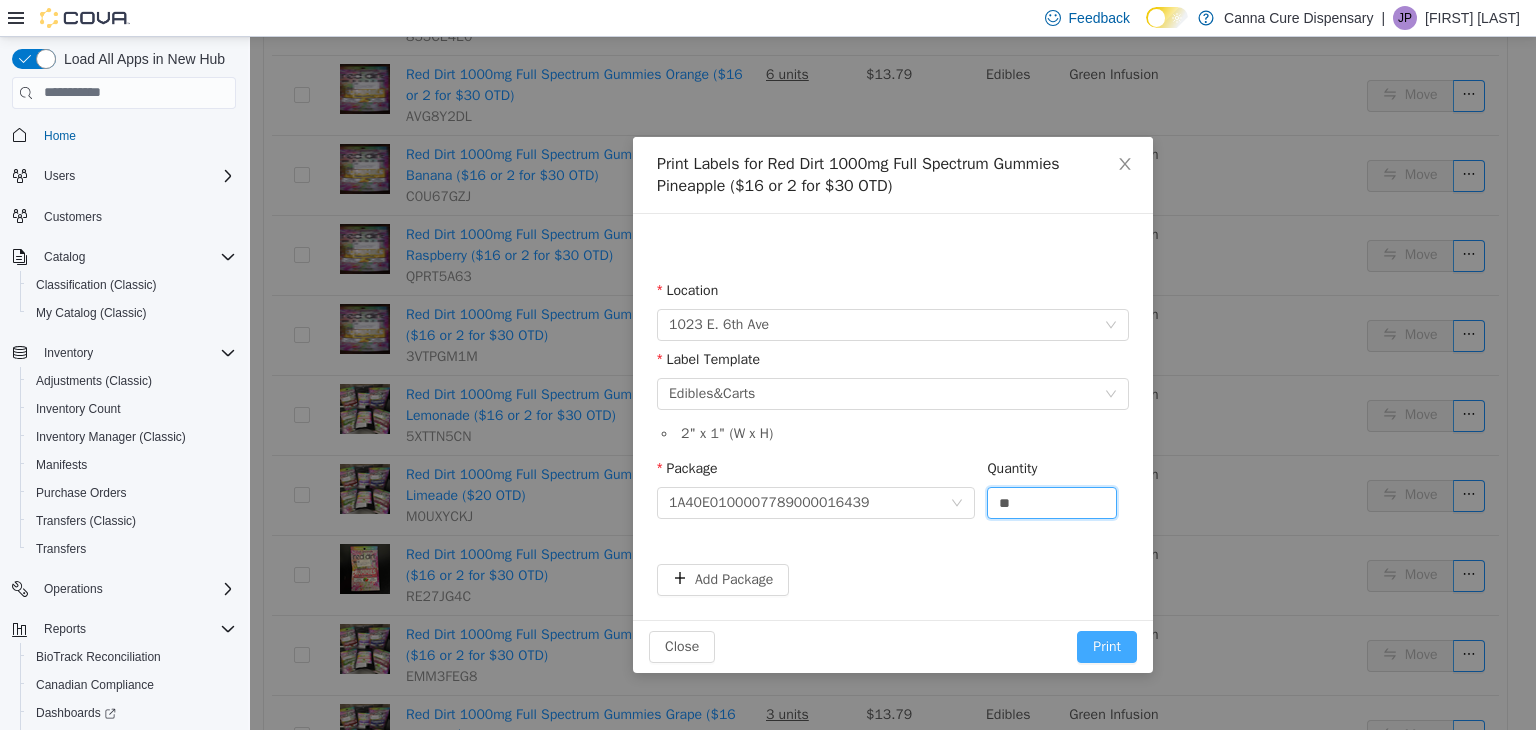 type on "**" 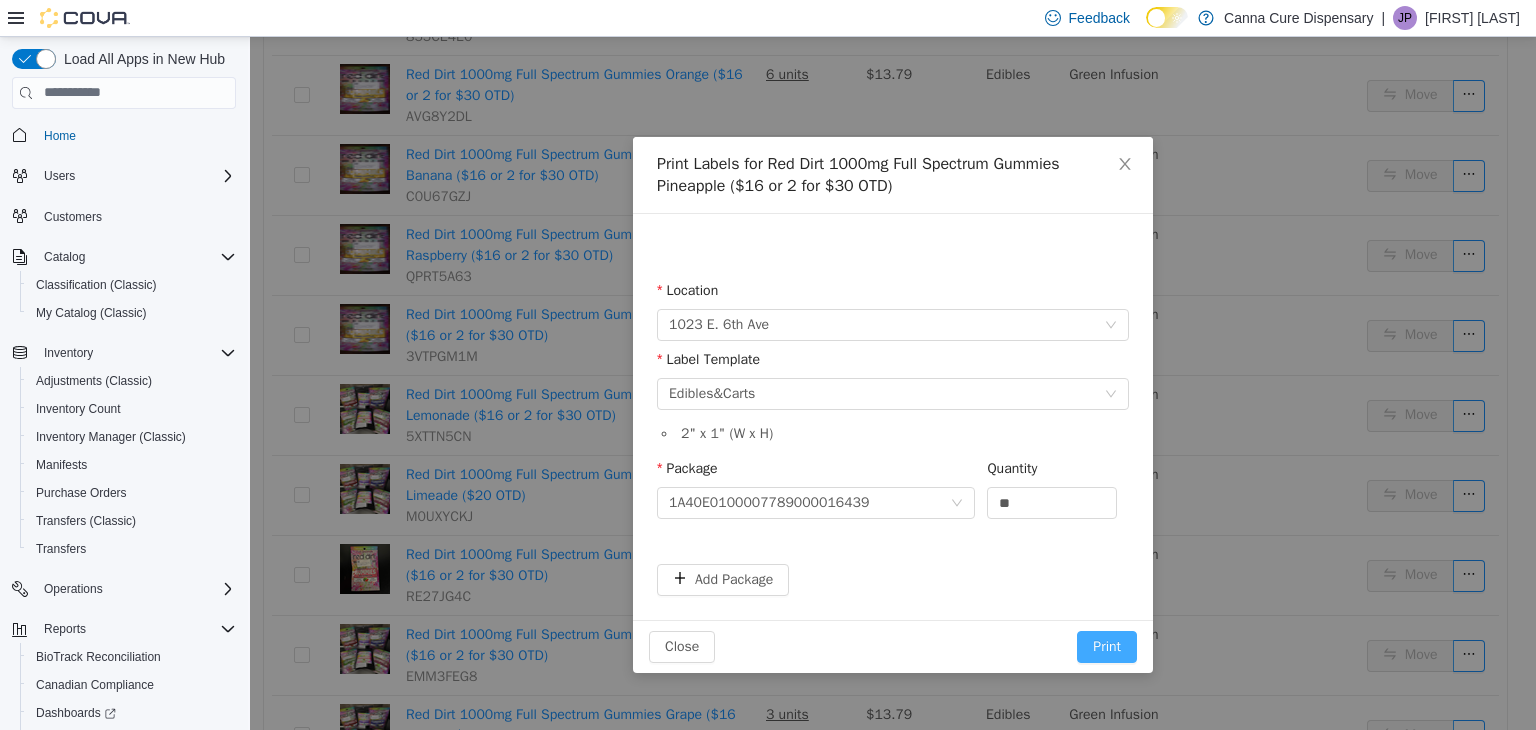 click on "Print" at bounding box center [1107, 646] 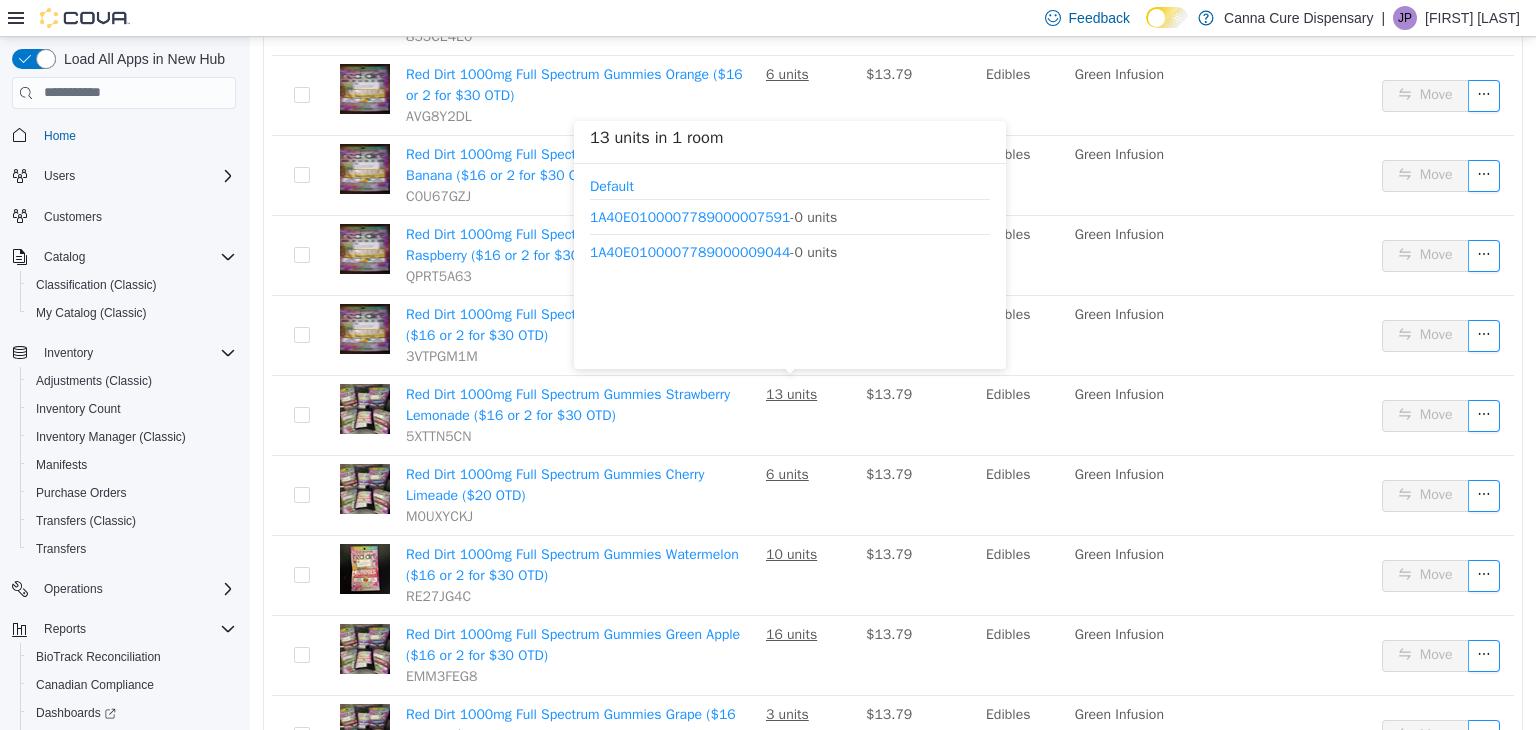 scroll, scrollTop: 304, scrollLeft: 0, axis: vertical 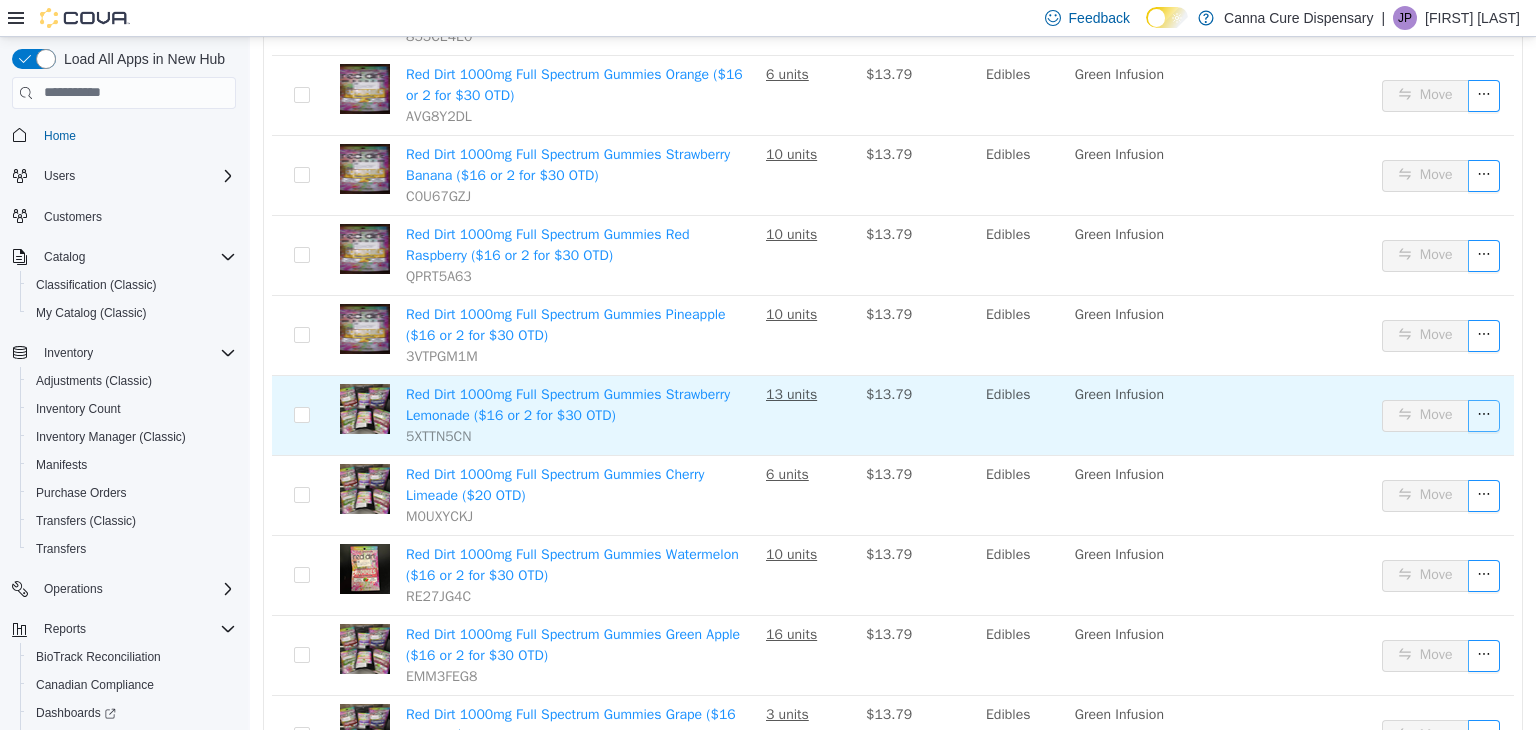 click at bounding box center [1484, 415] 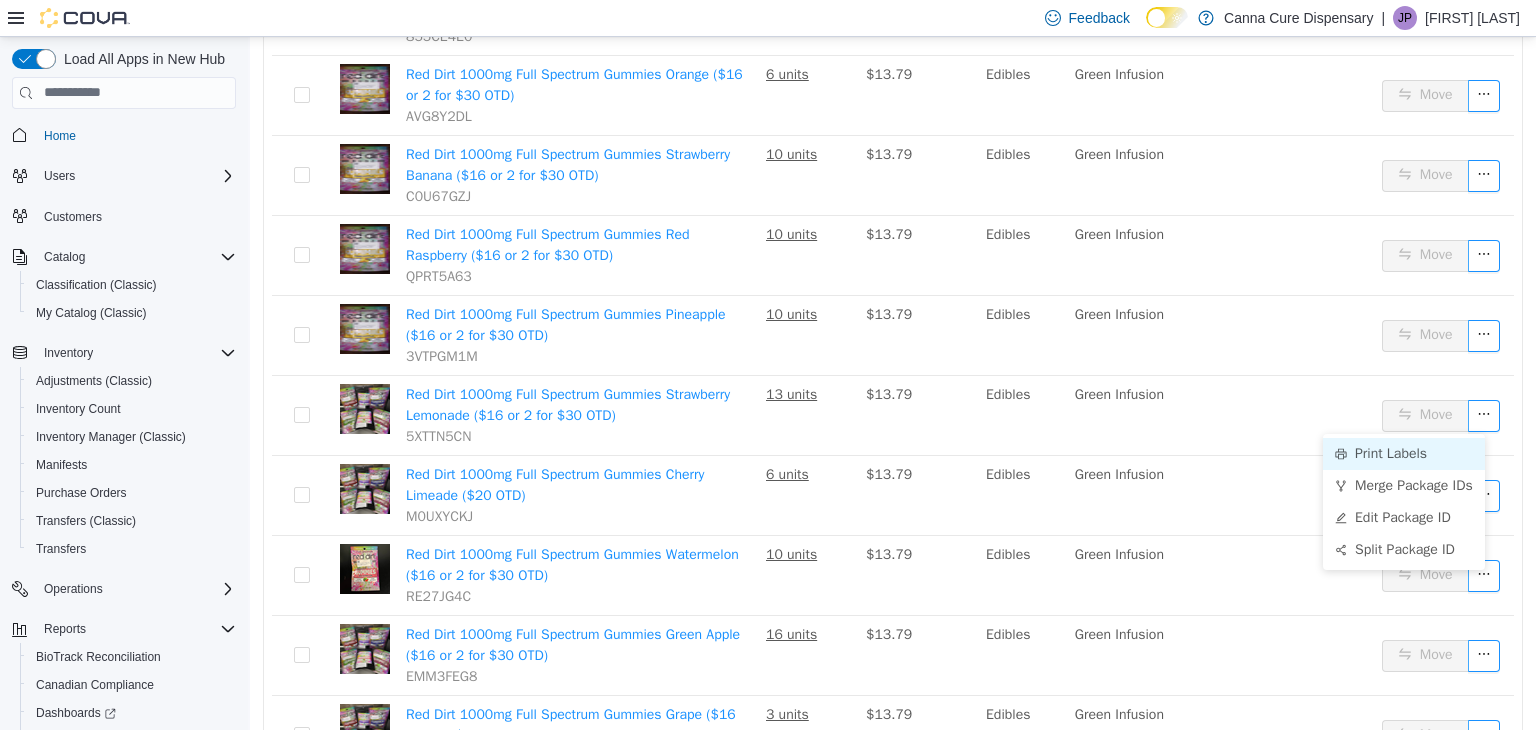 click on "Print Labels" at bounding box center (1404, 453) 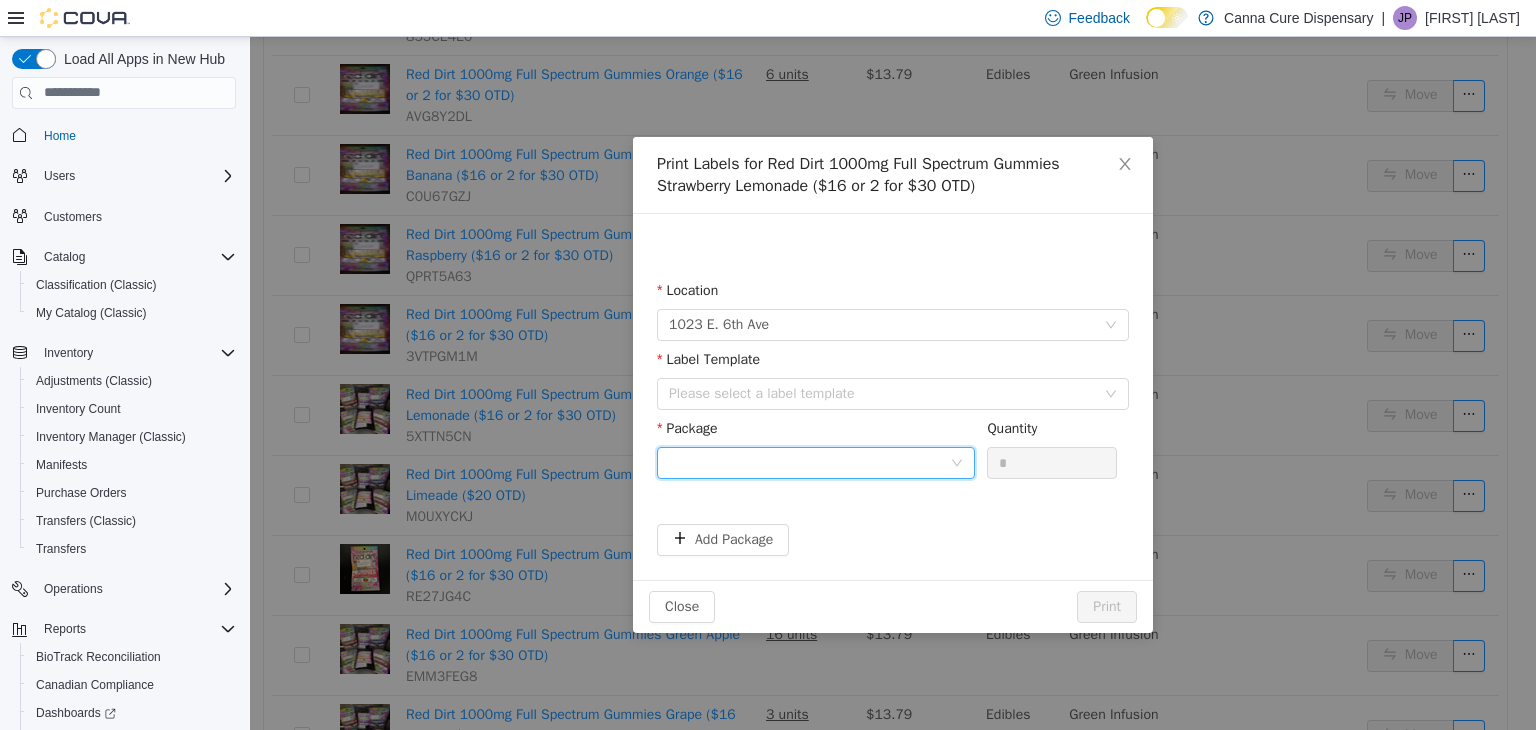 click at bounding box center (809, 462) 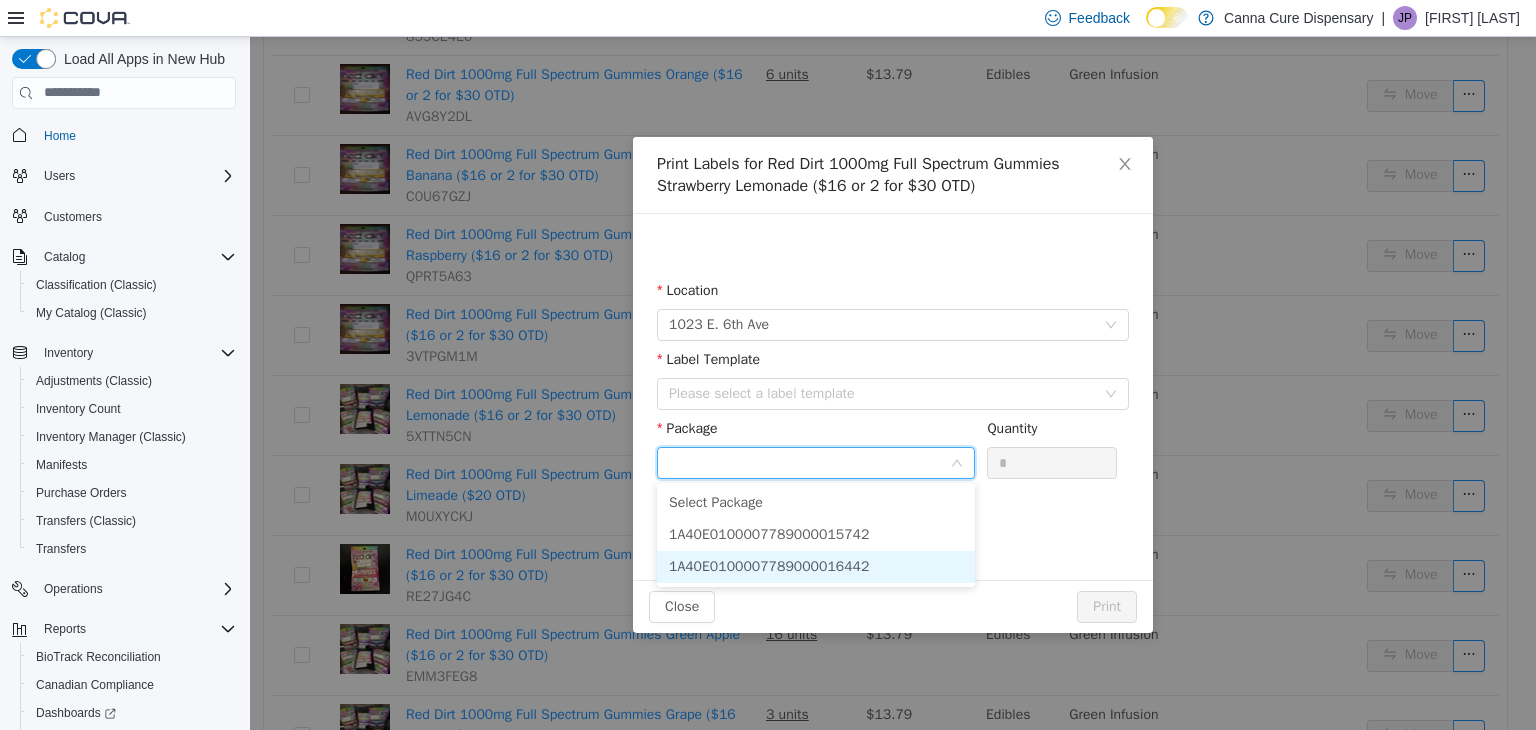 drag, startPoint x: 779, startPoint y: 578, endPoint x: 777, endPoint y: 537, distance: 41.04875 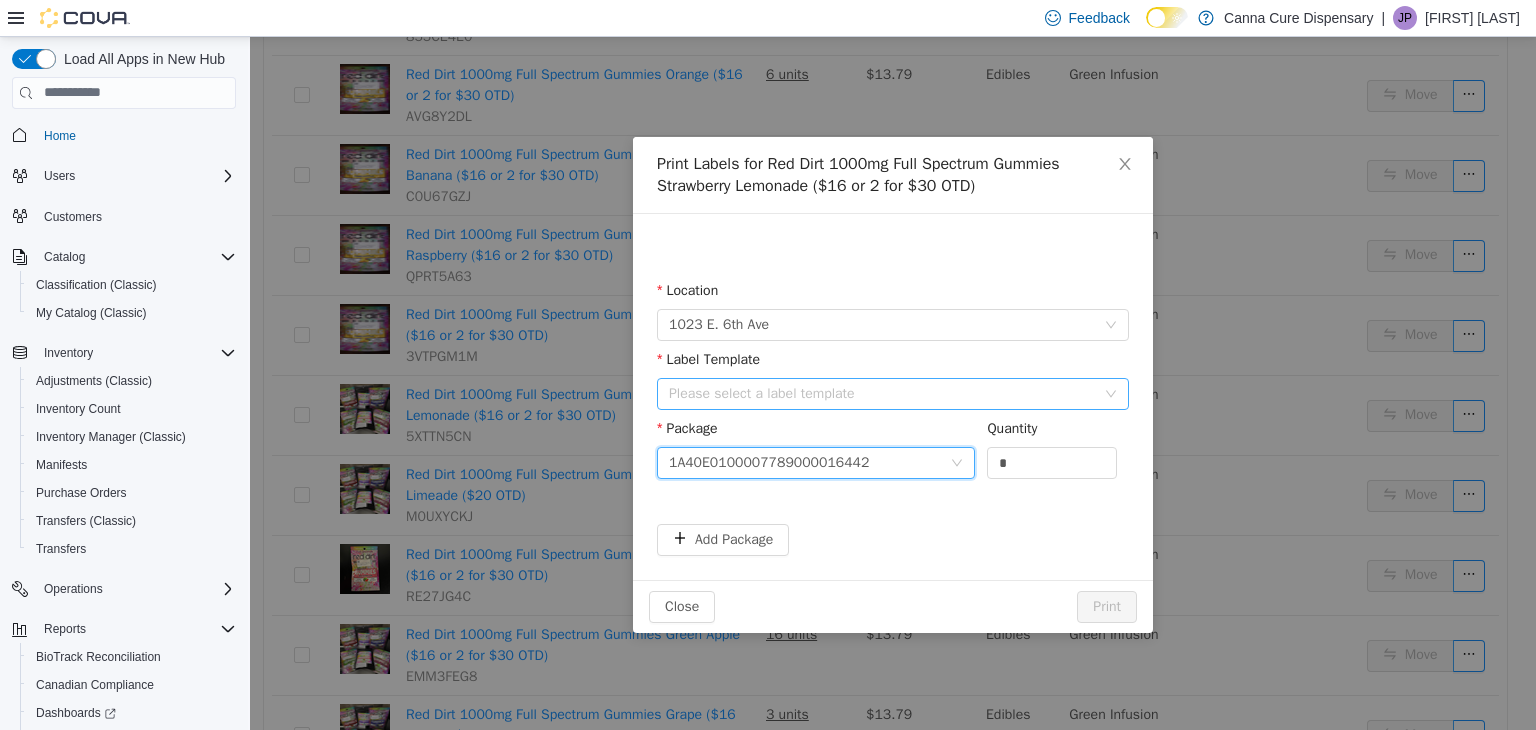 click on "Please select a label template" at bounding box center (882, 393) 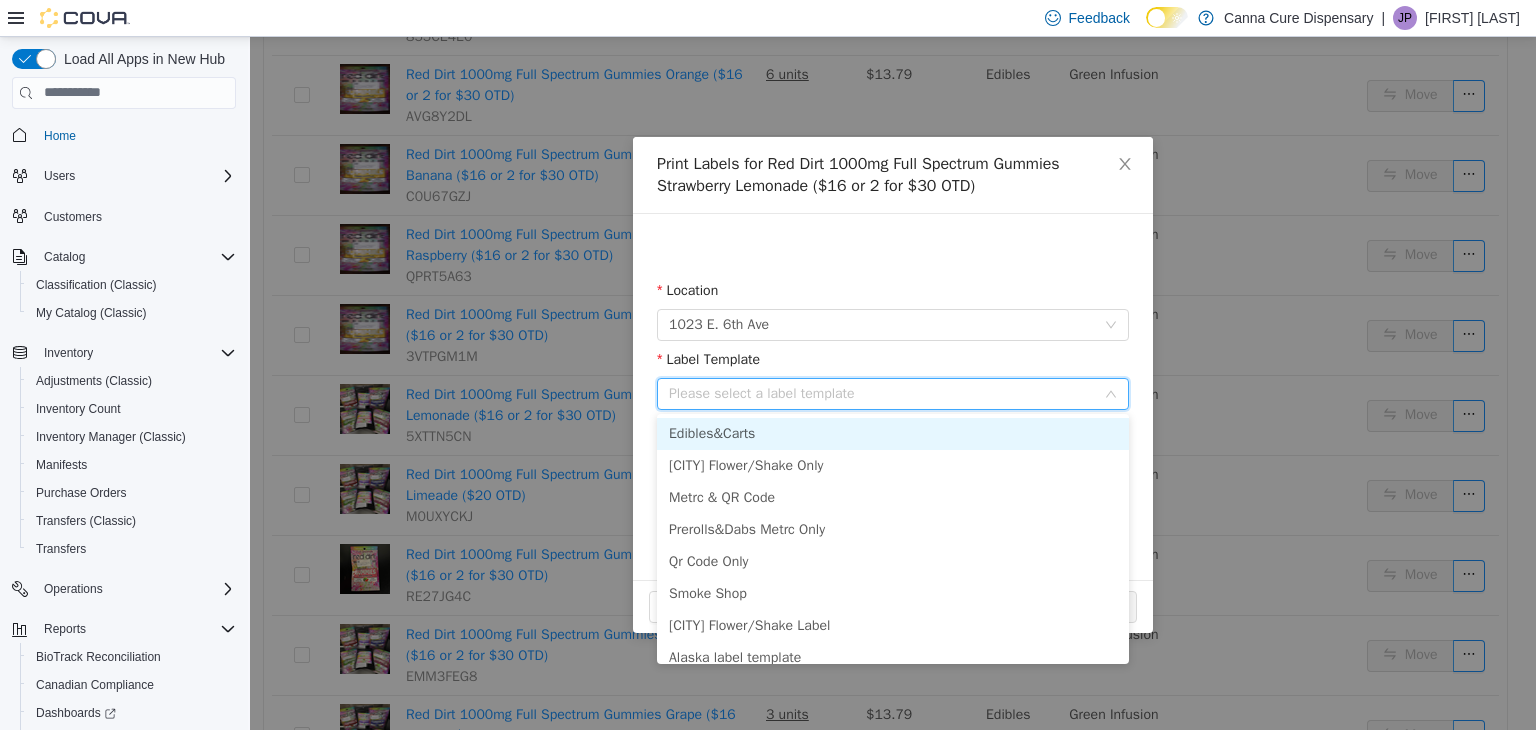 click on "Edibles&Carts" at bounding box center [893, 433] 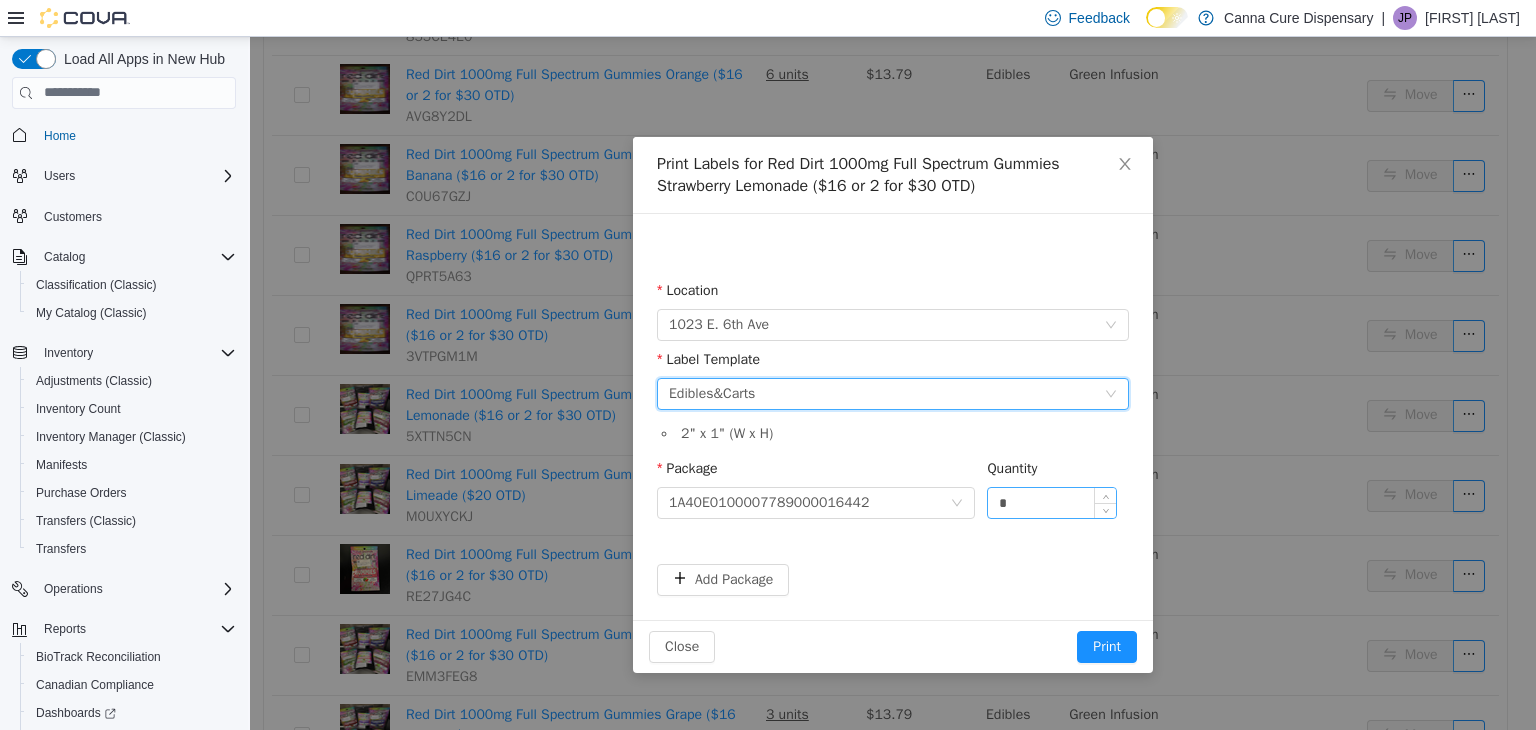 click on "*" at bounding box center (1052, 502) 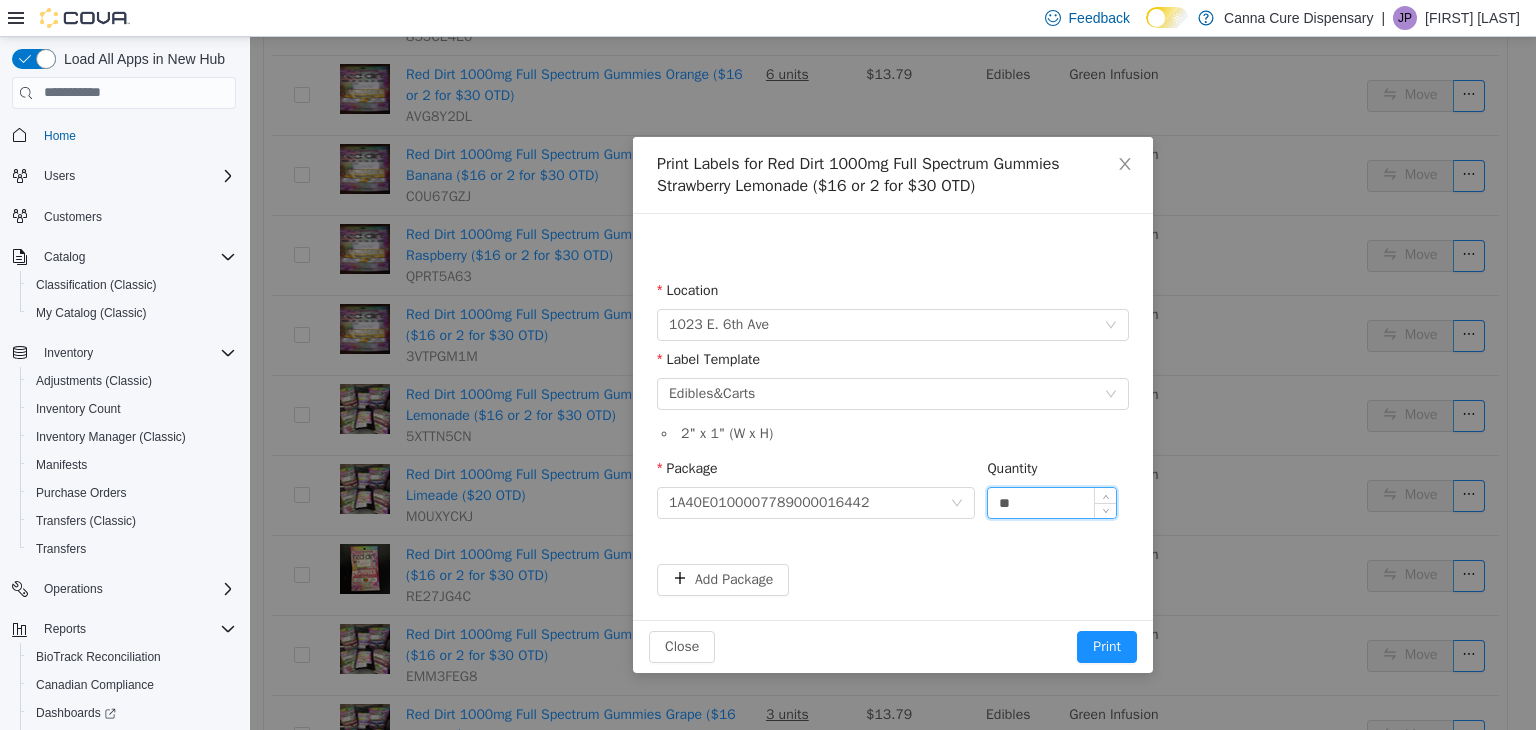 type on "**" 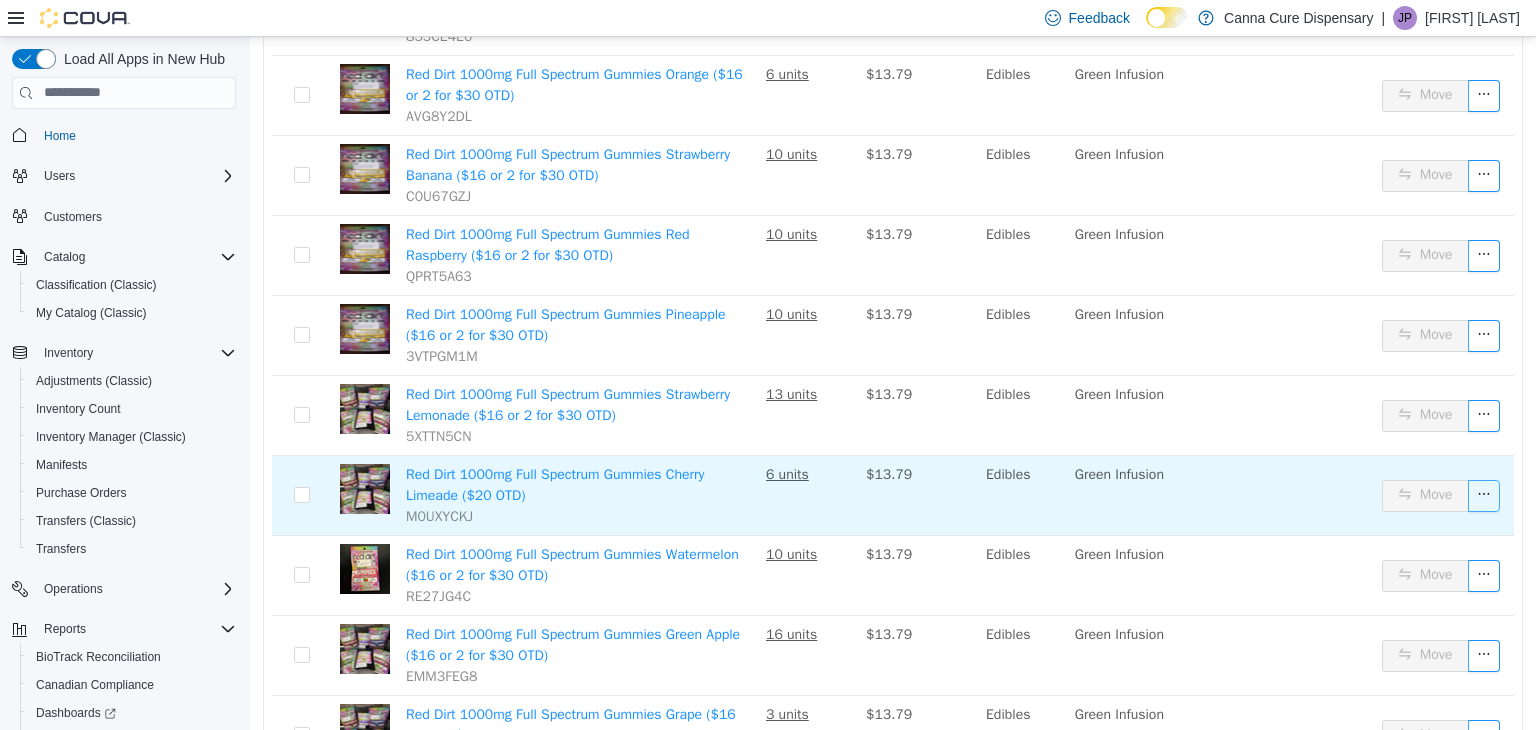 click at bounding box center (1484, 495) 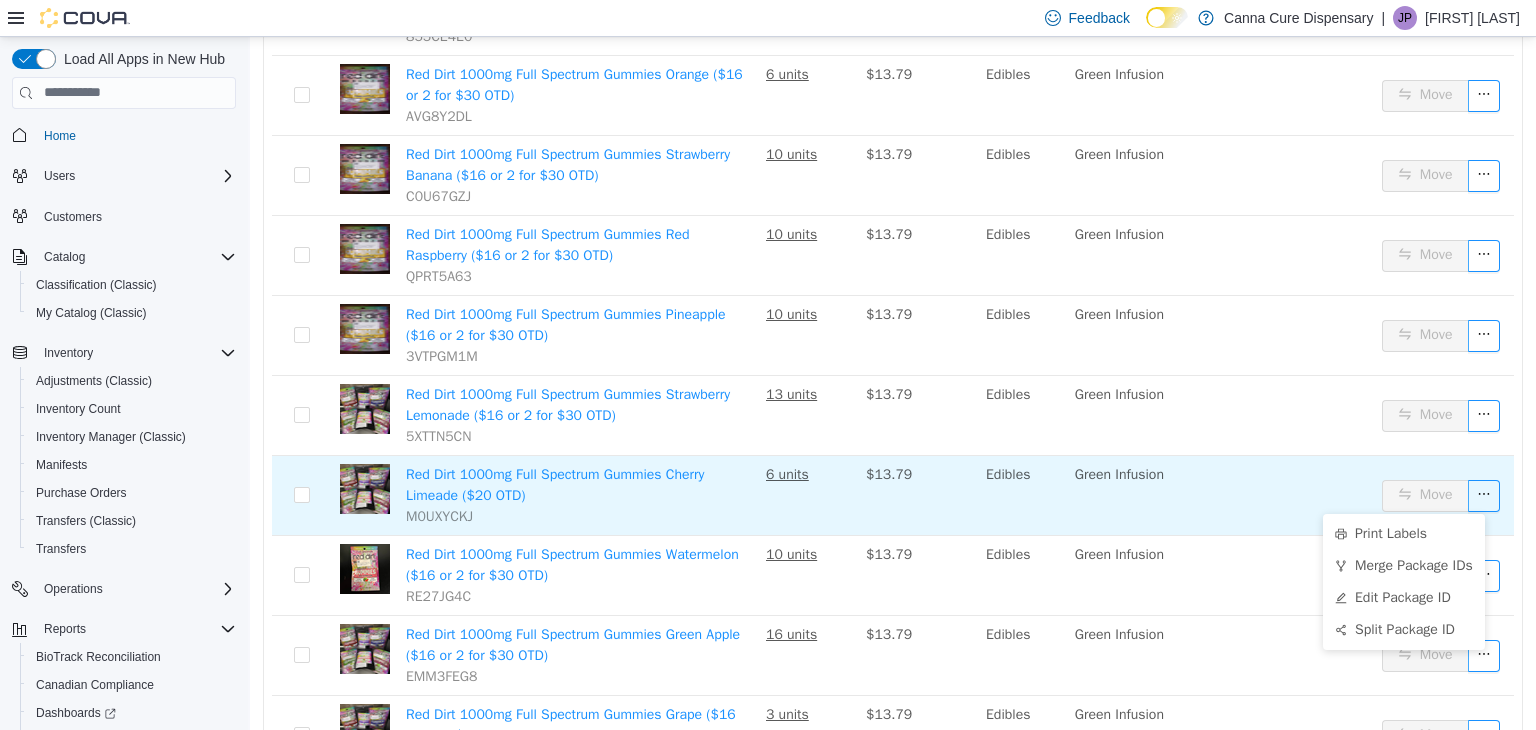click on "Green Infusion" at bounding box center (1145, 495) 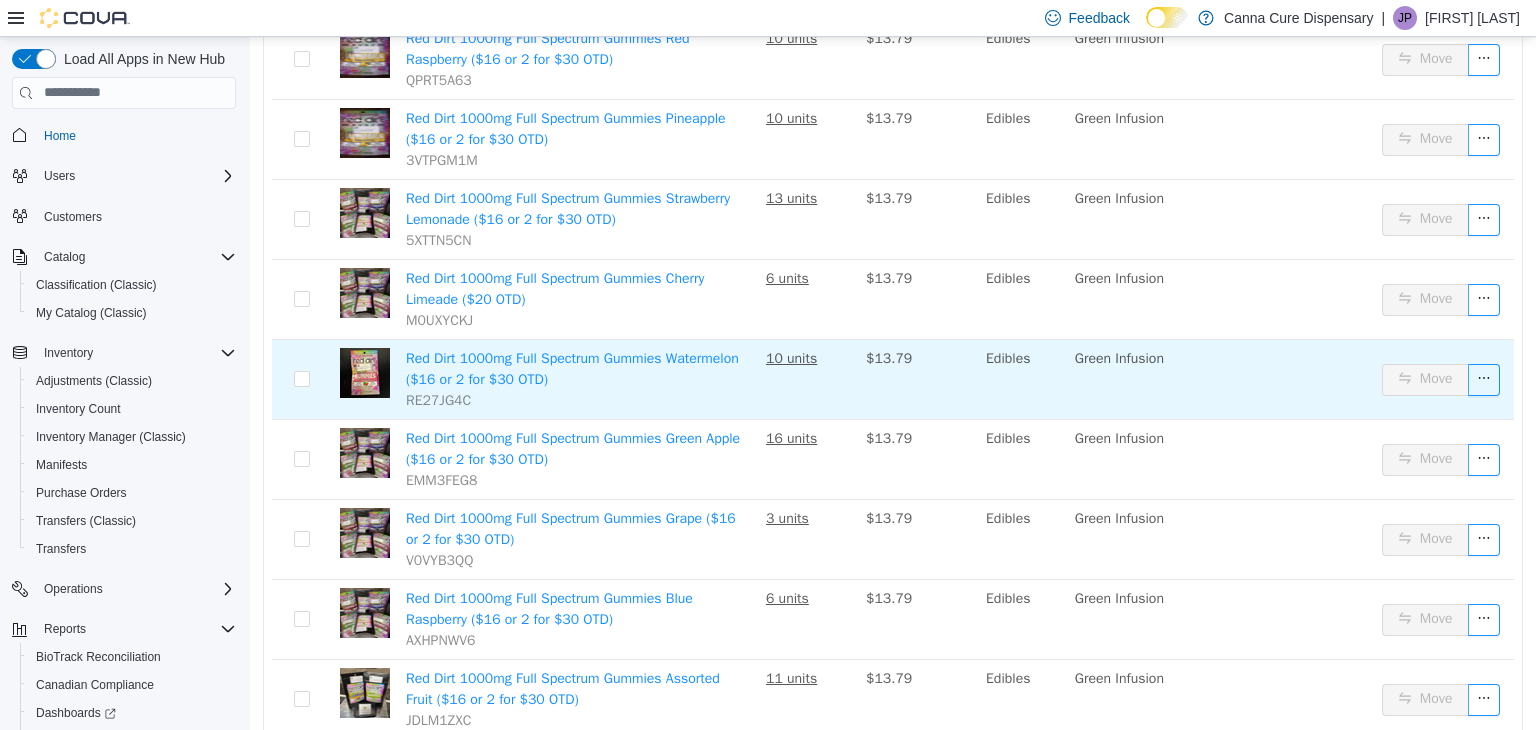 scroll, scrollTop: 1000, scrollLeft: 0, axis: vertical 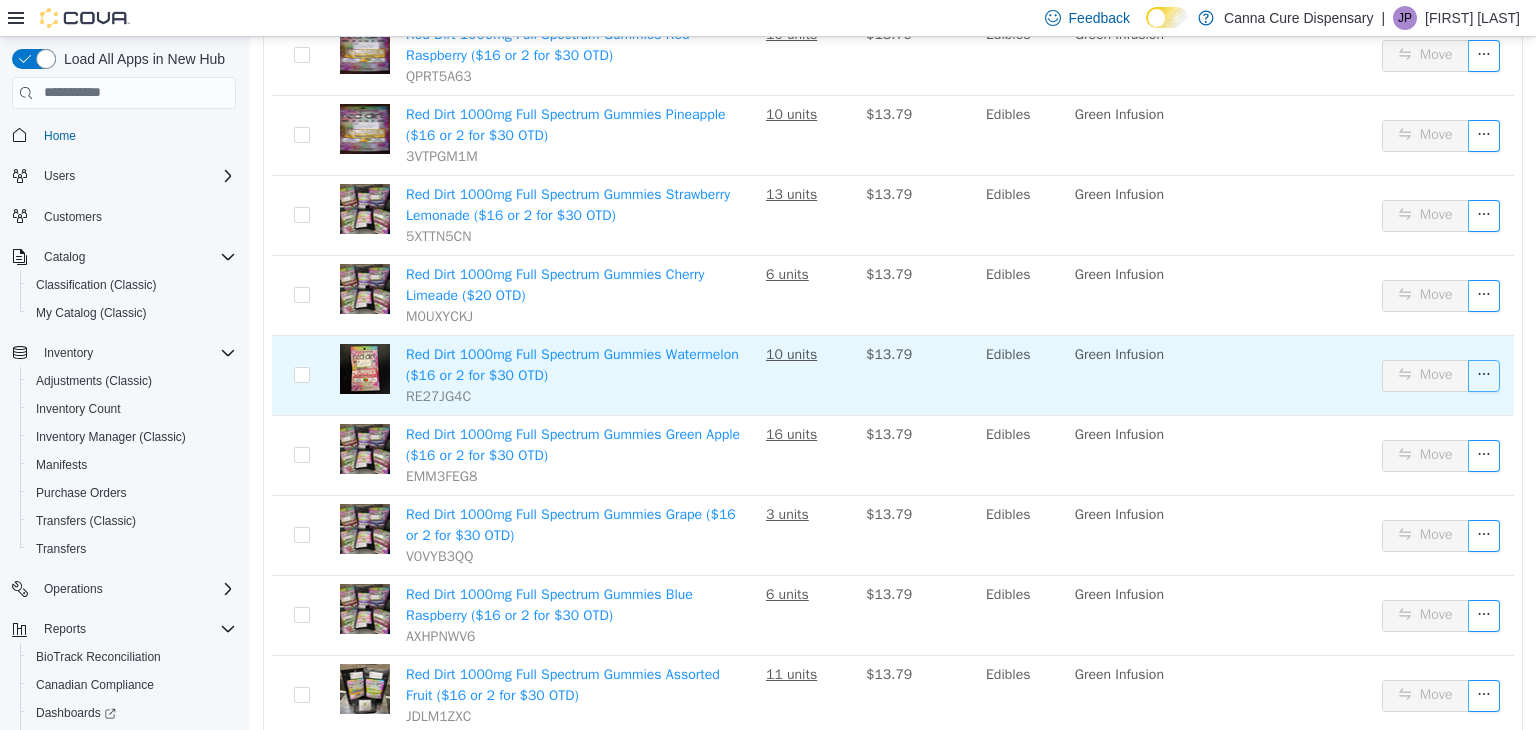 click at bounding box center (1484, 375) 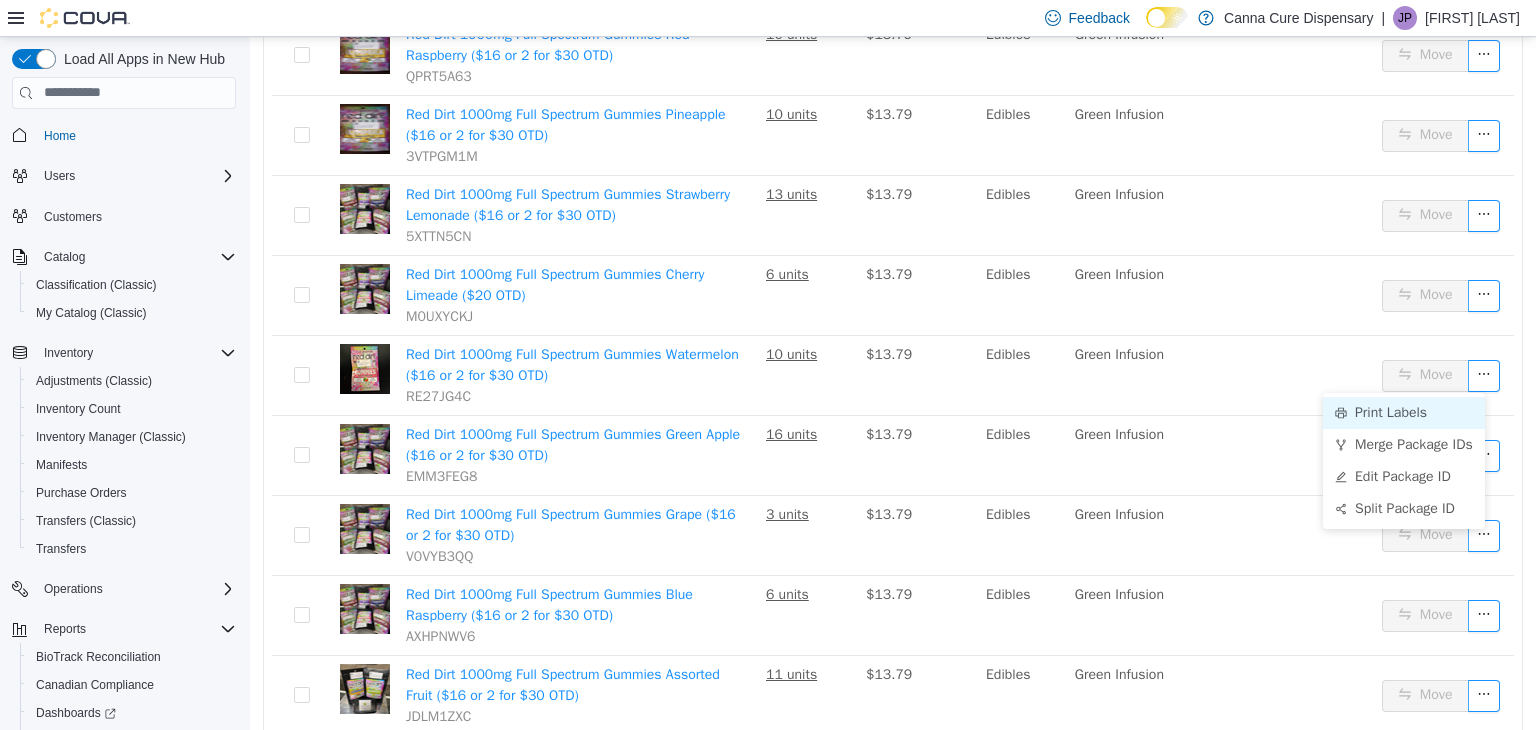 click on "Print Labels" at bounding box center (1404, 412) 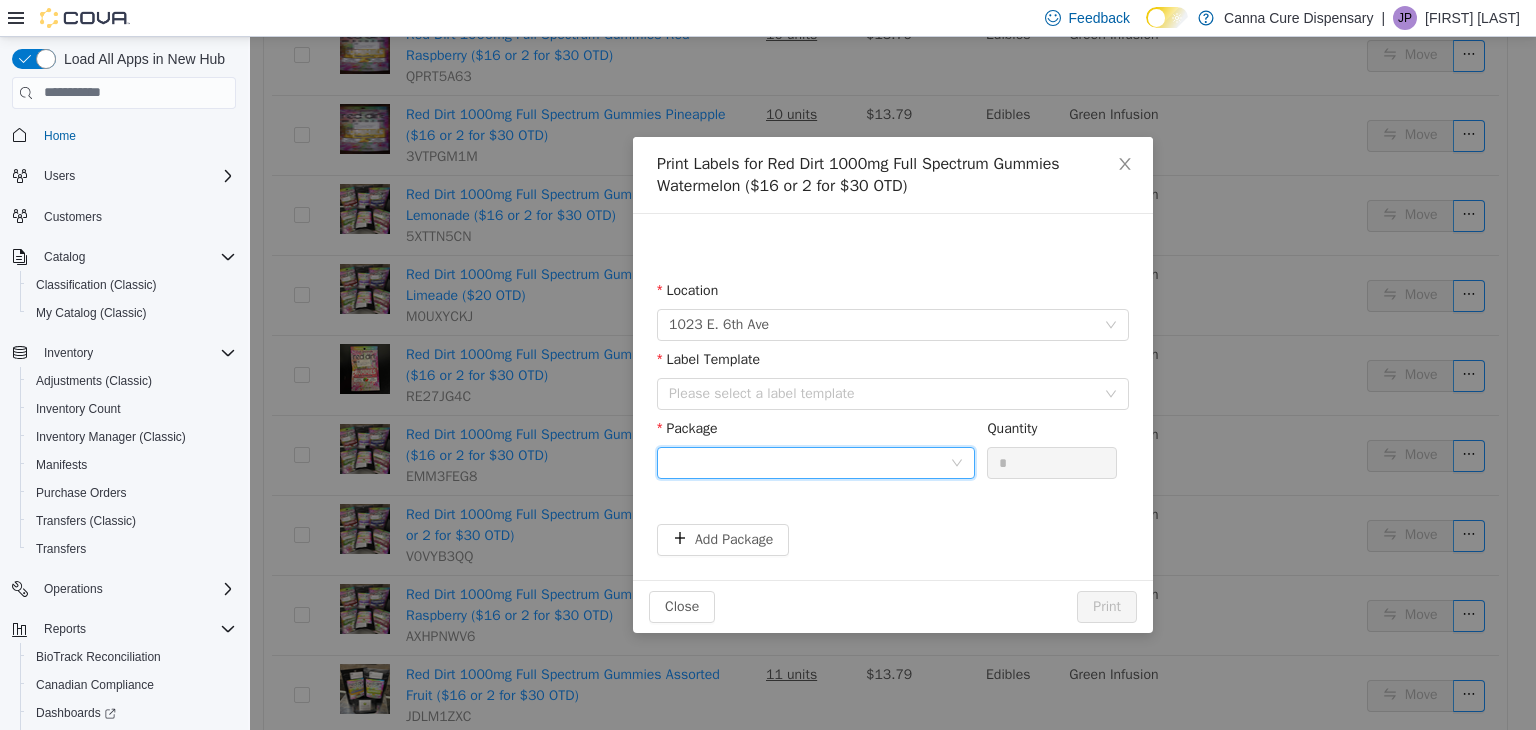 click at bounding box center [809, 462] 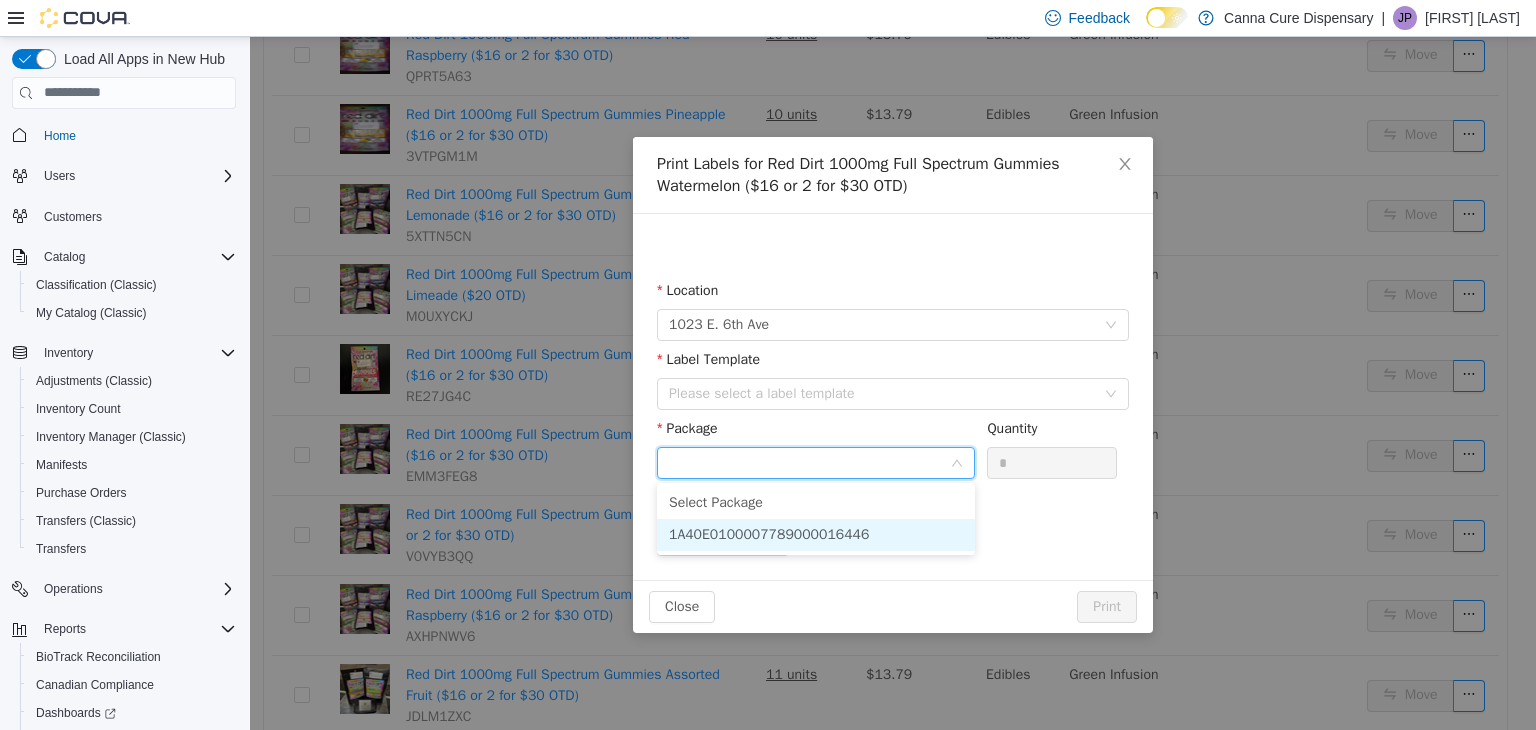 click on "1A40E0100007789000016446" at bounding box center (769, 533) 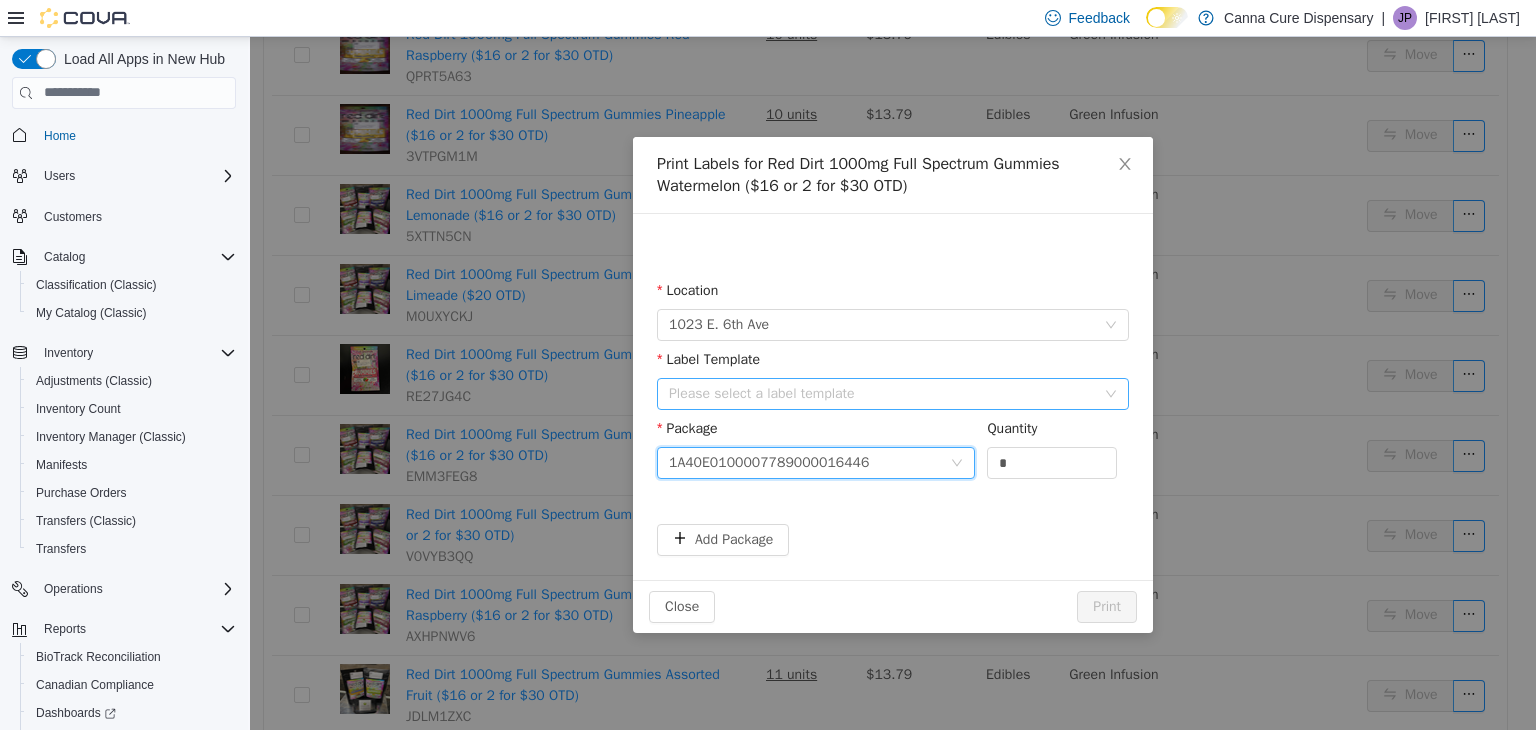 click on "Please select a label template" at bounding box center (882, 393) 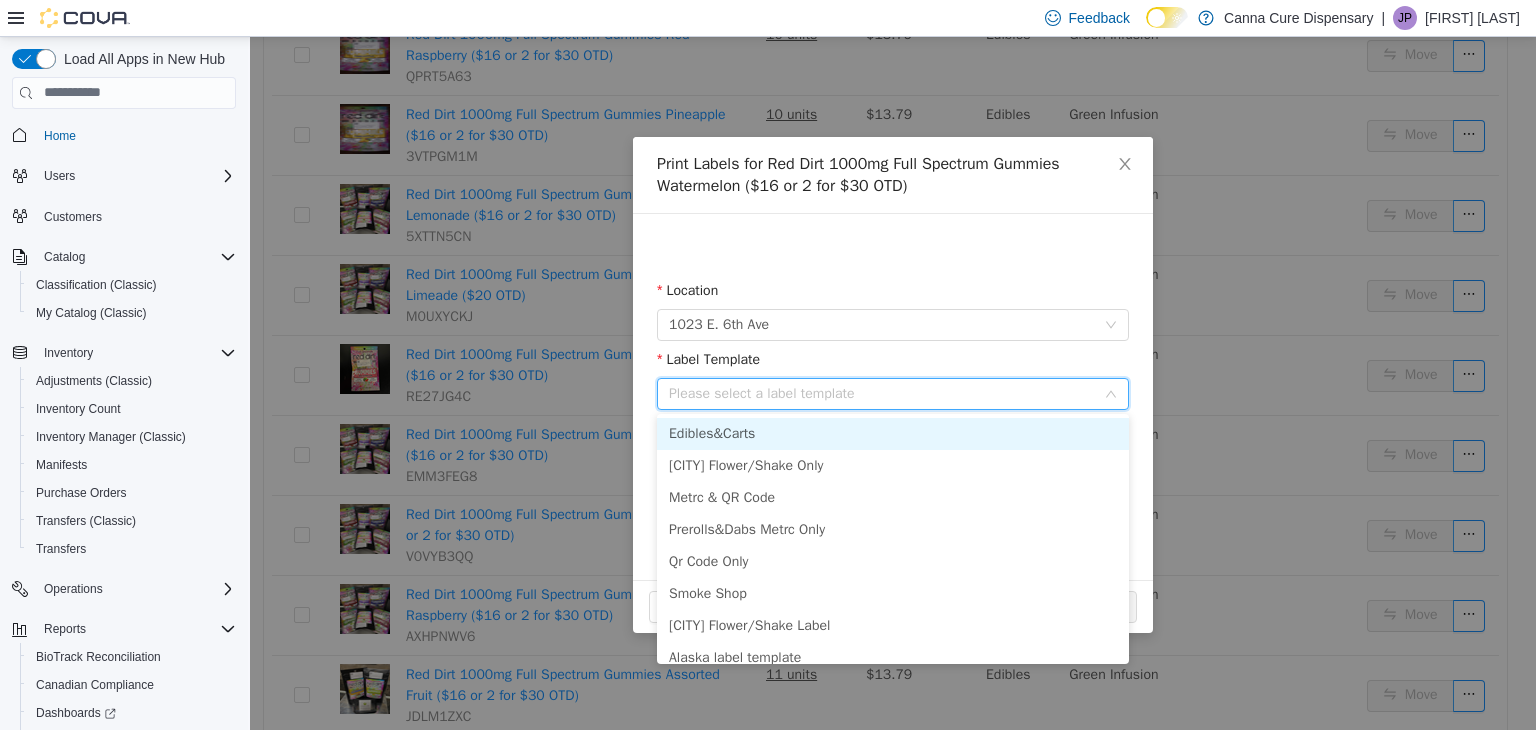 drag, startPoint x: 772, startPoint y: 430, endPoint x: 927, endPoint y: 456, distance: 157.16551 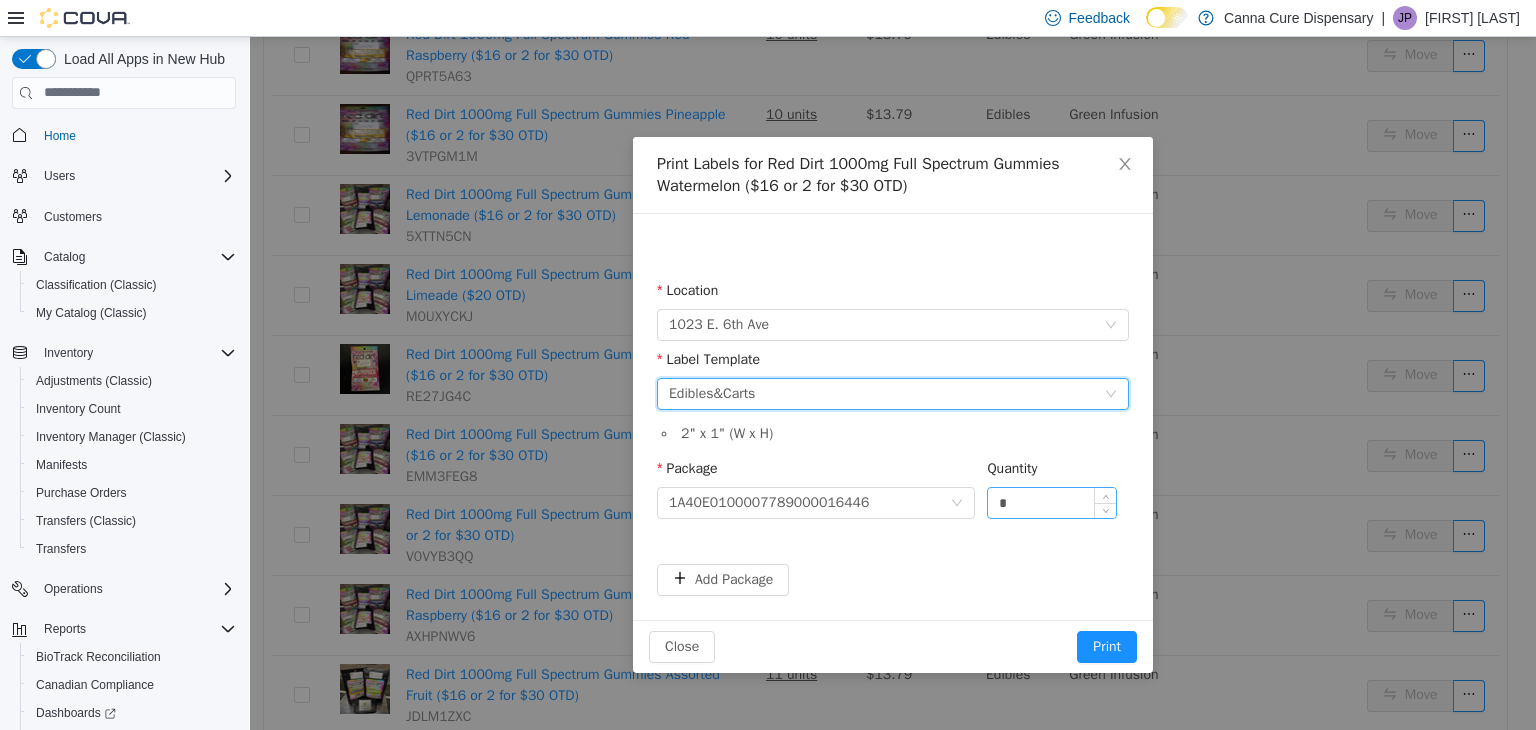 click on "*" at bounding box center [1052, 502] 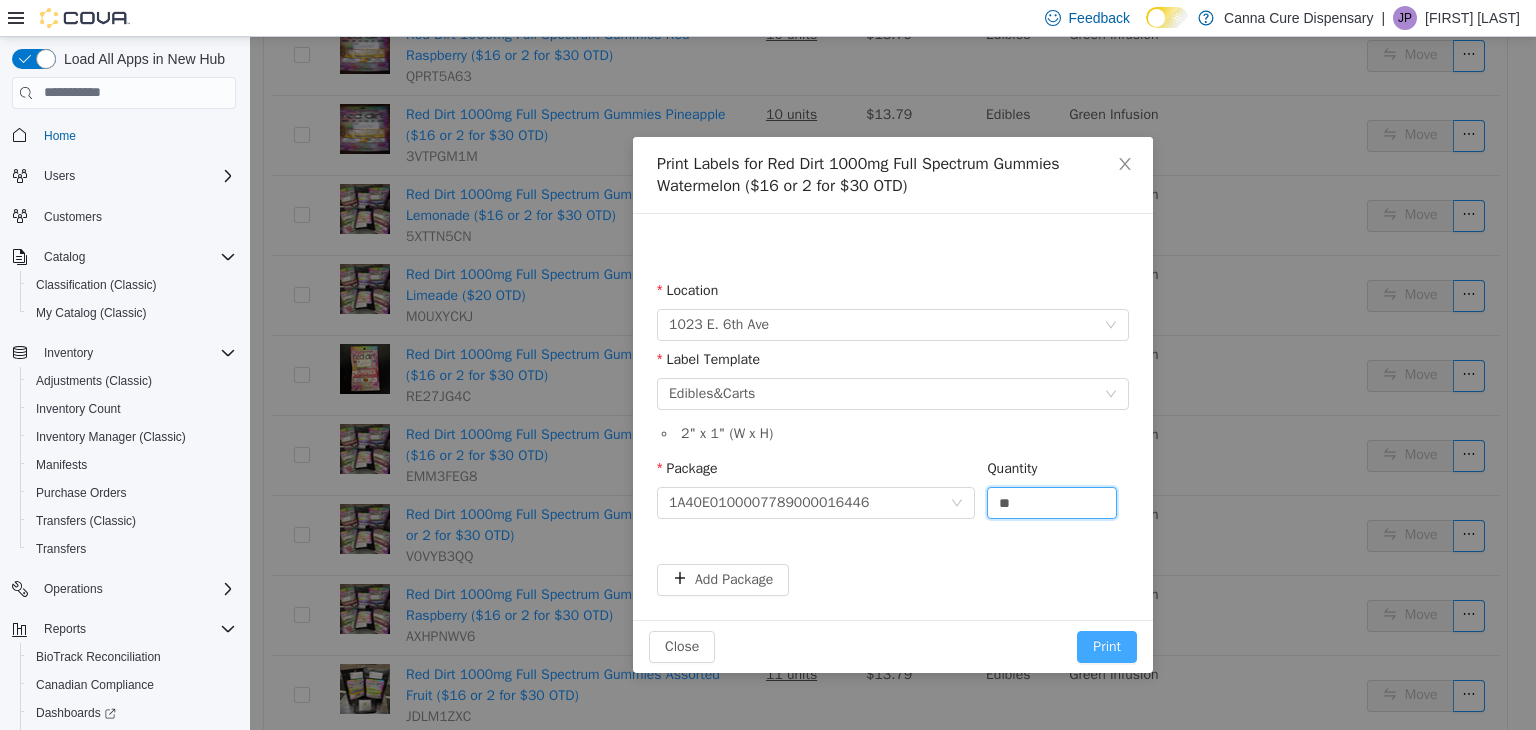 type on "**" 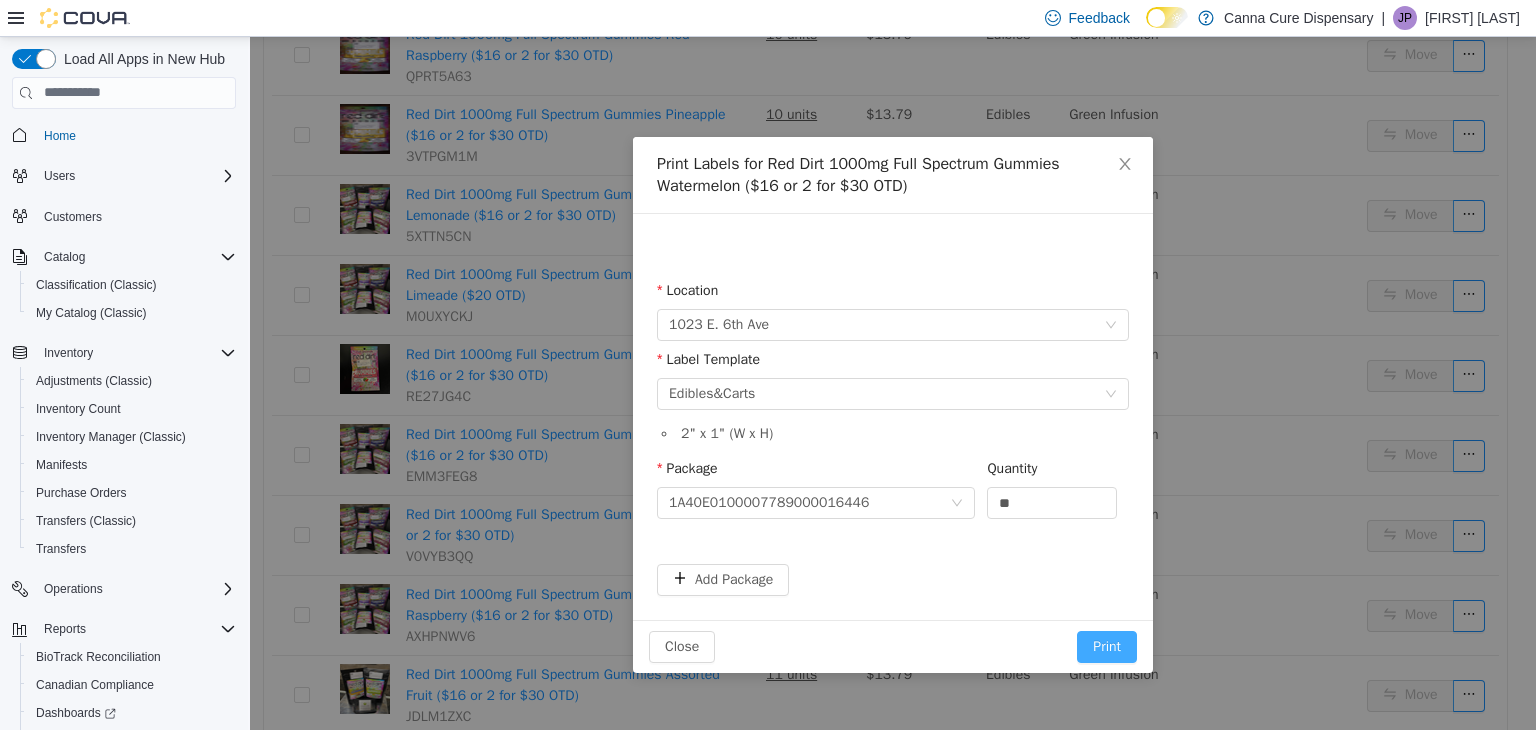 click on "Print" at bounding box center [1107, 646] 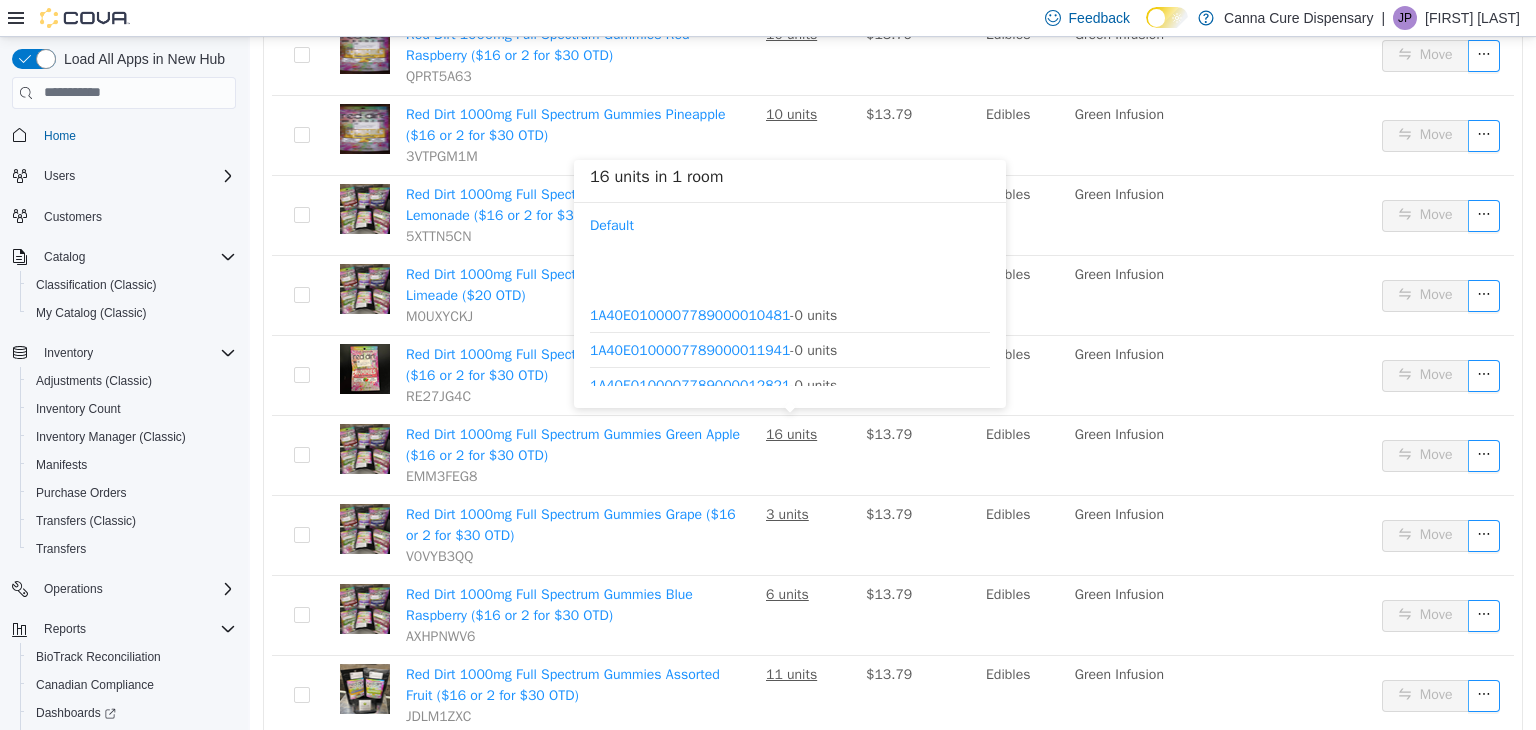 scroll, scrollTop: 269, scrollLeft: 0, axis: vertical 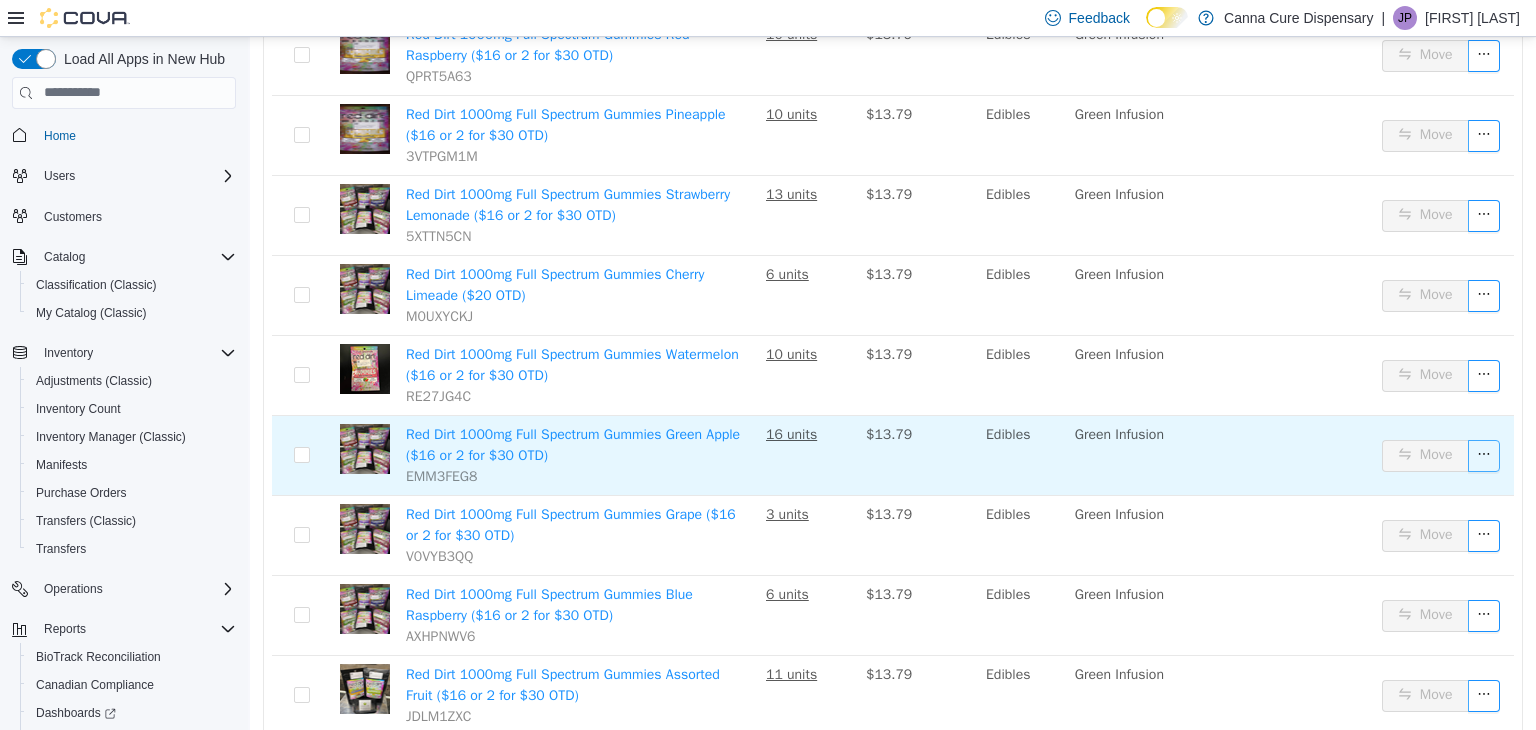 click at bounding box center (1484, 455) 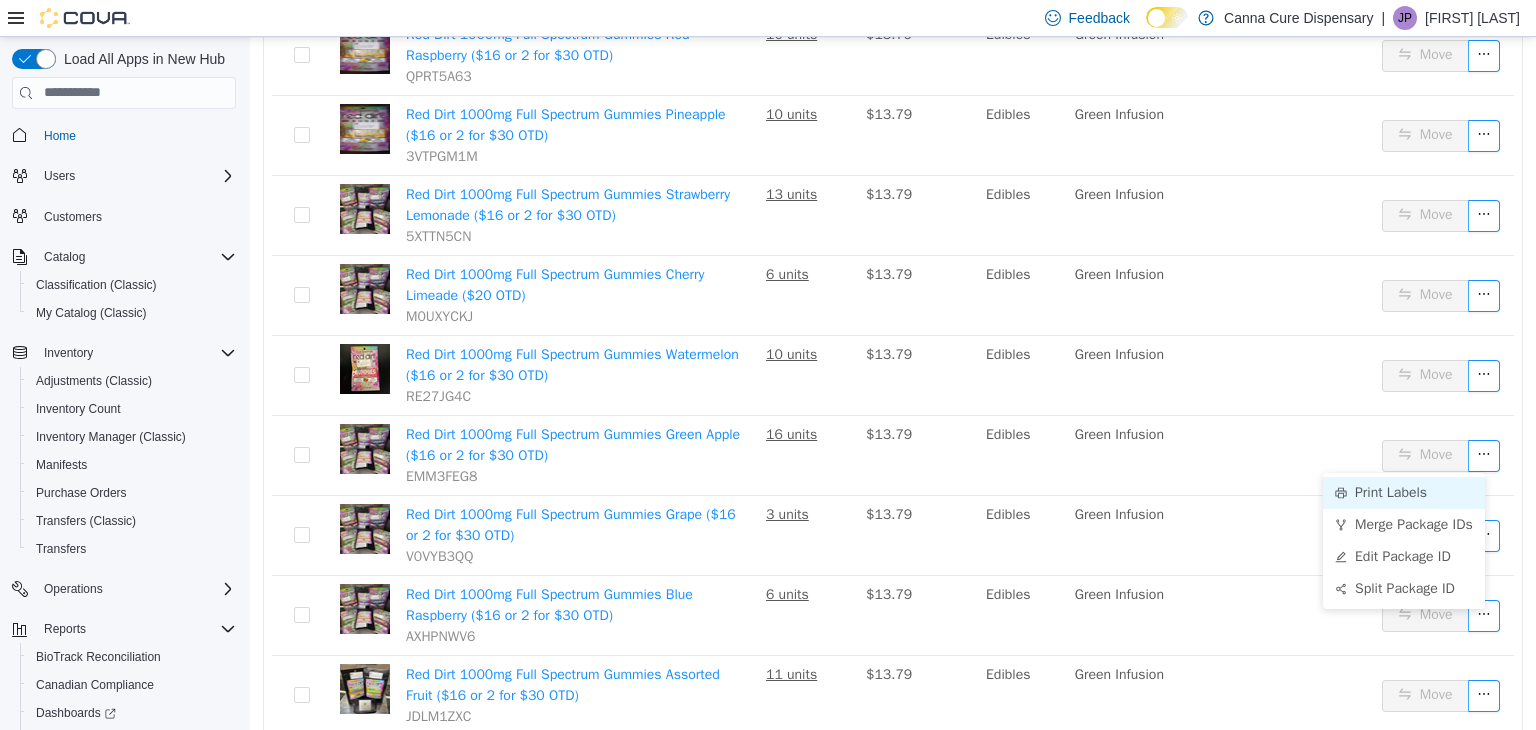 click on "Print Labels" at bounding box center (1404, 492) 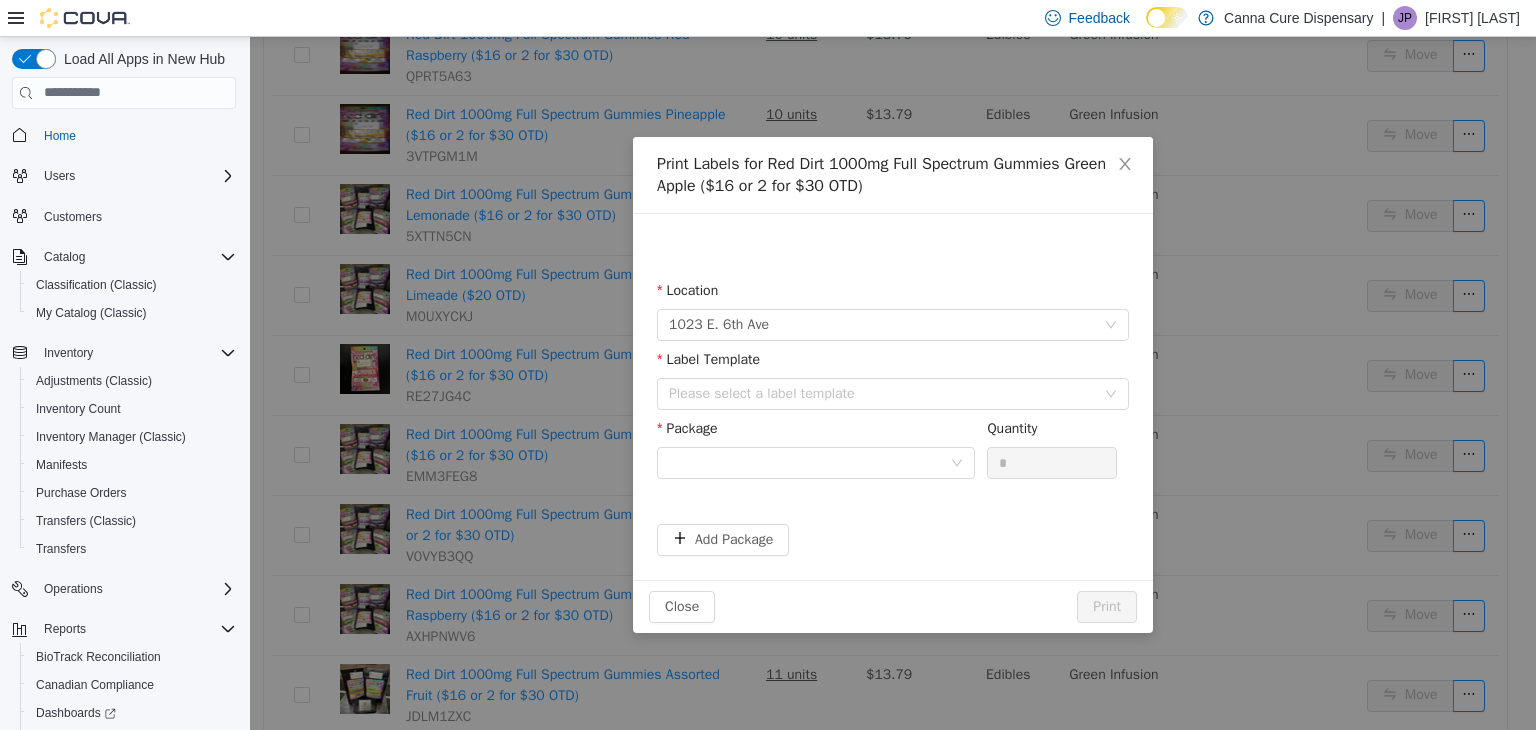 click on "Package" at bounding box center [816, 451] 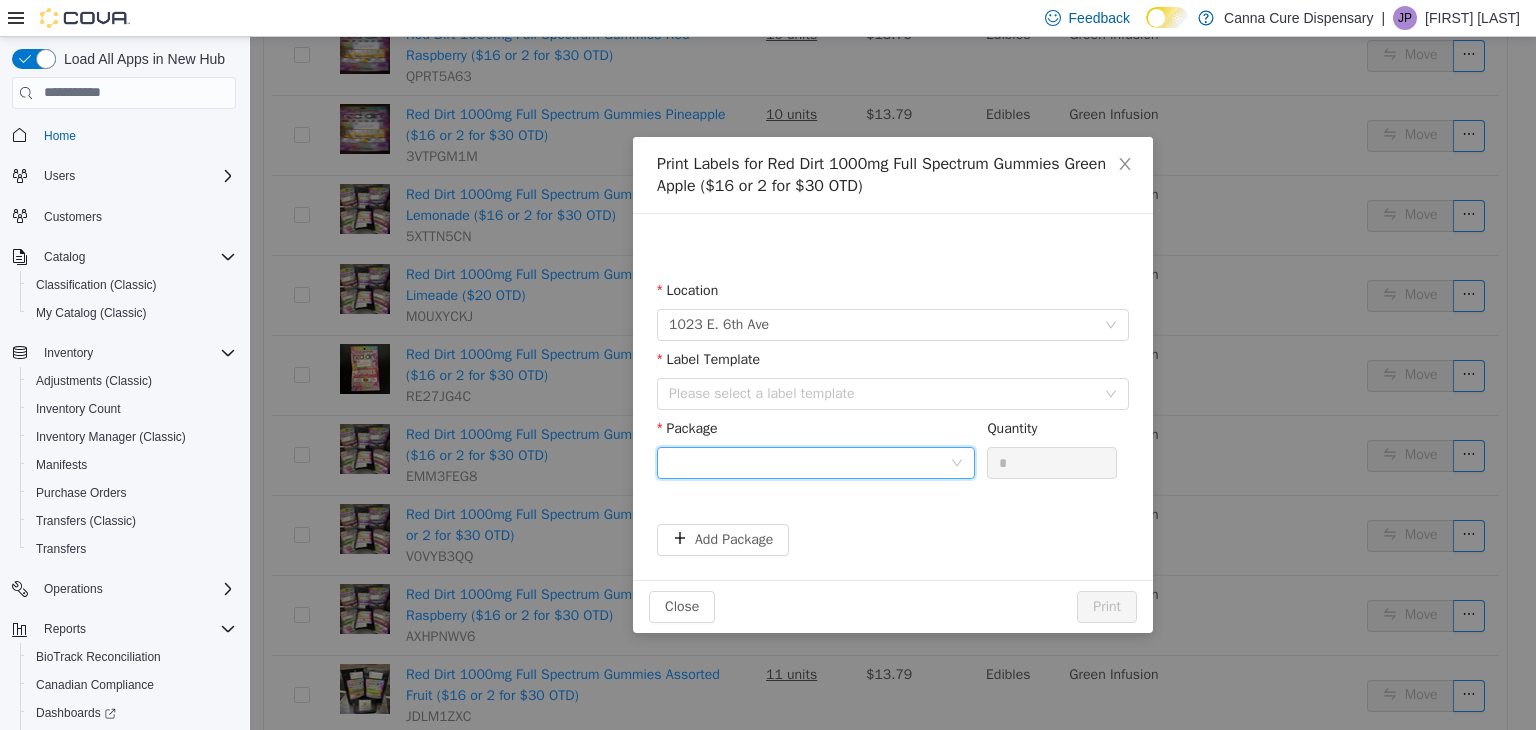 click at bounding box center (809, 462) 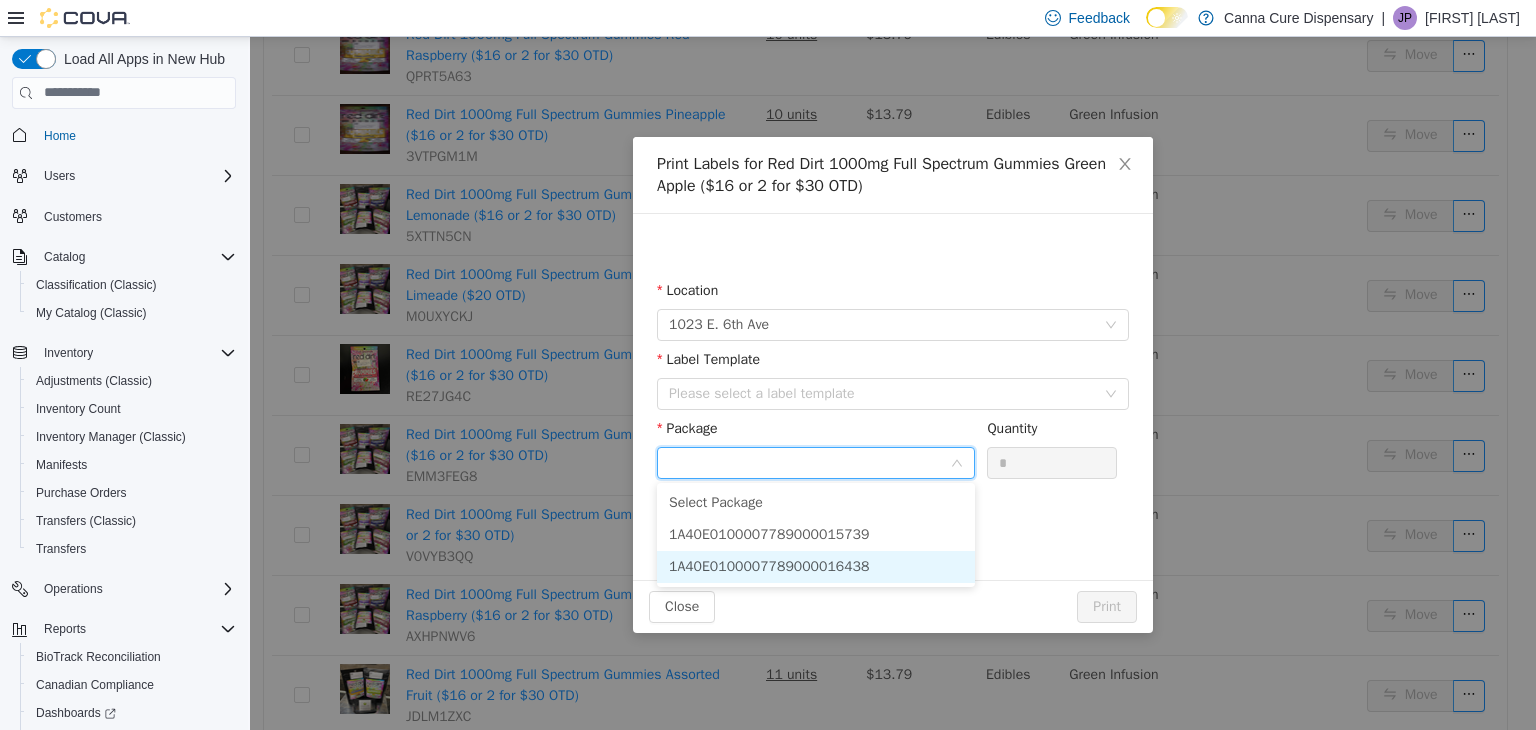 click on "1A40E0100007789000016438" at bounding box center [769, 565] 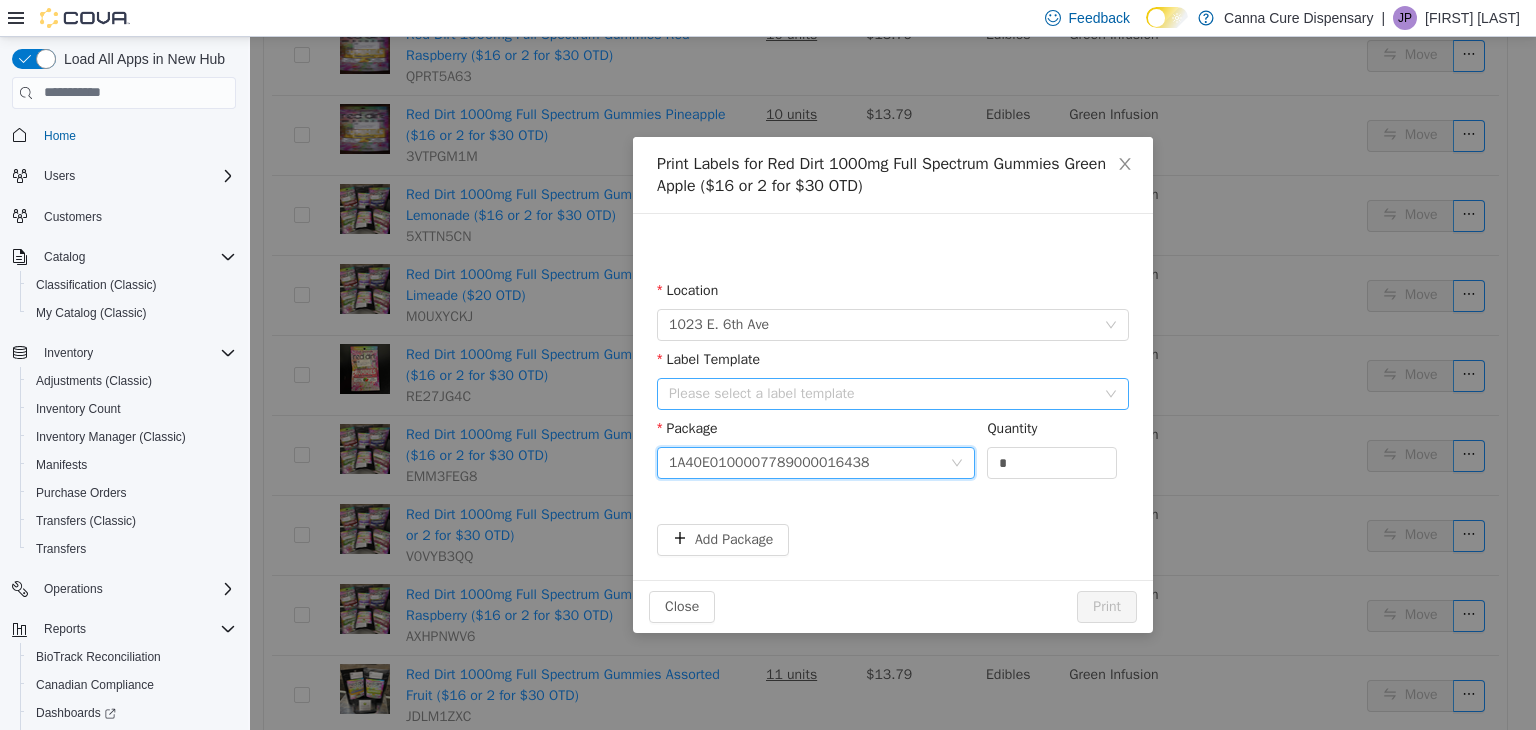 click on "Please select a label template" at bounding box center (882, 393) 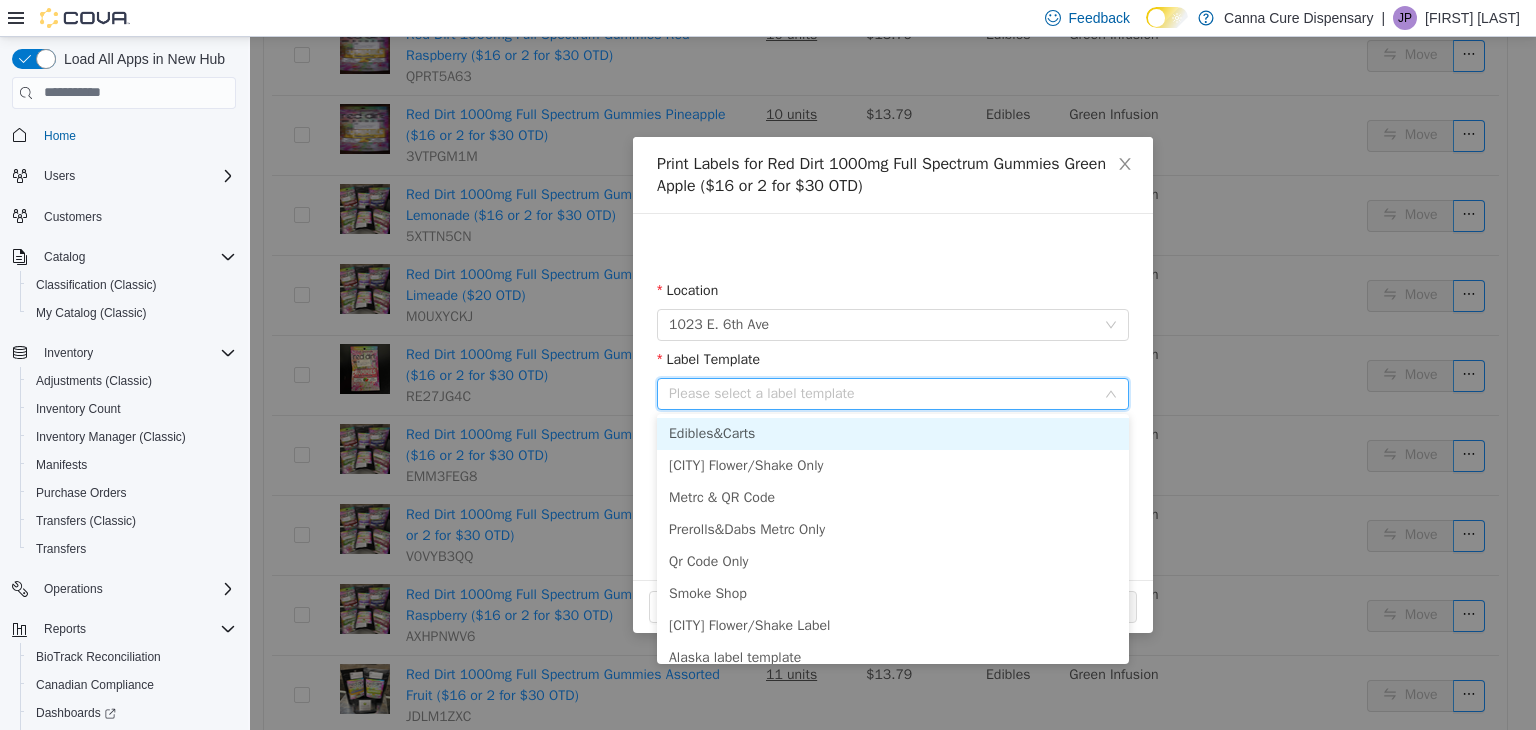 click on "Edibles&Carts" at bounding box center [893, 433] 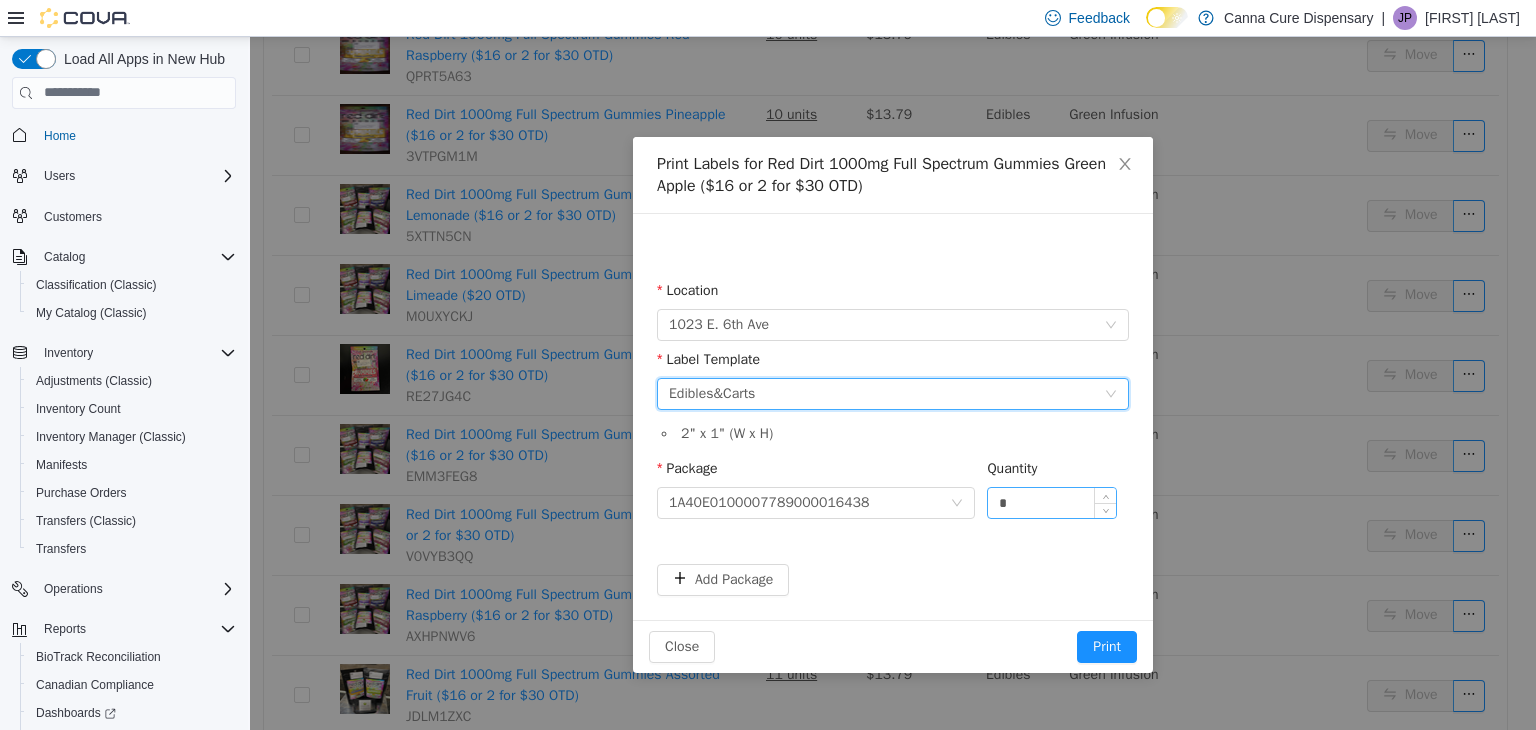 click on "*" at bounding box center [1052, 502] 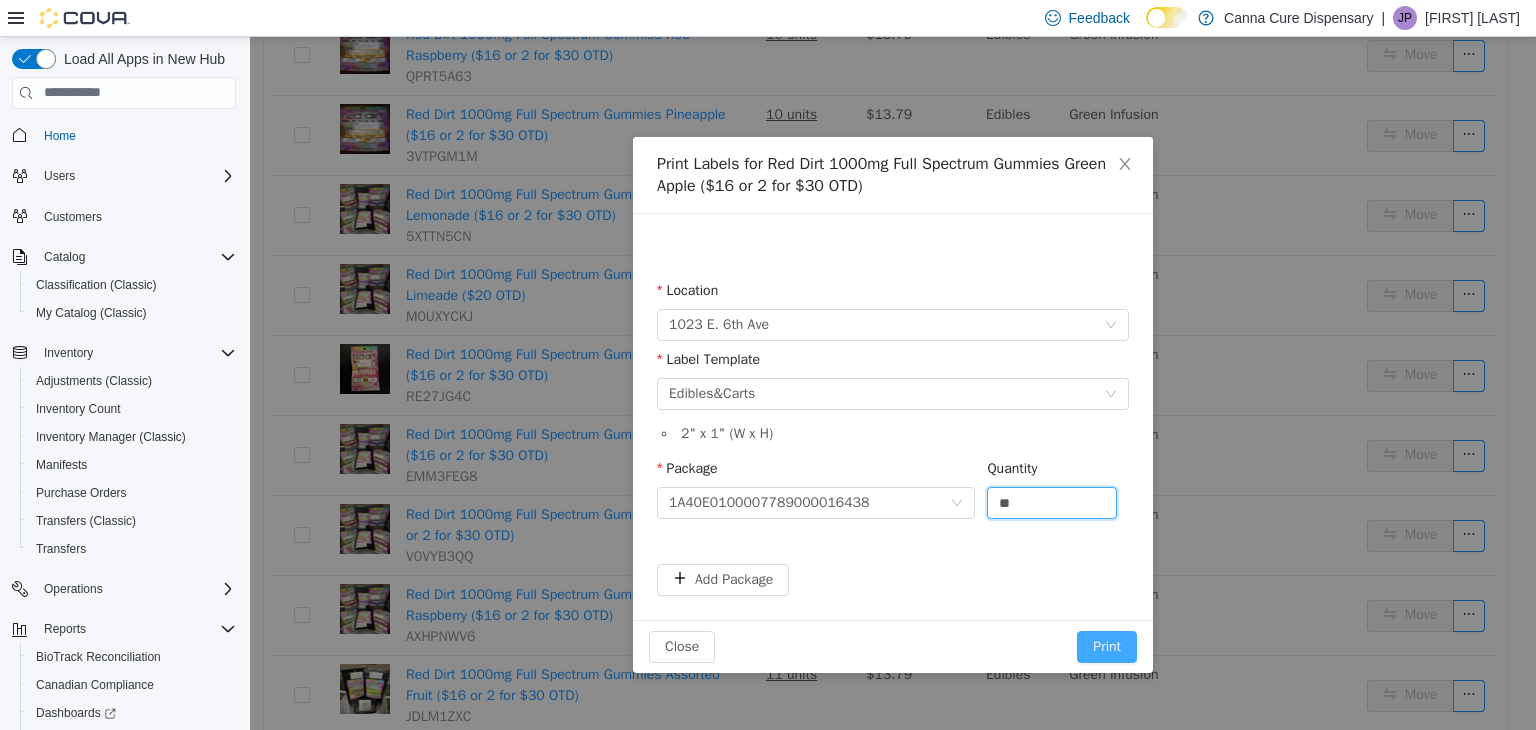type on "**" 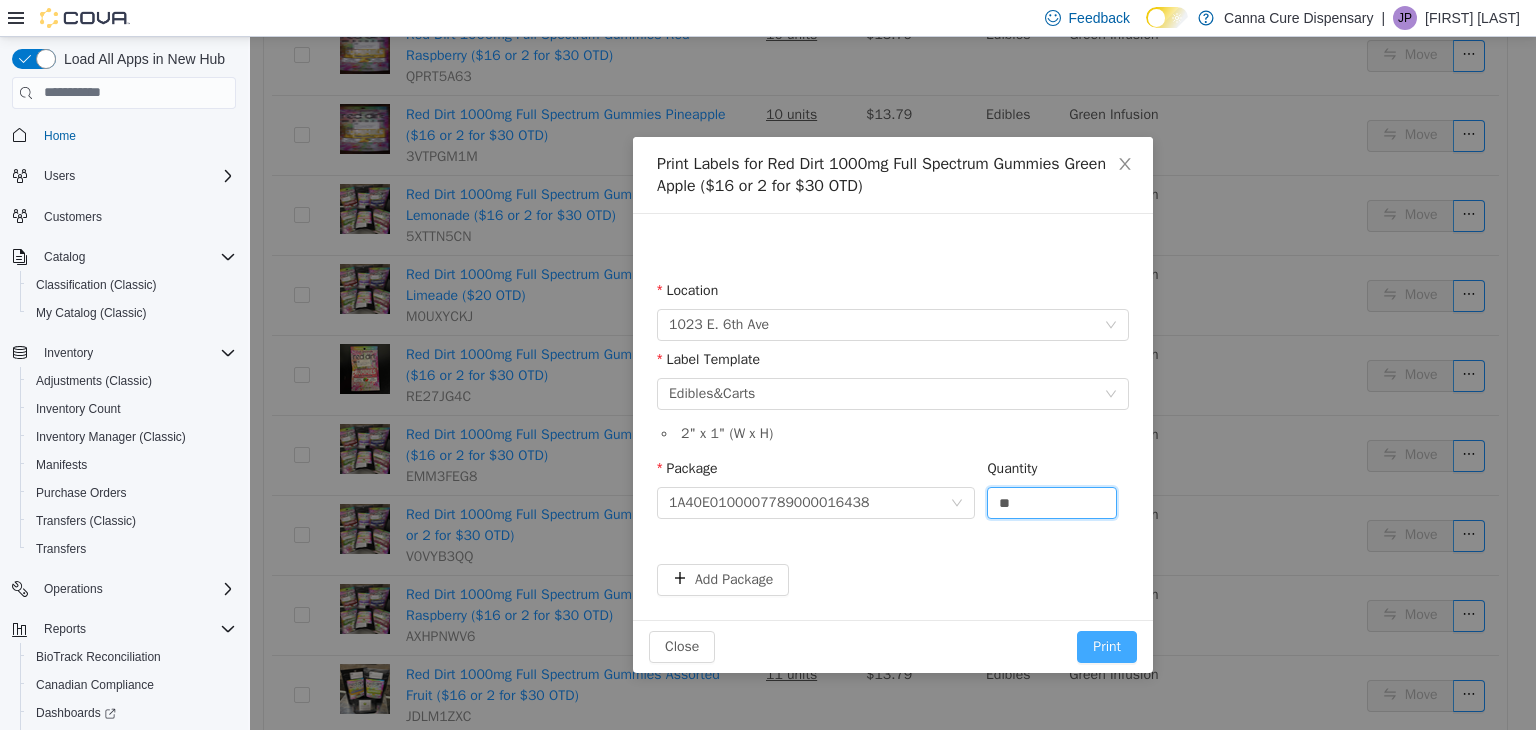 click on "Print" at bounding box center (1107, 646) 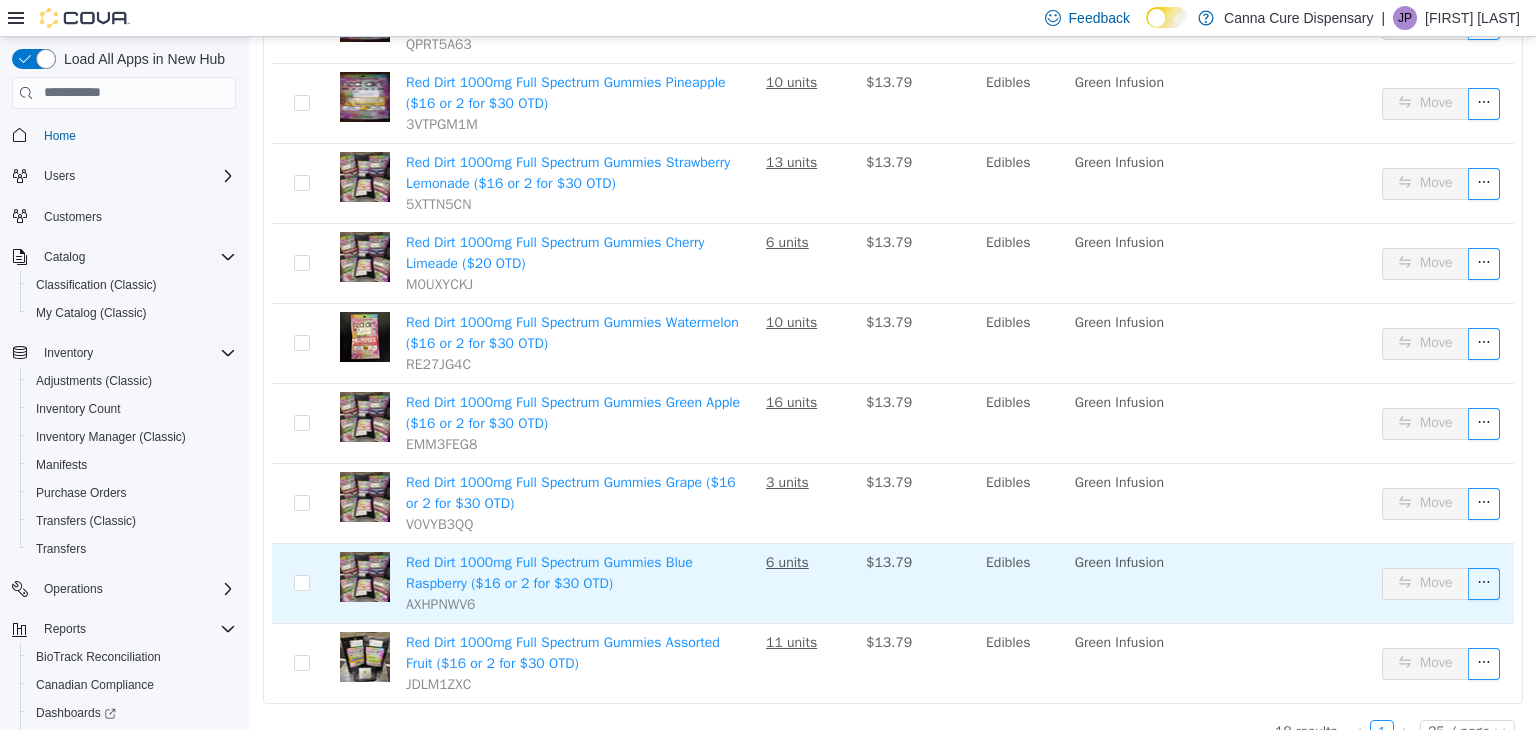 scroll, scrollTop: 1059, scrollLeft: 0, axis: vertical 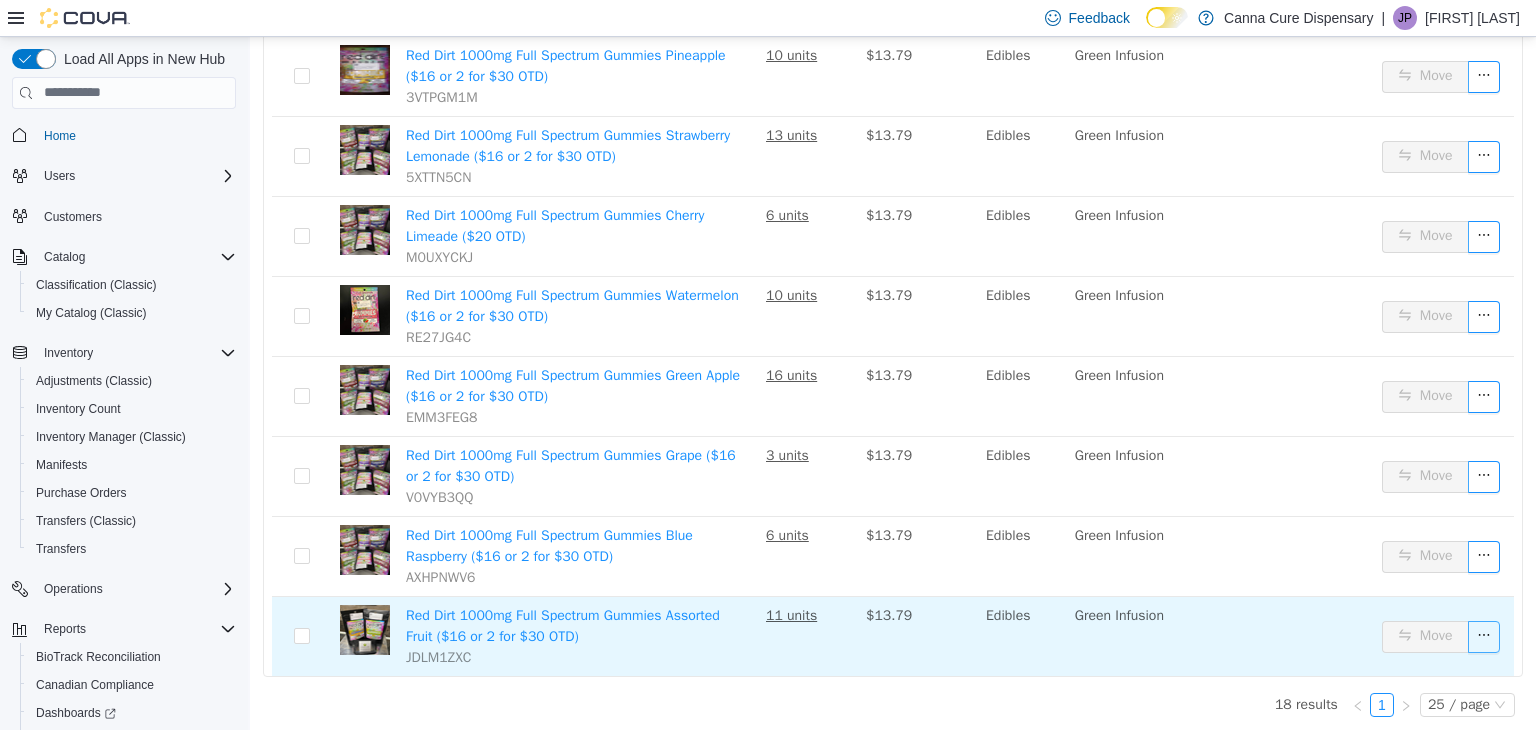 click at bounding box center [1484, 636] 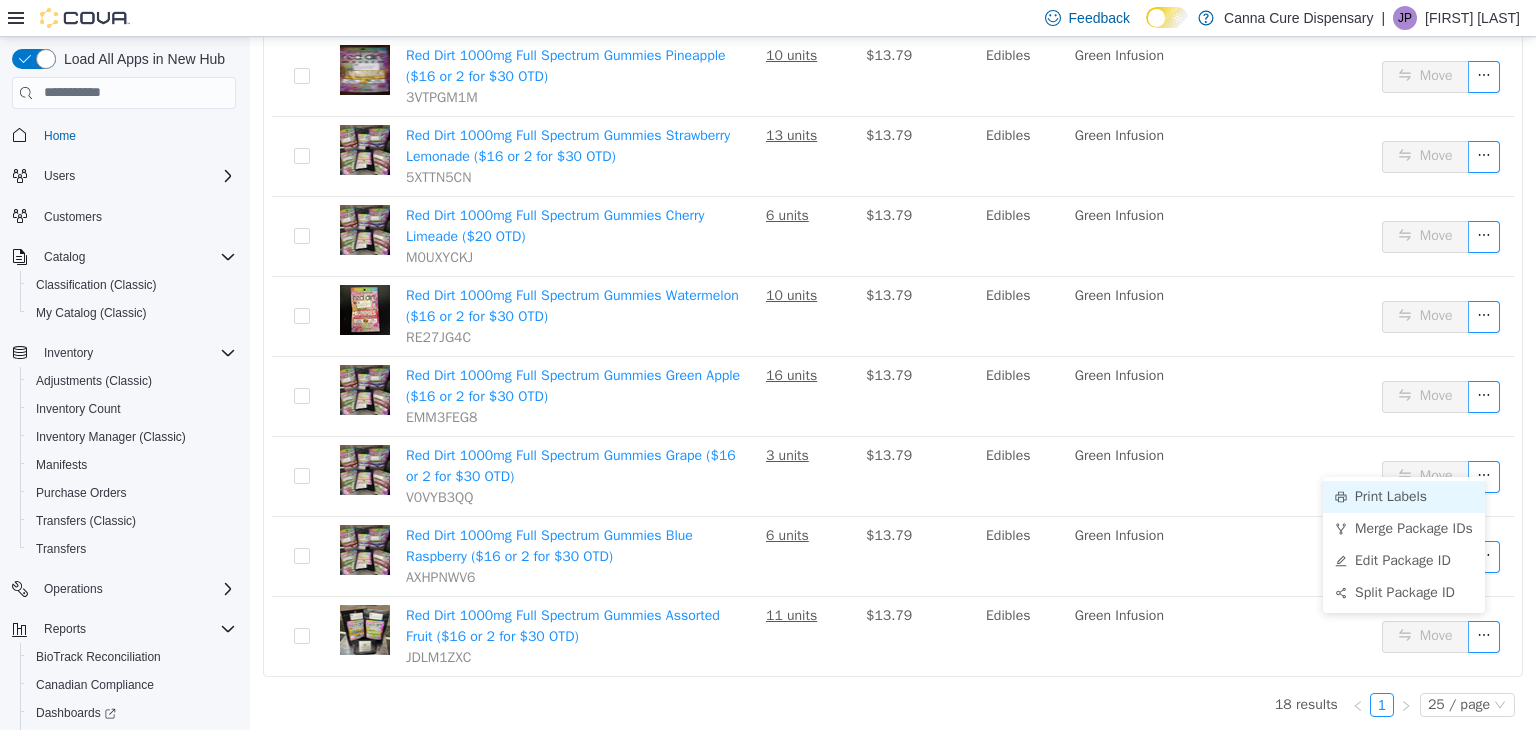 click on "Print Labels" at bounding box center [1404, 496] 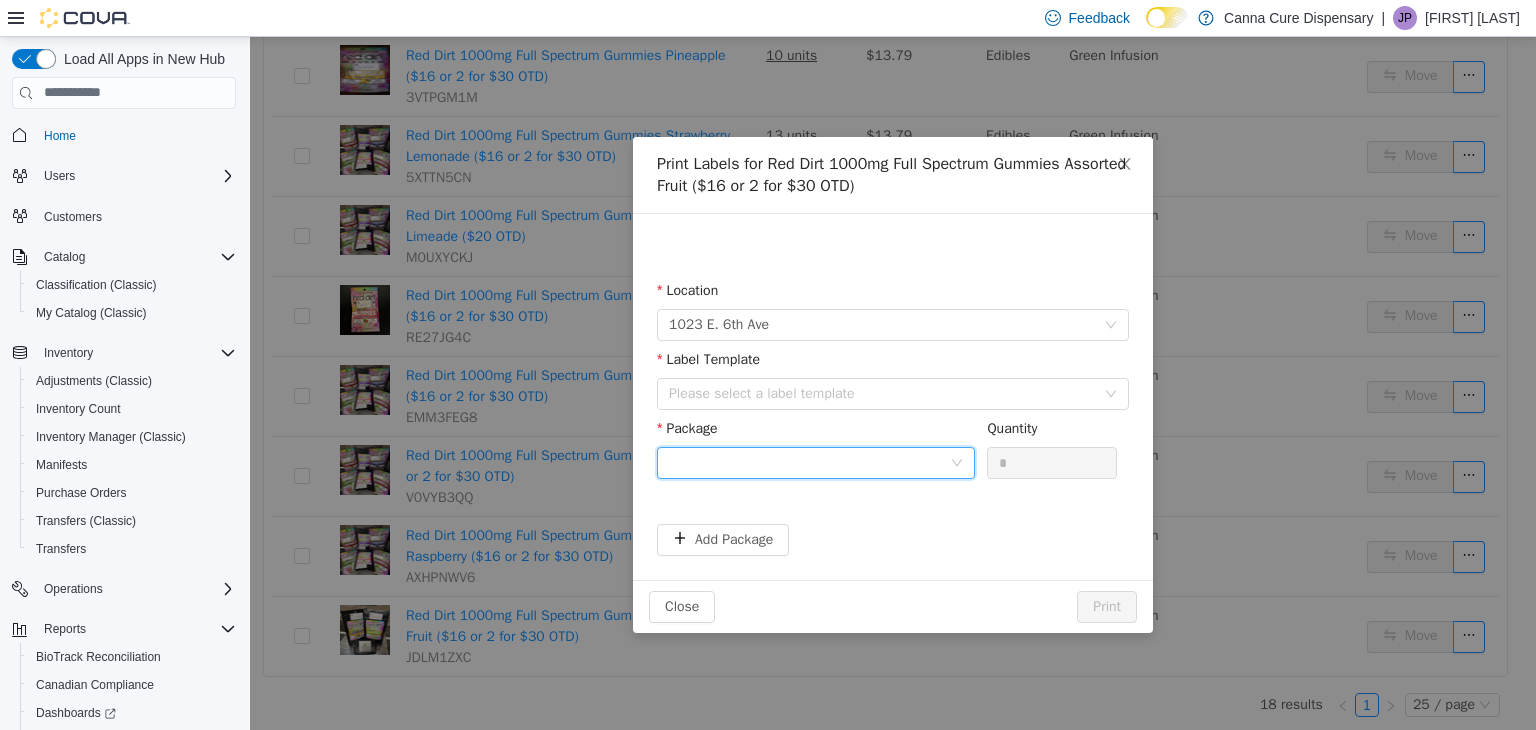click at bounding box center [809, 462] 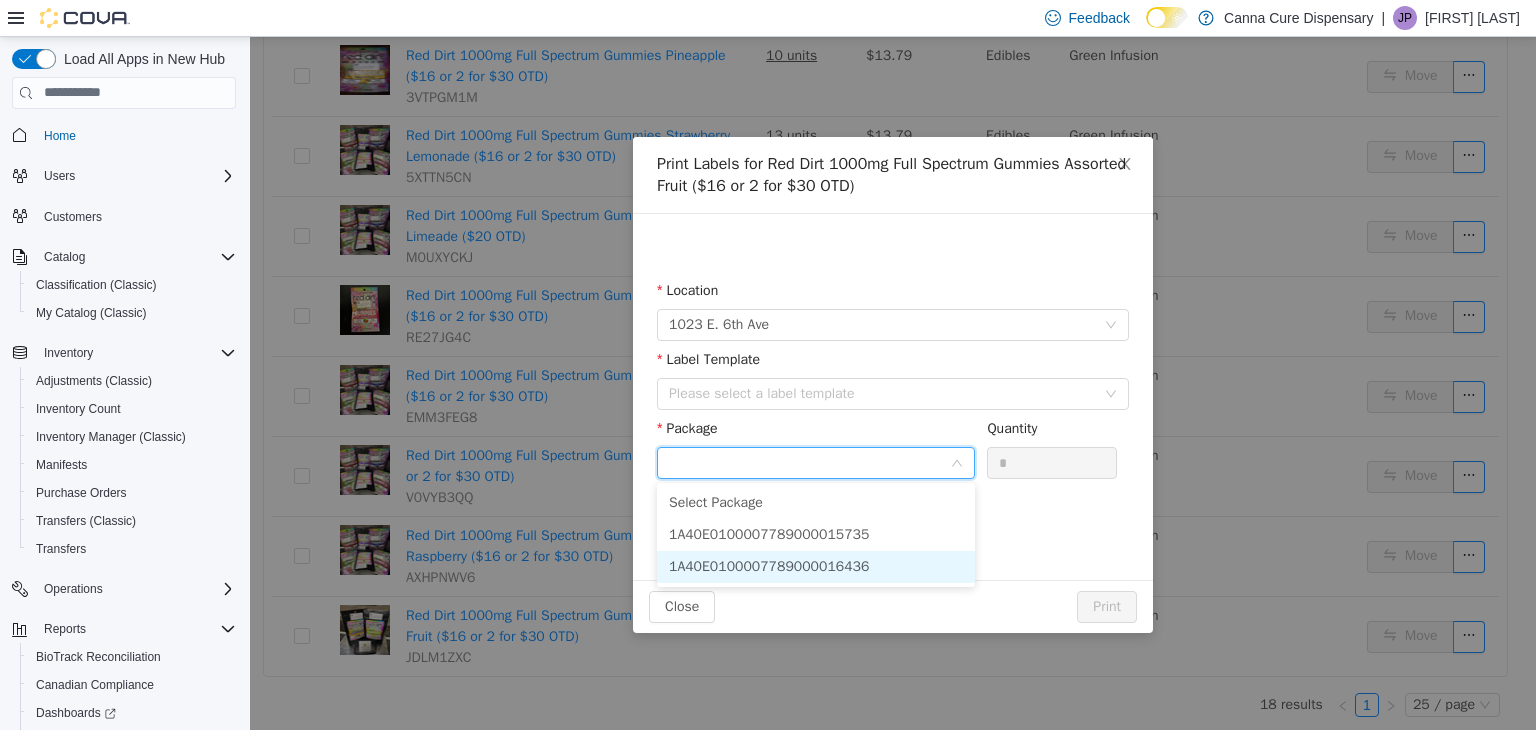 click on "1A40E0100007789000016436" at bounding box center [816, 566] 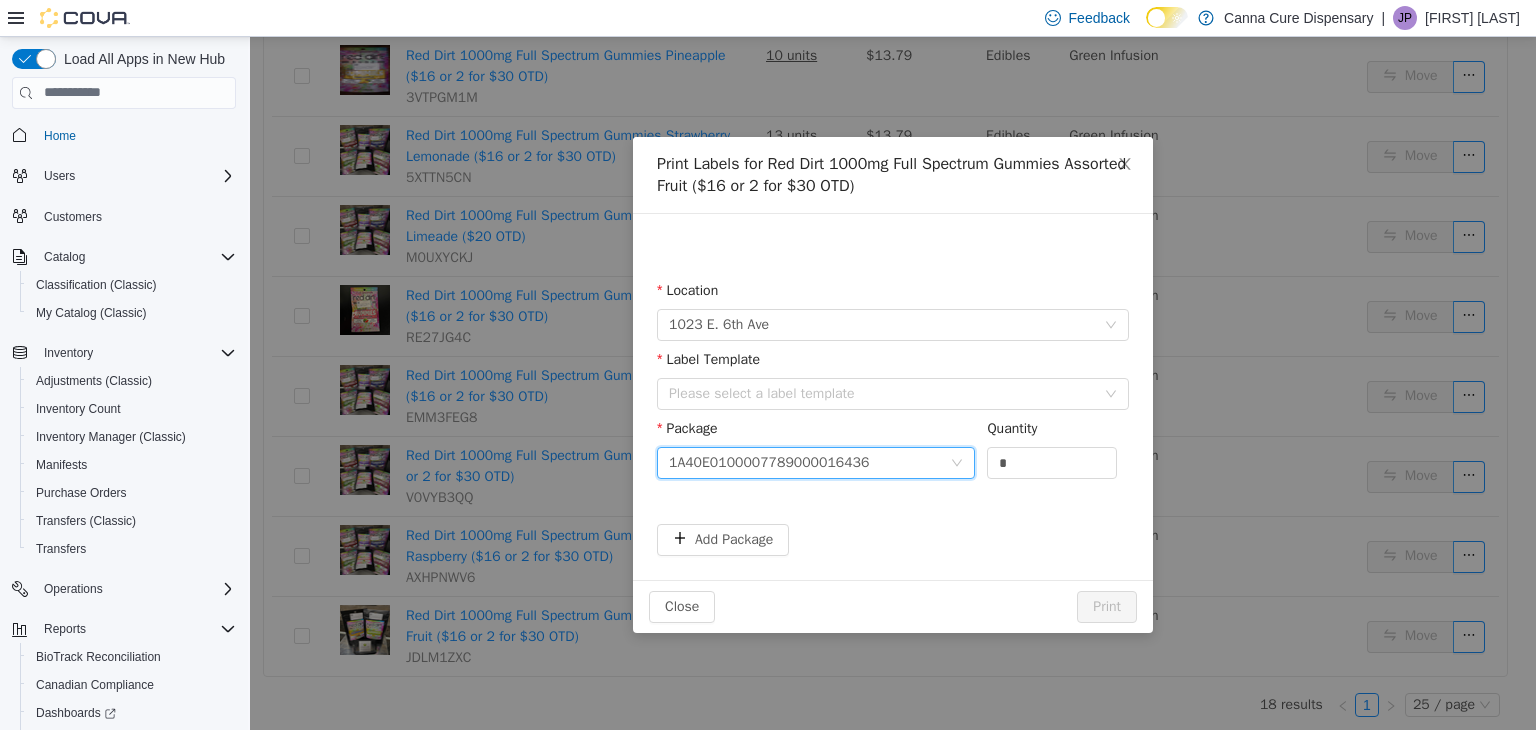 click on "Label Template Please select a label template" at bounding box center (893, 382) 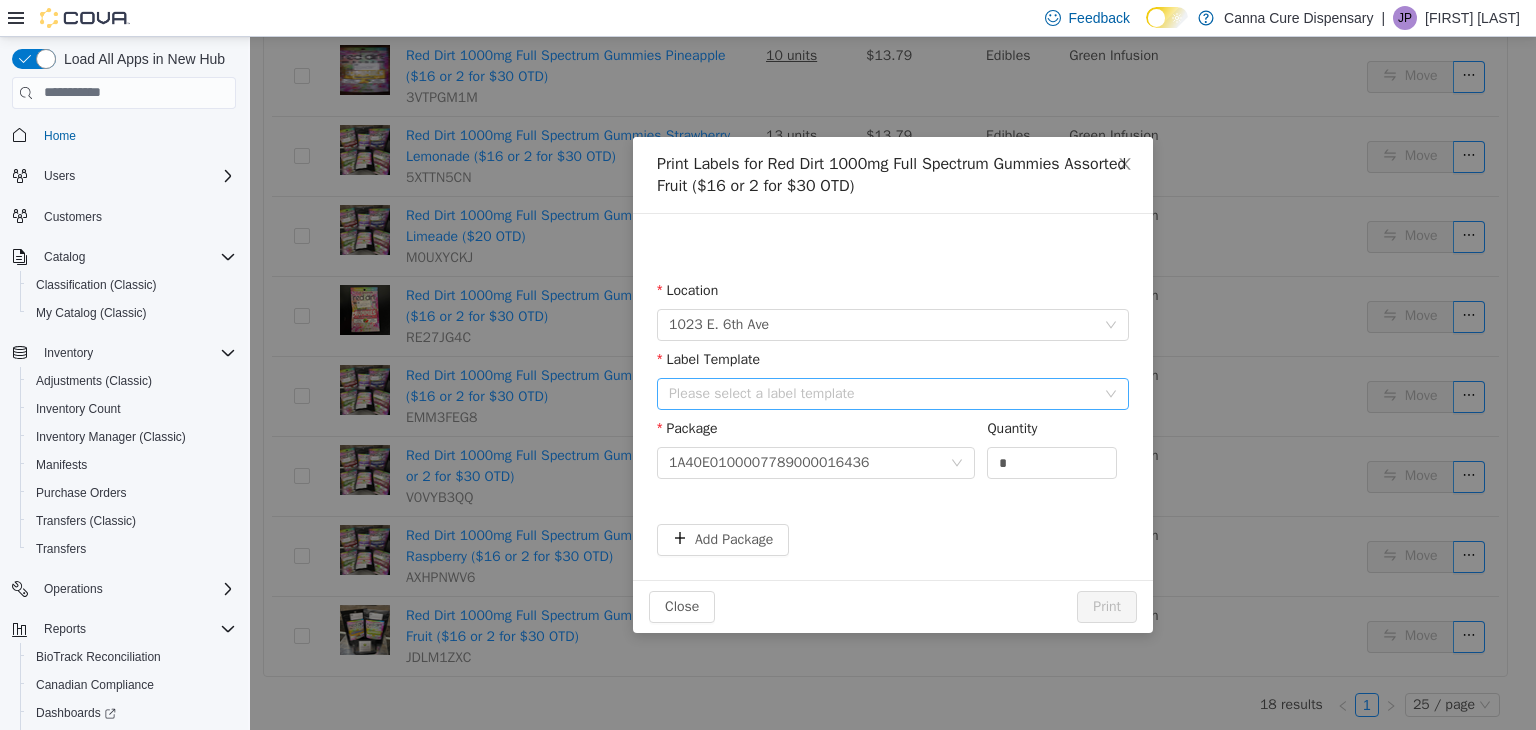 click on "Please select a label template" at bounding box center (882, 393) 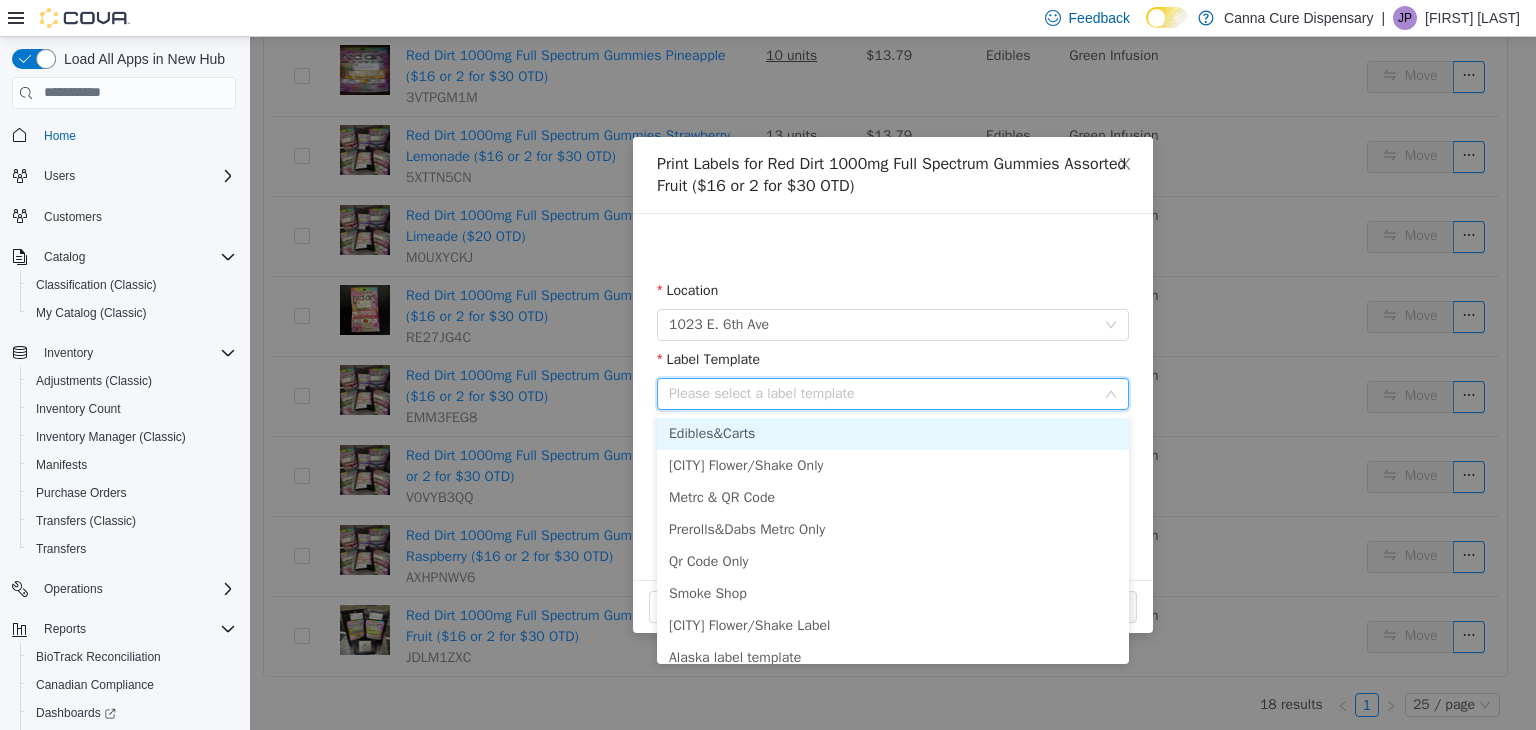 click on "Edibles&Carts" at bounding box center [893, 433] 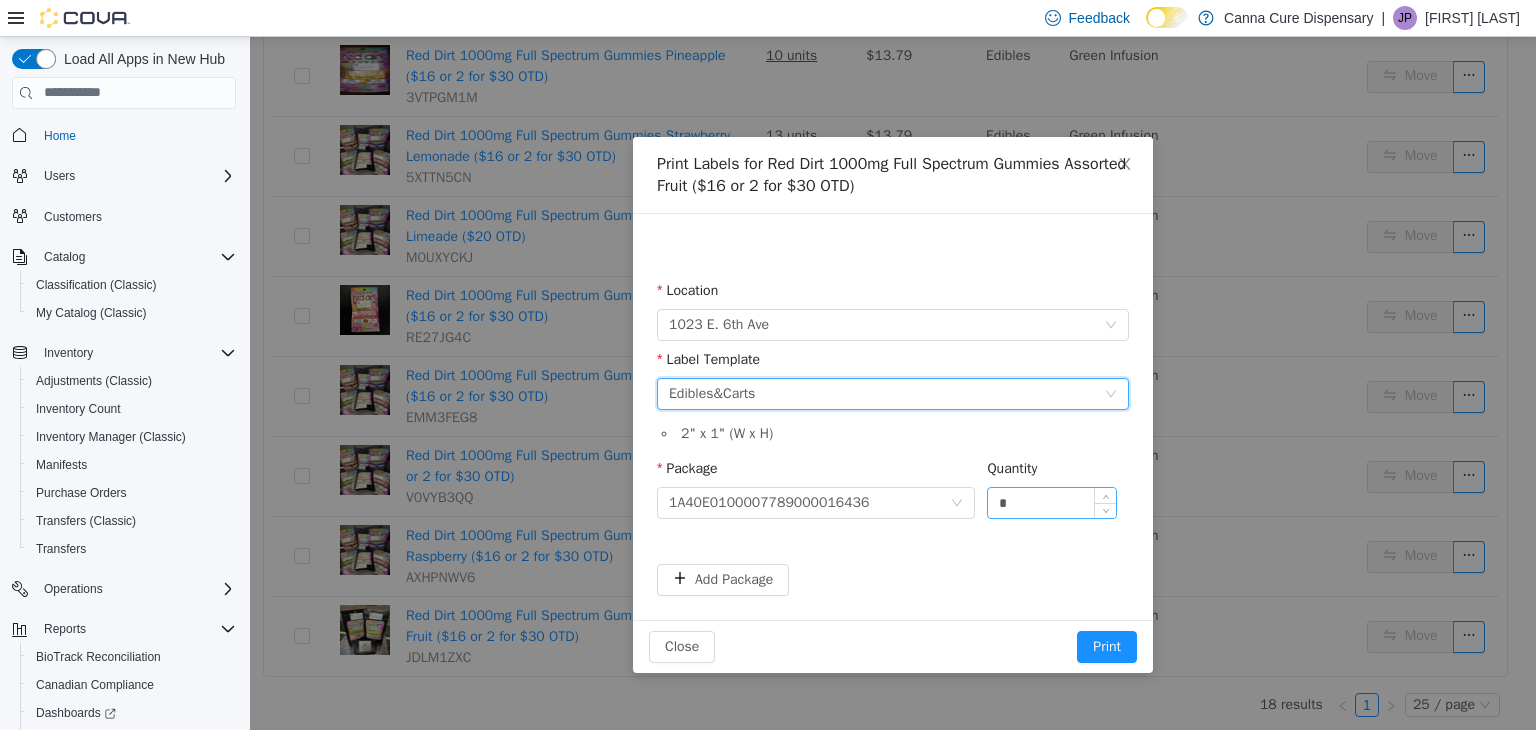 click on "*" at bounding box center (1052, 502) 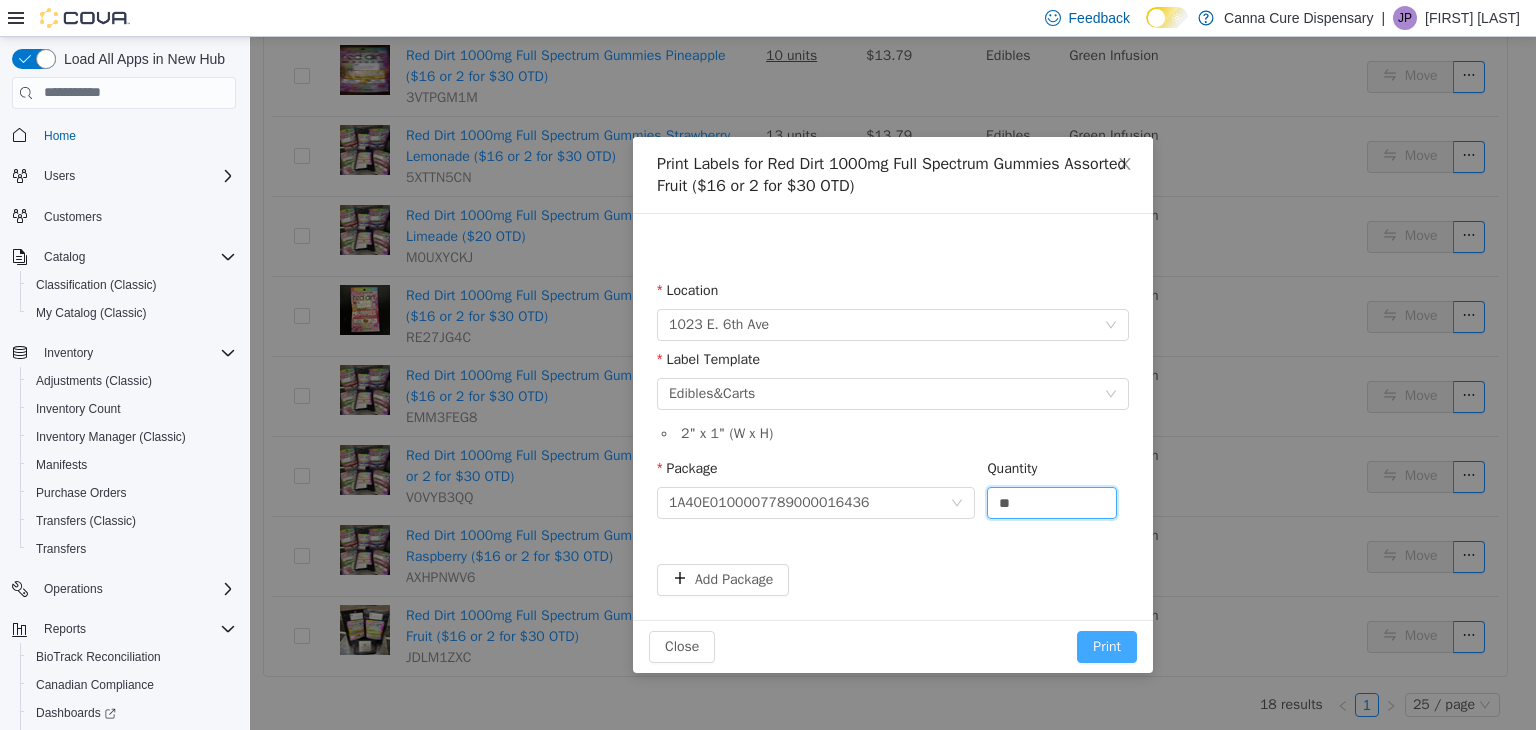 type on "**" 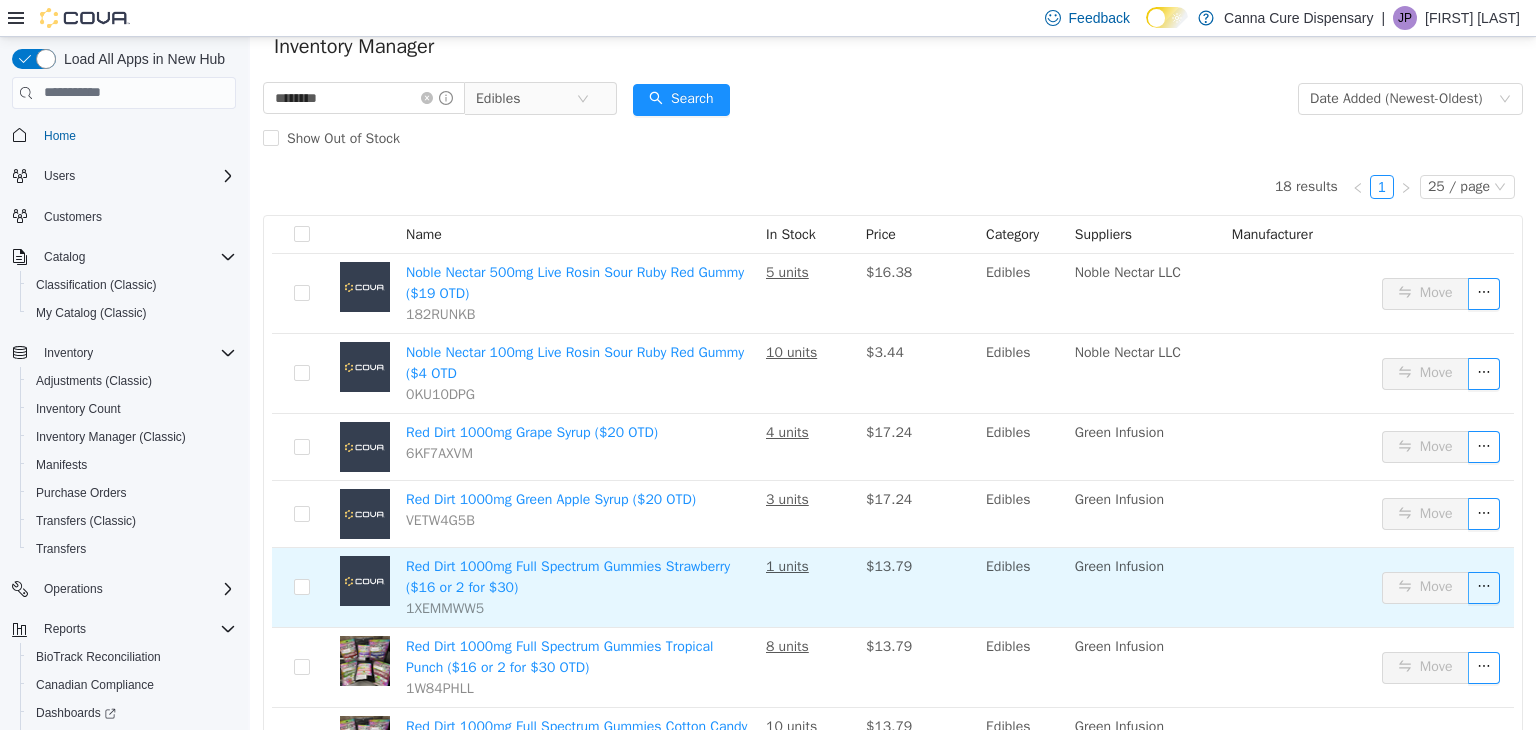 scroll, scrollTop: 0, scrollLeft: 0, axis: both 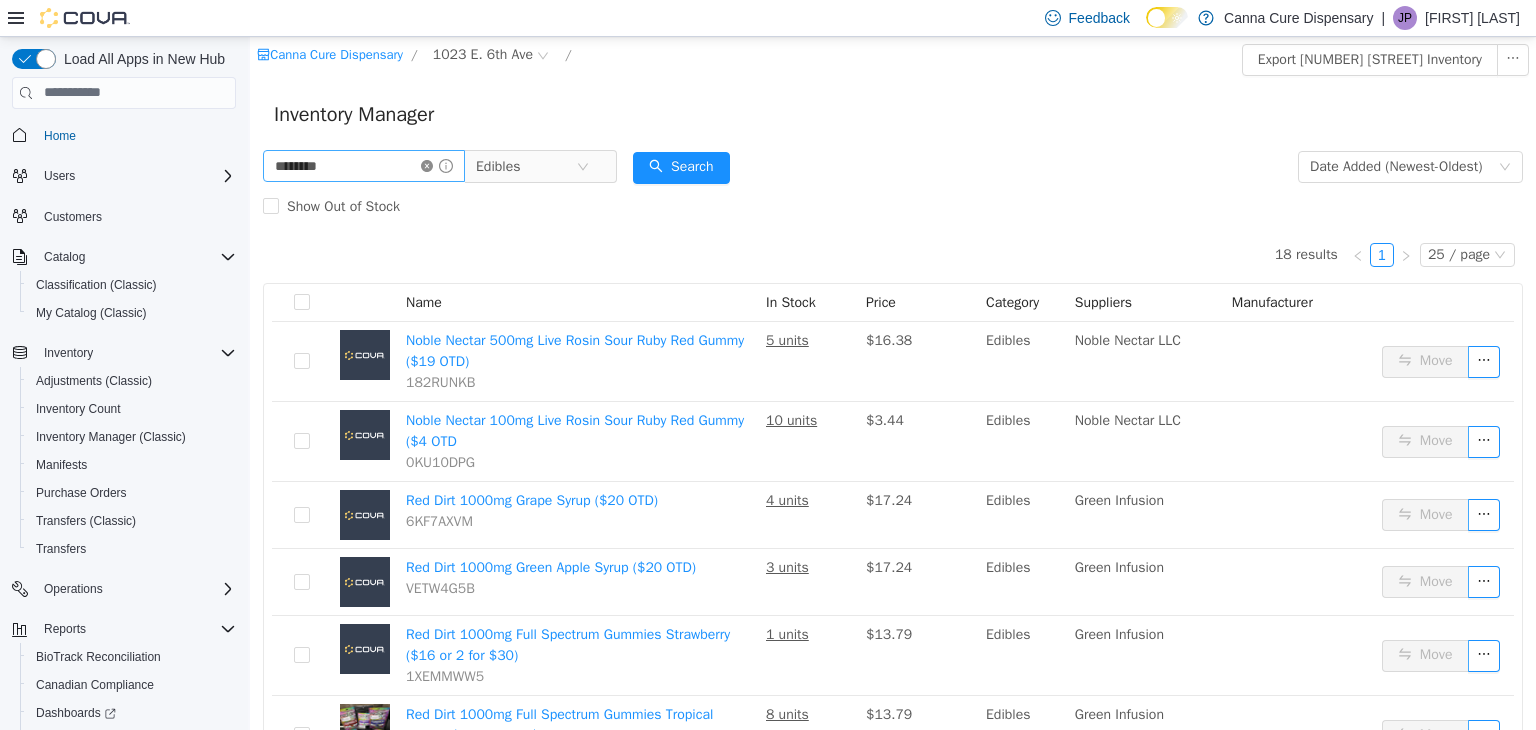 click 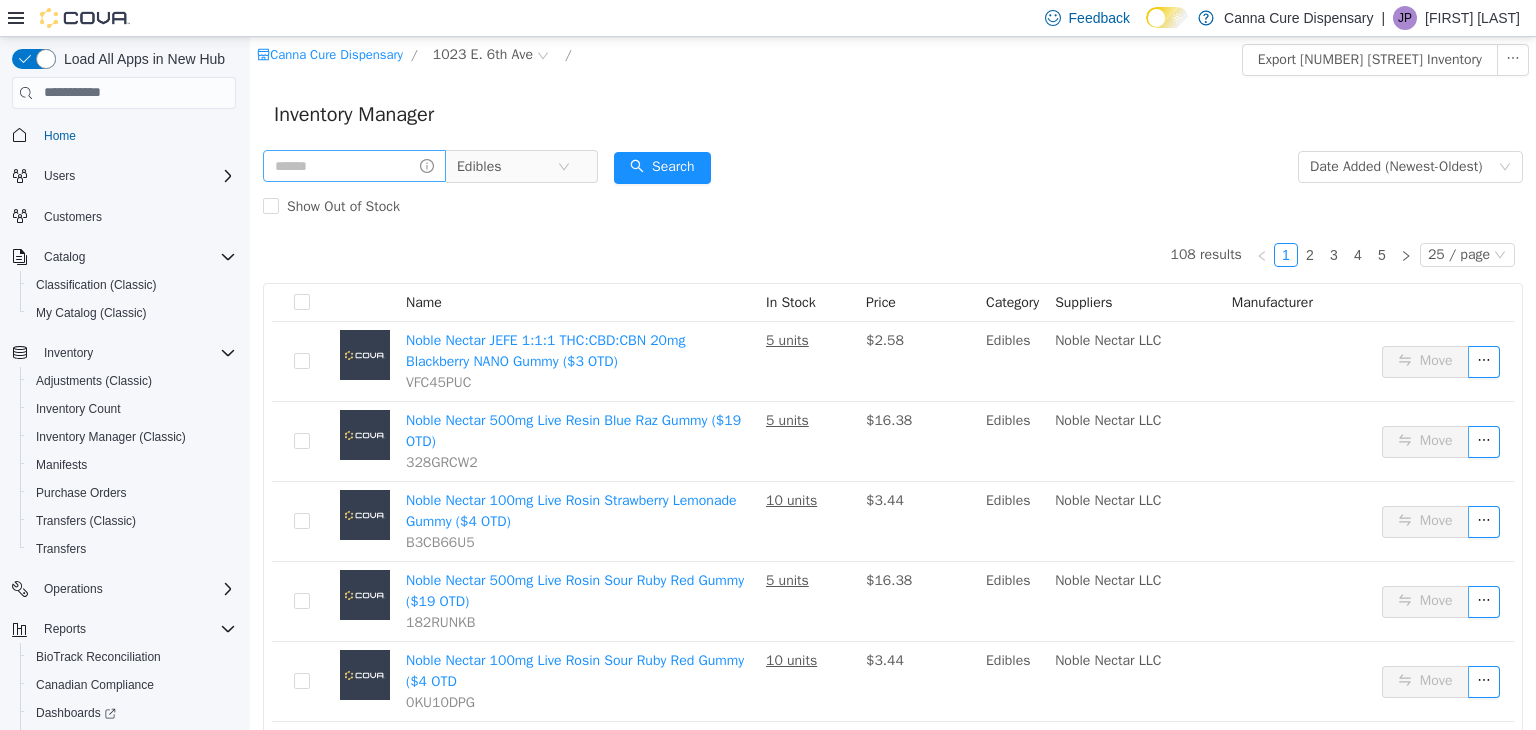 click on "108 results 1 2 3 4 5 25 / page Name In Stock Price Category Suppliers Manufacturer Noble Nectar JEFE 1:1:1 THC:CBD:CBN 20mg Blackberry NANO Gummy ($3 OTD) VFC45PUC 5 units $2.58 Edibles Noble Nectar LLC Move Noble Nectar 500mg Live Resin Blue Raz Gummy ($19 OTD) 328GRCW2 5 units $16.38 Edibles Noble Nectar LLC Move Noble Nectar 100mg Live Rosin Strawberry Lemonade Gummy ($4 OTD) B3CB66U5 10 units $3.44 Edibles Noble Nectar LLC Move Noble Nectar 500mg Live Rosin Sour Ruby Red Gummy ($19 OTD) 182RUNKB 5 units $16.38 Edibles Noble Nectar LLC Move Noble Nectar 100mg Live Rosin Sour Ruby Red Gummy ($4 OTD 0KU10DPG 10 units $3.44 Edibles Noble Nectar LLC Move Noble Nectar 100mg Sour Cherry Limeade Live Rosin Gummy ($4 OTD) 4ARMFL37 10 units $1.68 Edibles Noble Nectar LLC Move Noble Nectar 100mg Blue Raz Rosin Gummy ($4 OTD) U5N6P7GV 10 units $3.44 Edibles Noble Nectar LLC Move Rosin Nano Caramels-50mg THC/ 50mg CBD ($4 OTD) 0V6TDRNL 10 units $3.44 Edibles Noble Nectar LLC Move Q5EN6V8J 10 units $27.58 Edibles Move" at bounding box center [893, 1208] 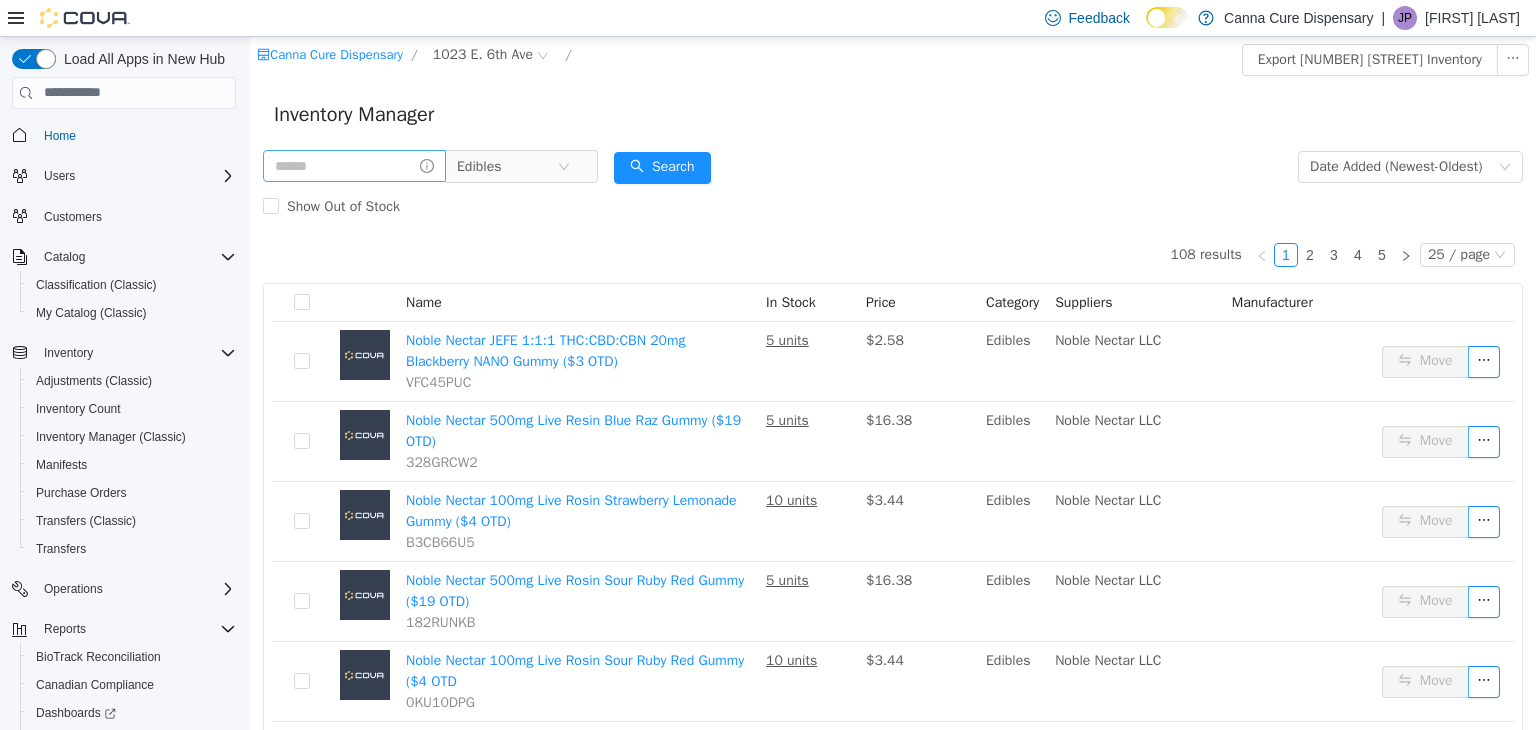 click on "Inventory Manager" at bounding box center (893, 114) 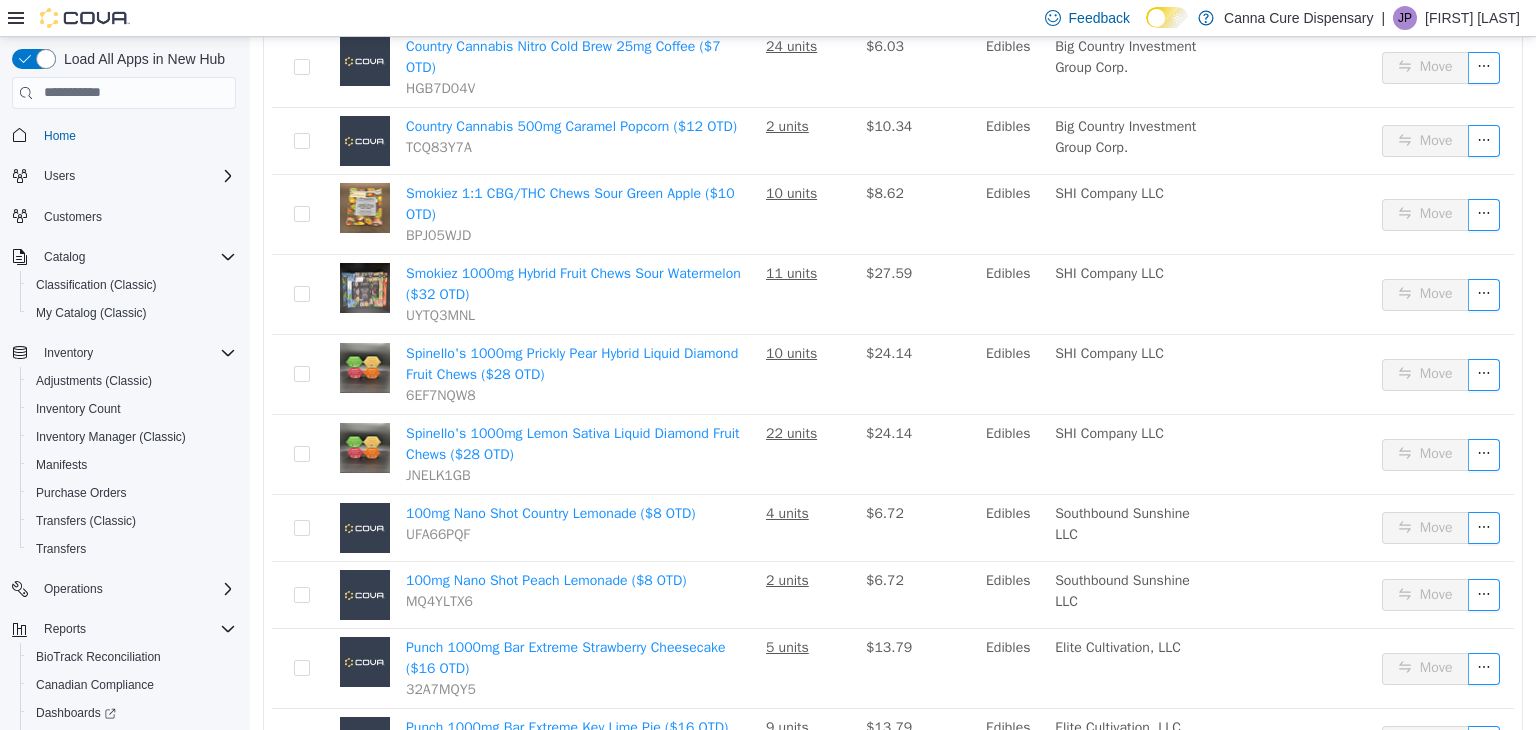 scroll, scrollTop: 1540, scrollLeft: 0, axis: vertical 